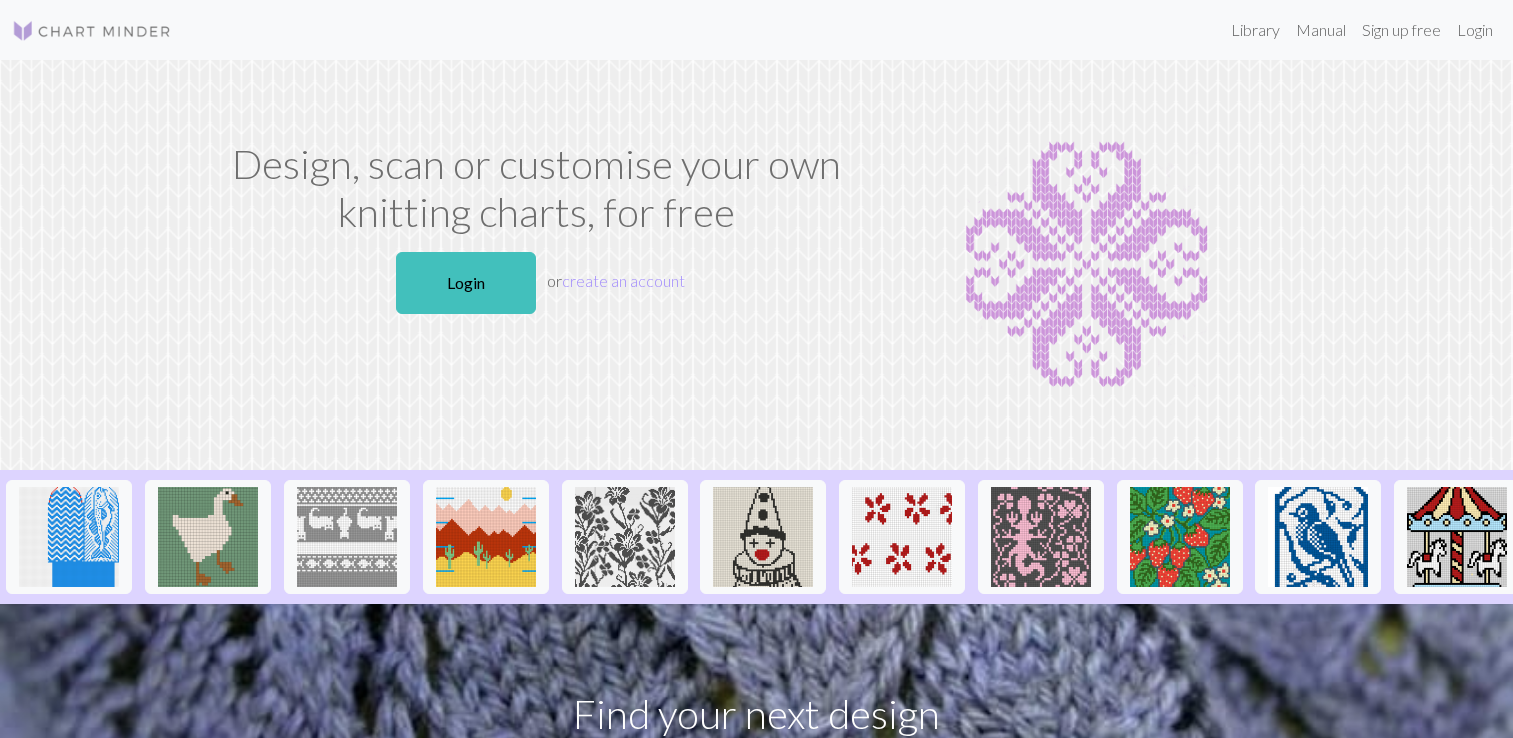 scroll, scrollTop: 0, scrollLeft: 0, axis: both 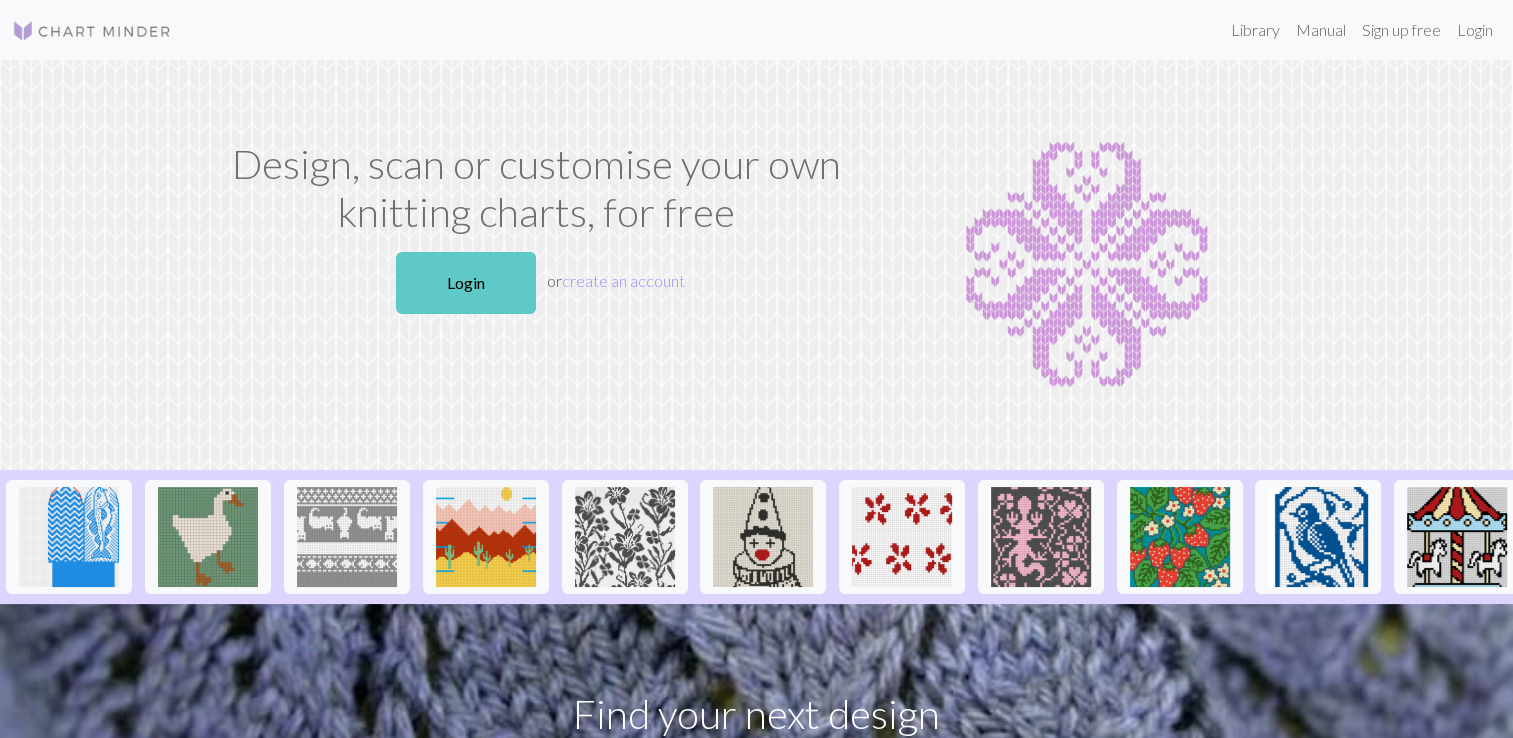 click on "Login" at bounding box center [466, 283] 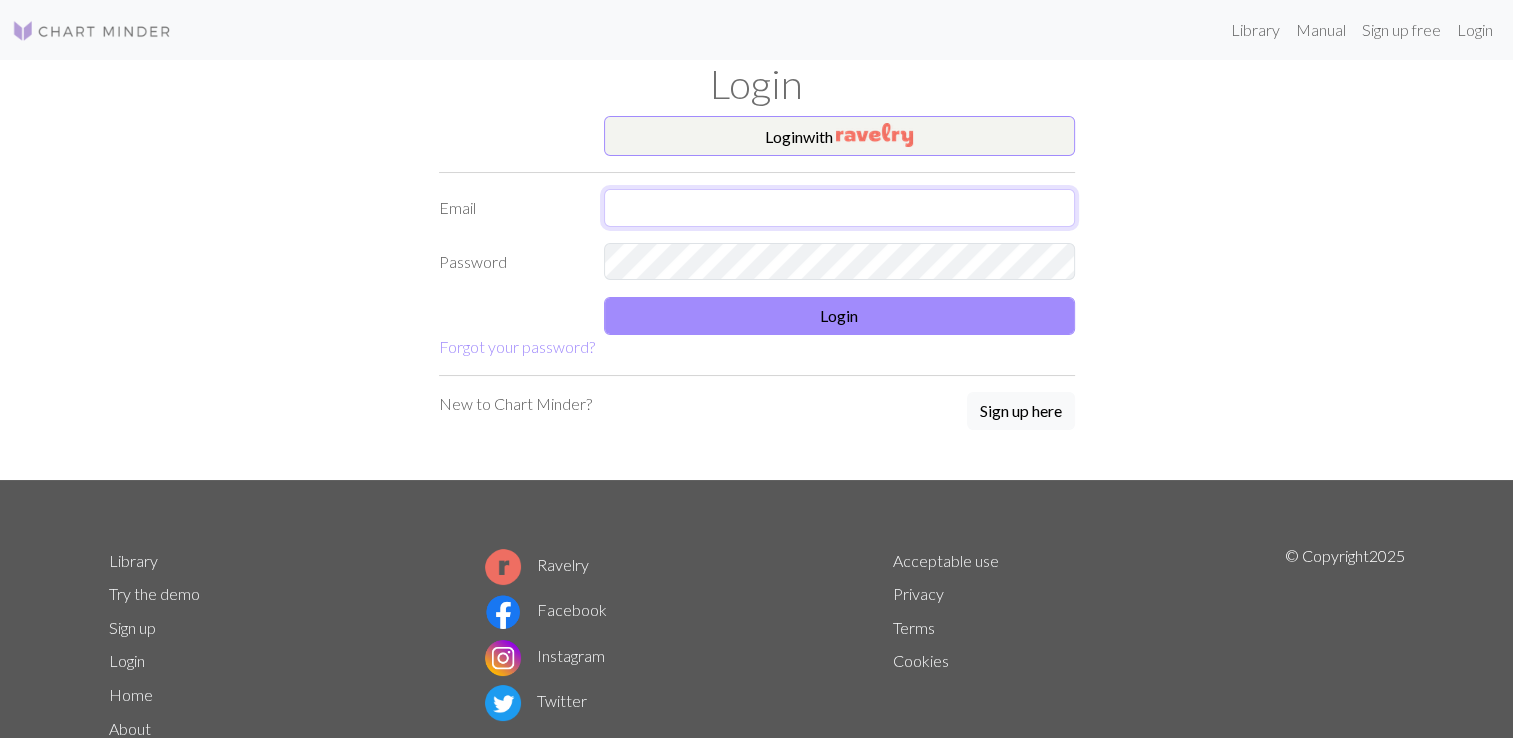 type on "minna.pyykonen20@gmail.com" 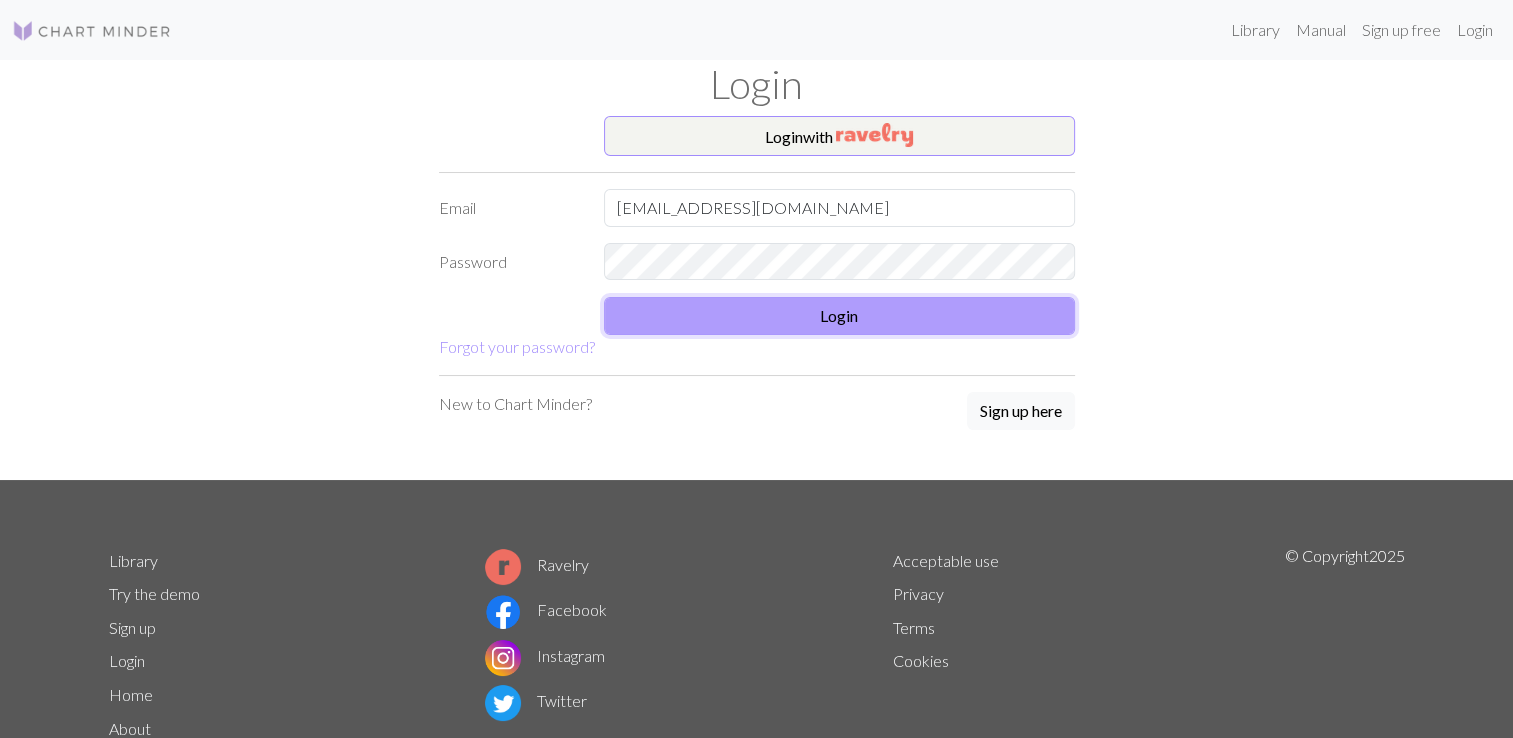 click on "Login" at bounding box center [839, 316] 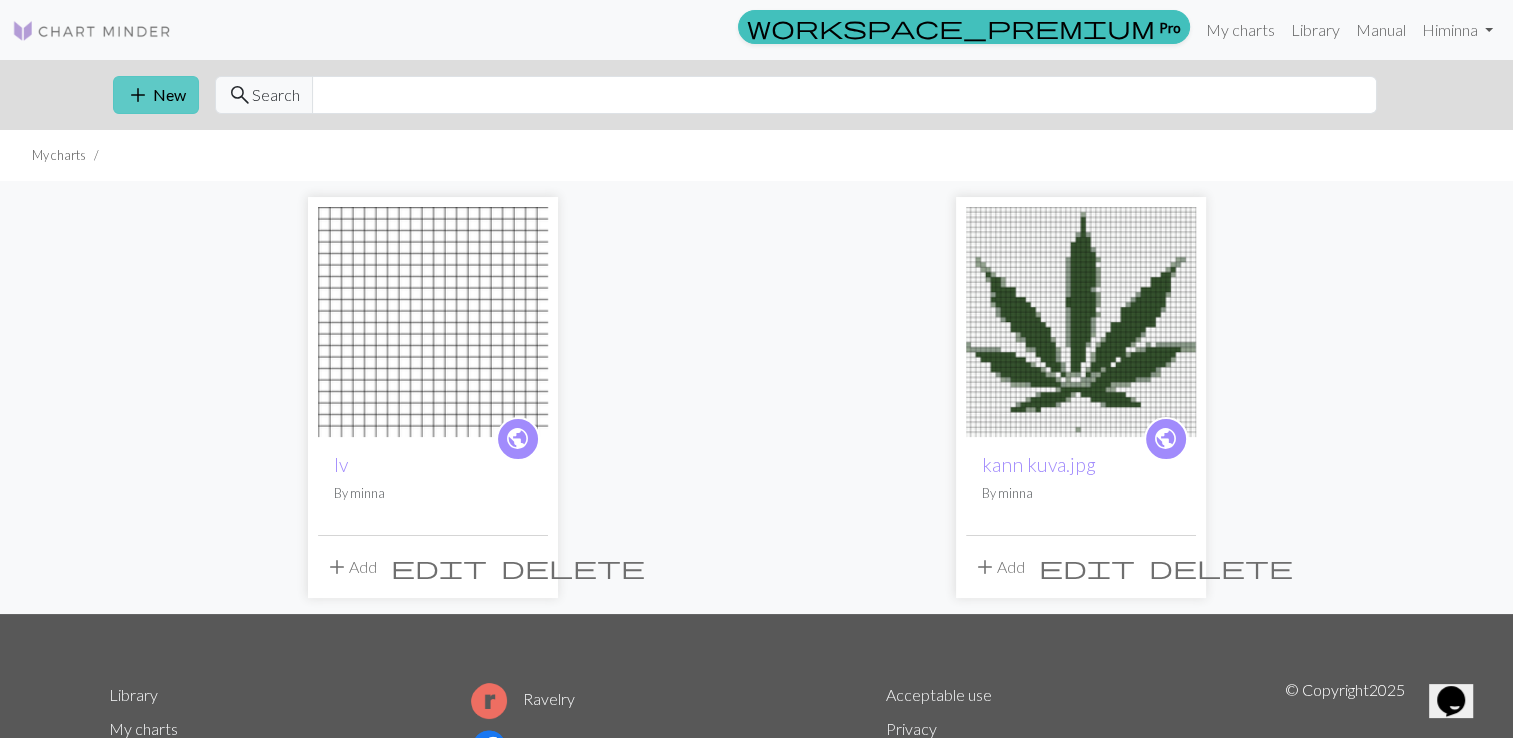 click on "add" at bounding box center [138, 95] 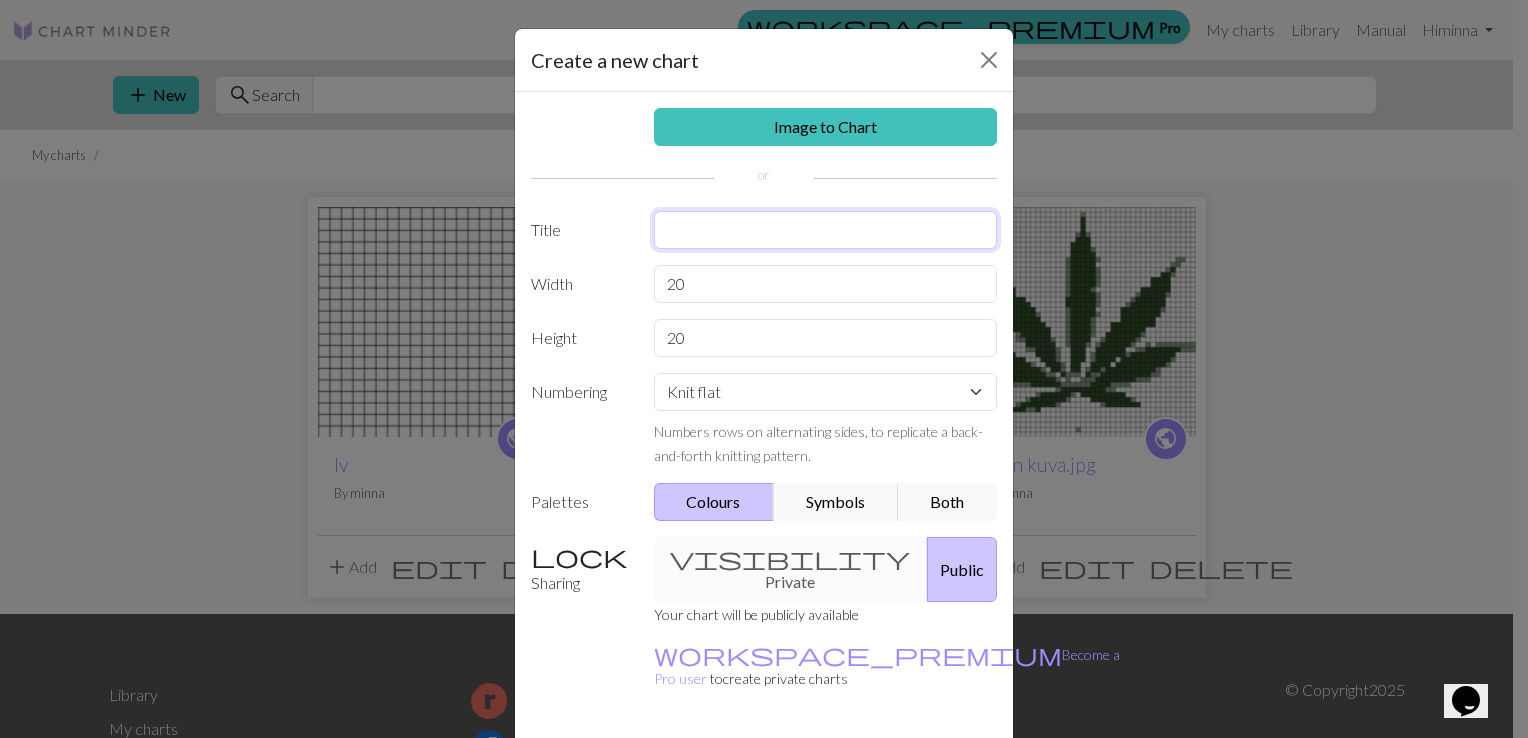 click at bounding box center (826, 230) 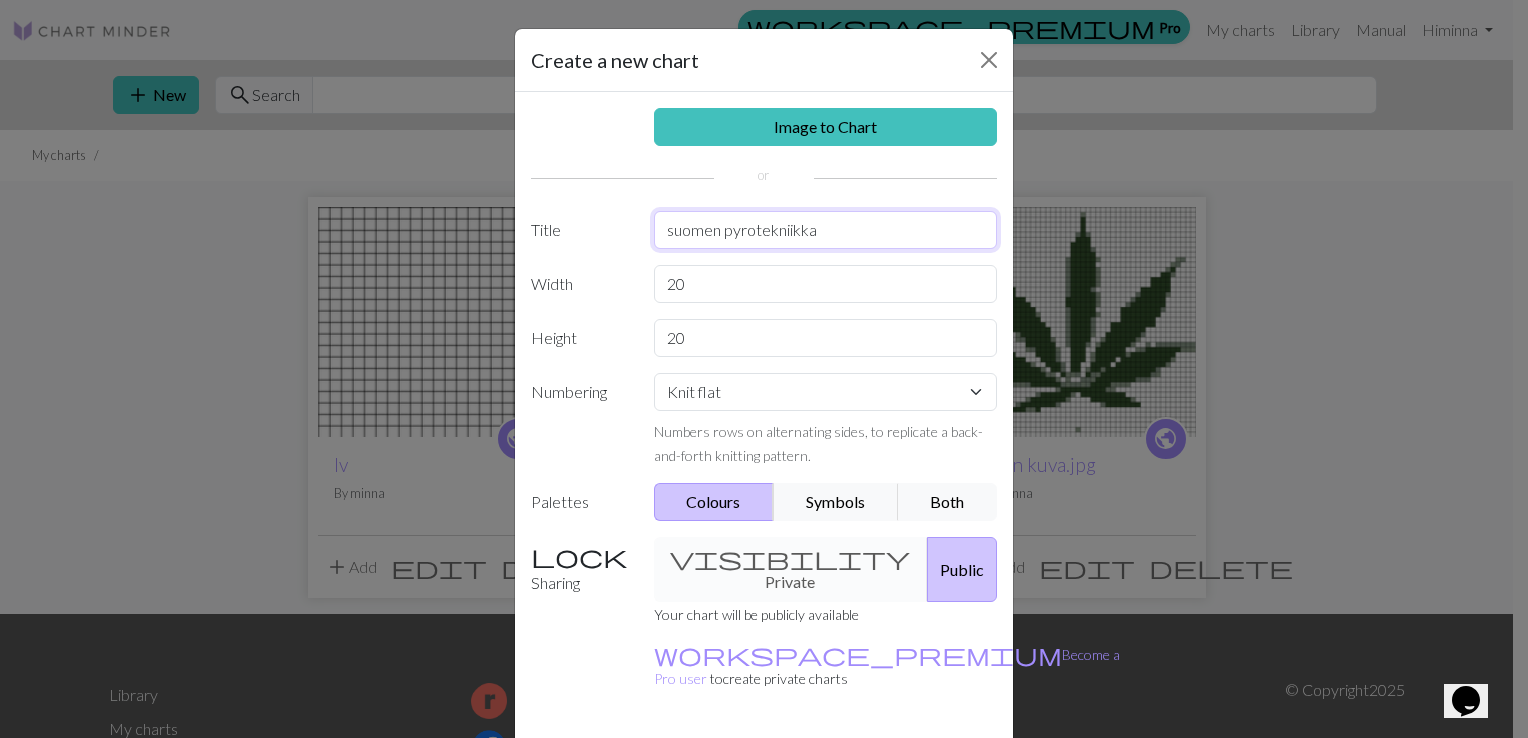 type on "suomen pyrotekniikka" 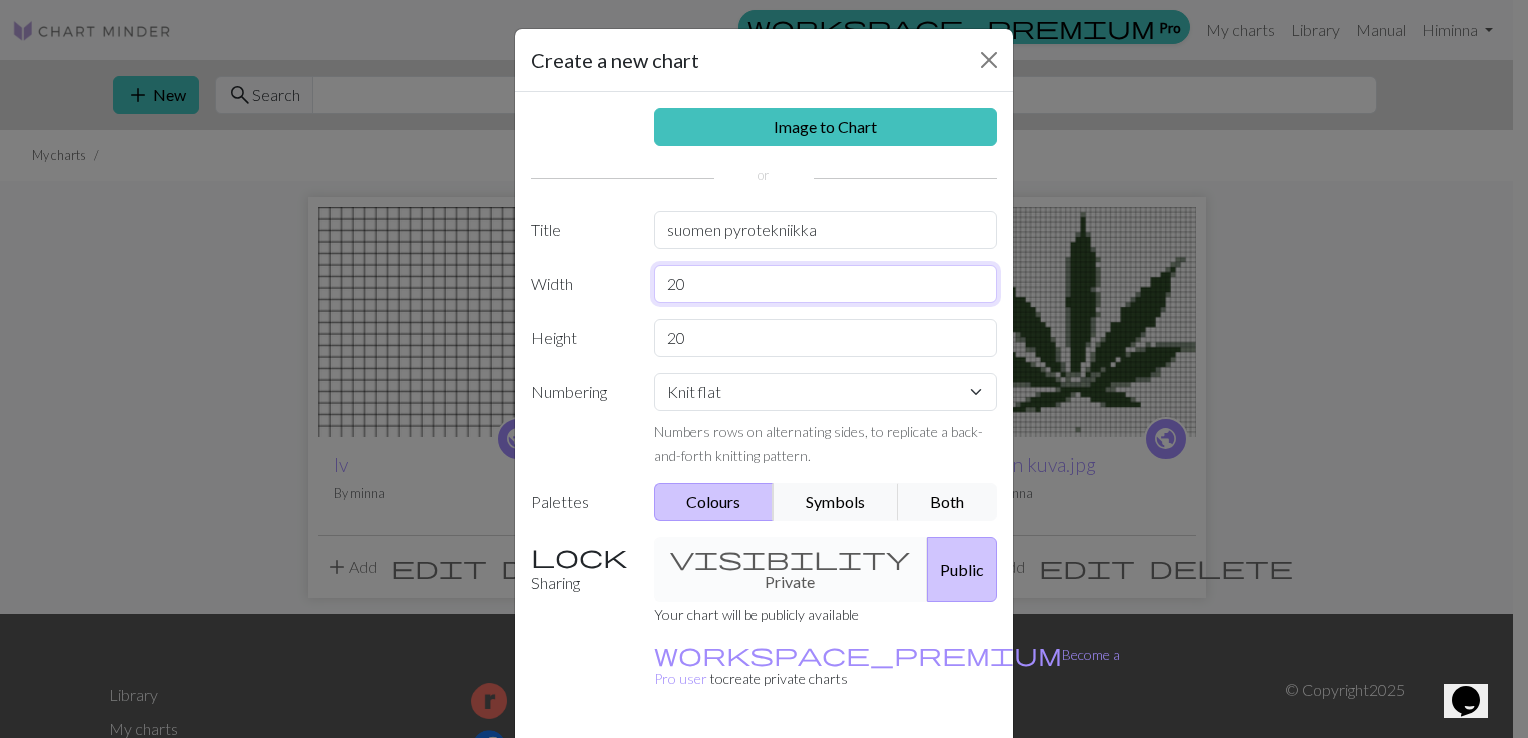 click on "20" at bounding box center (826, 284) 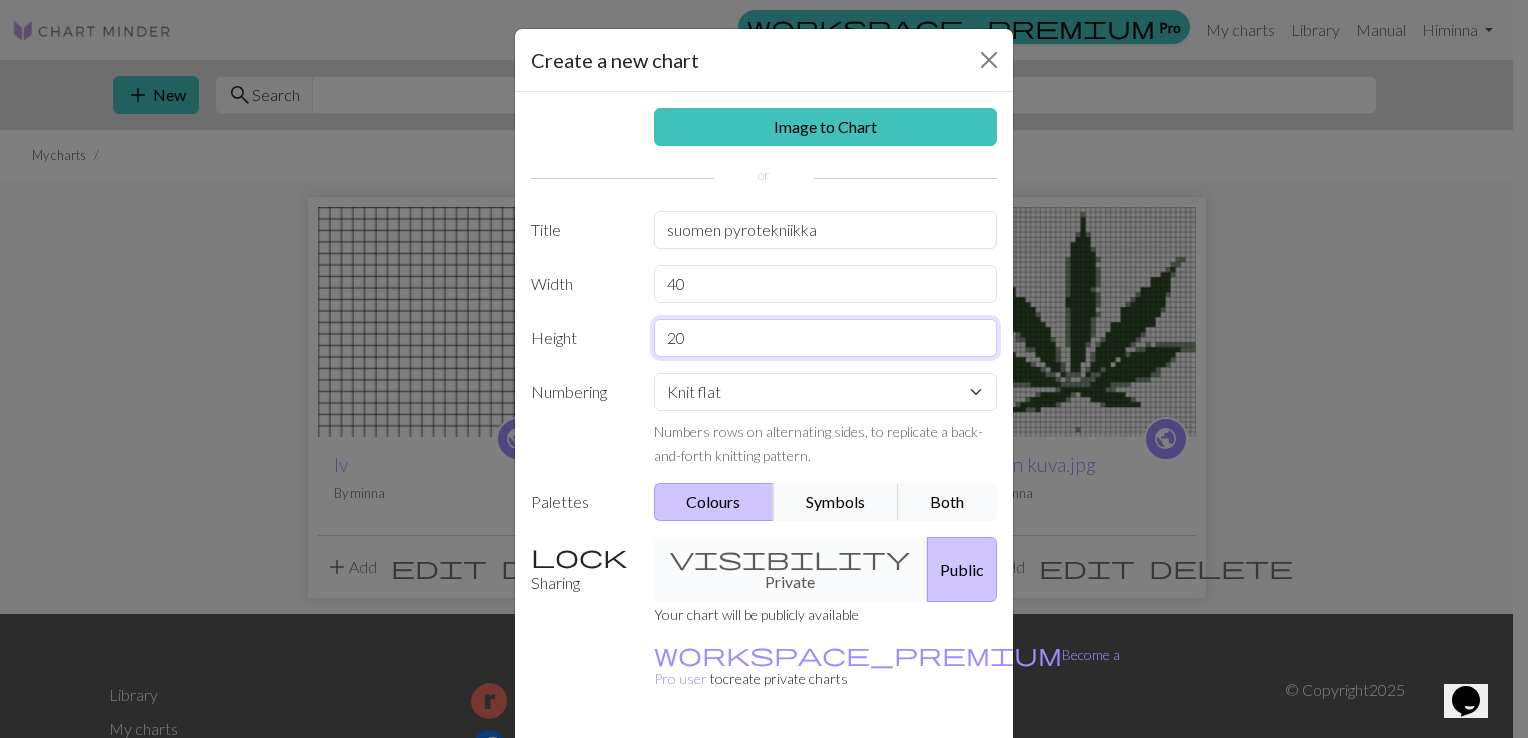 click on "20" at bounding box center (826, 338) 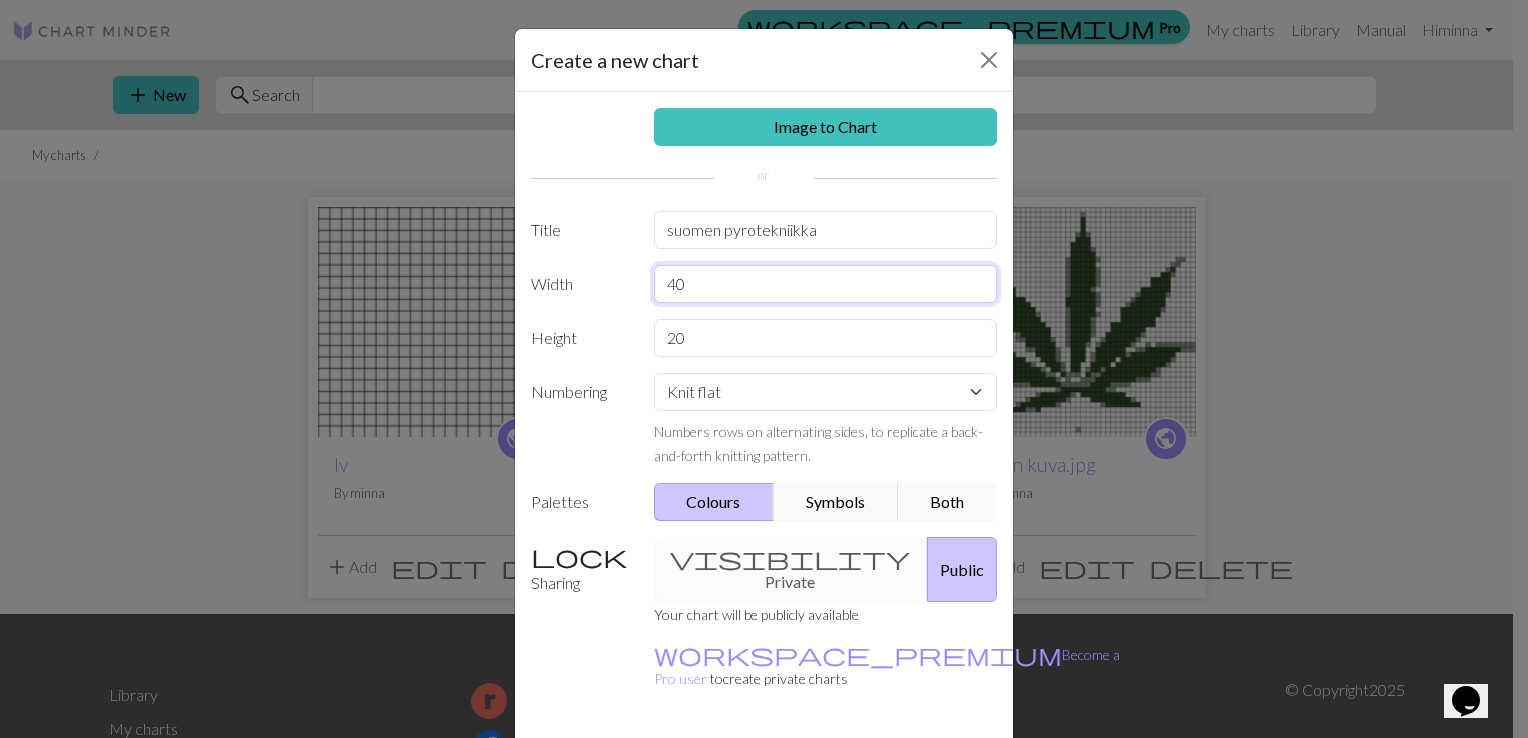 click on "40" at bounding box center (826, 284) 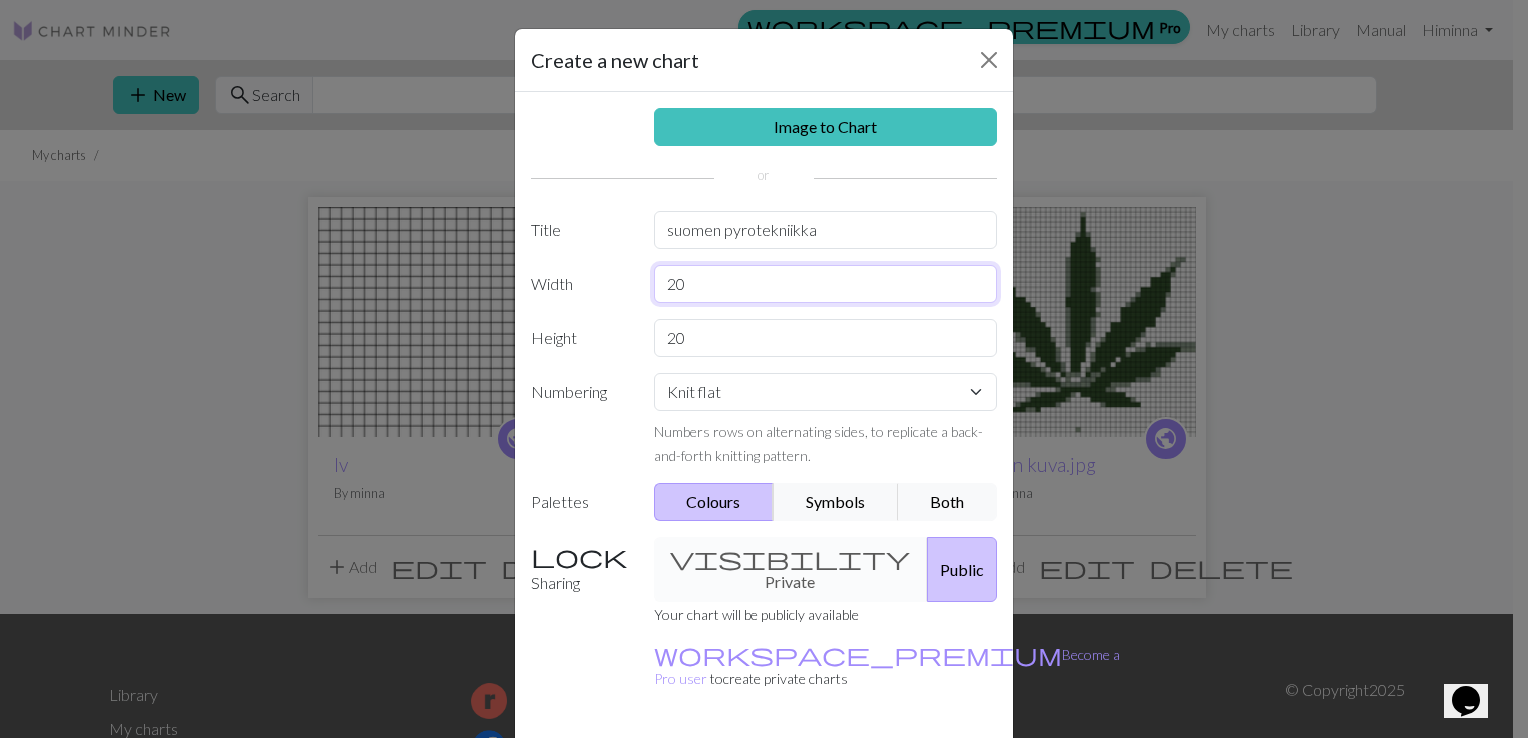 type on "20" 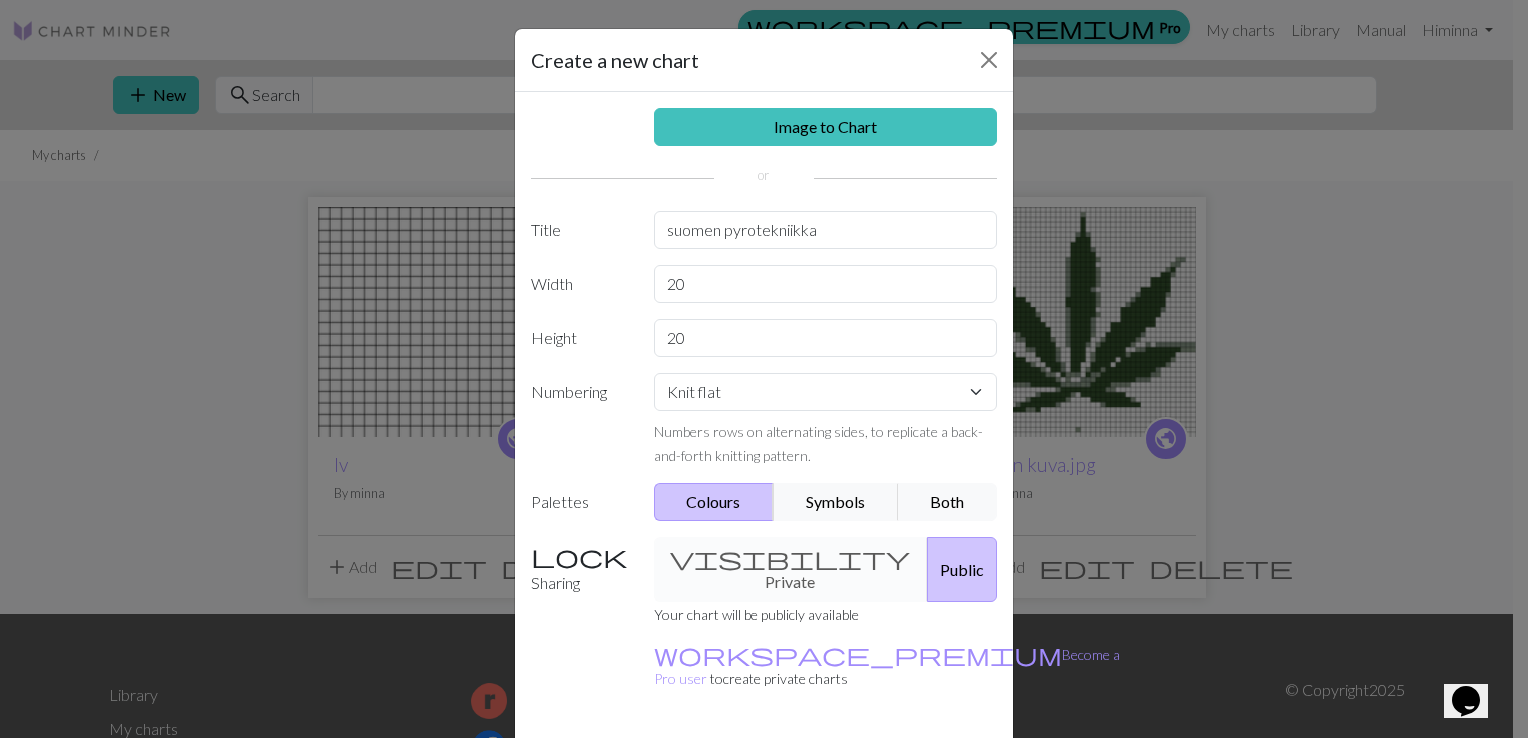 click on "Create" at bounding box center (879, 774) 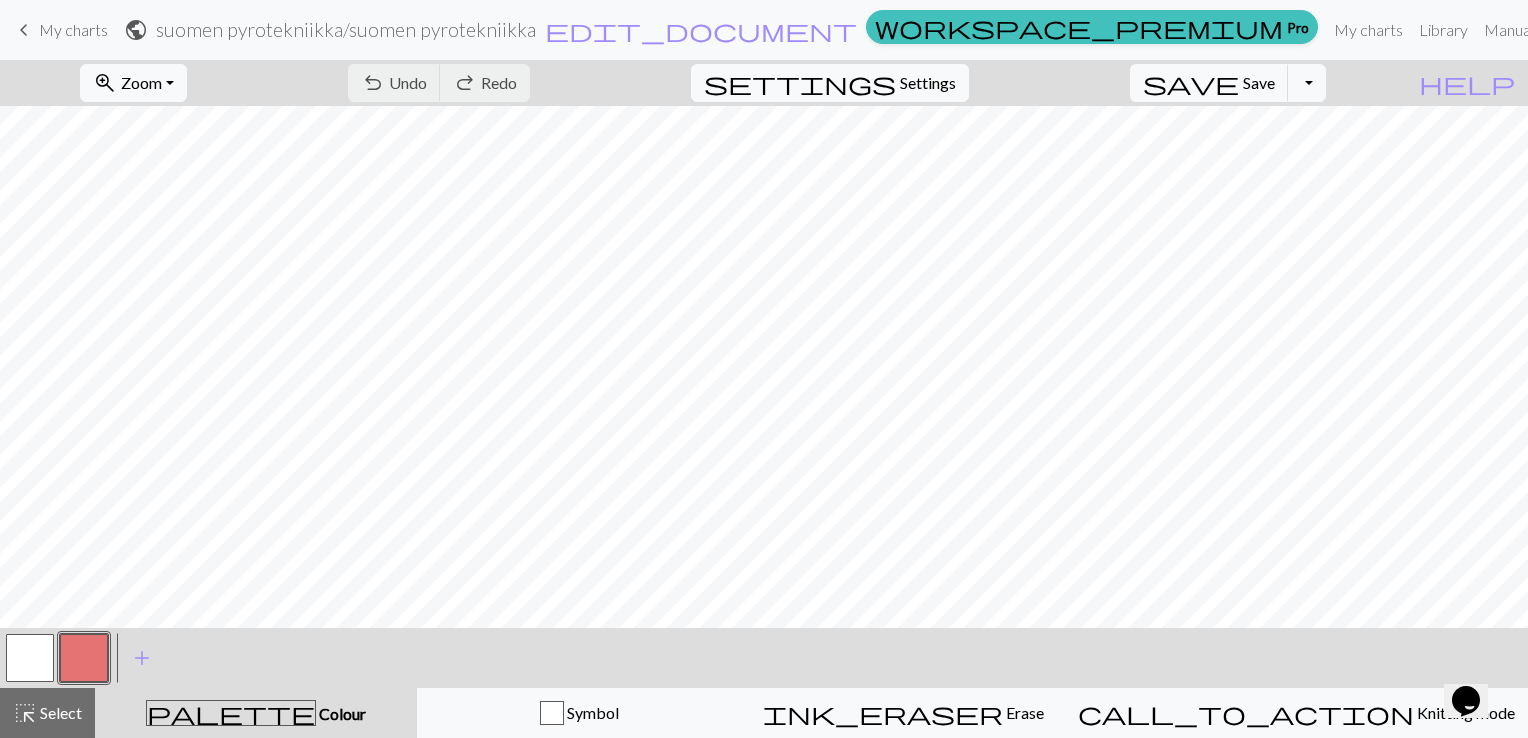 click at bounding box center (84, 658) 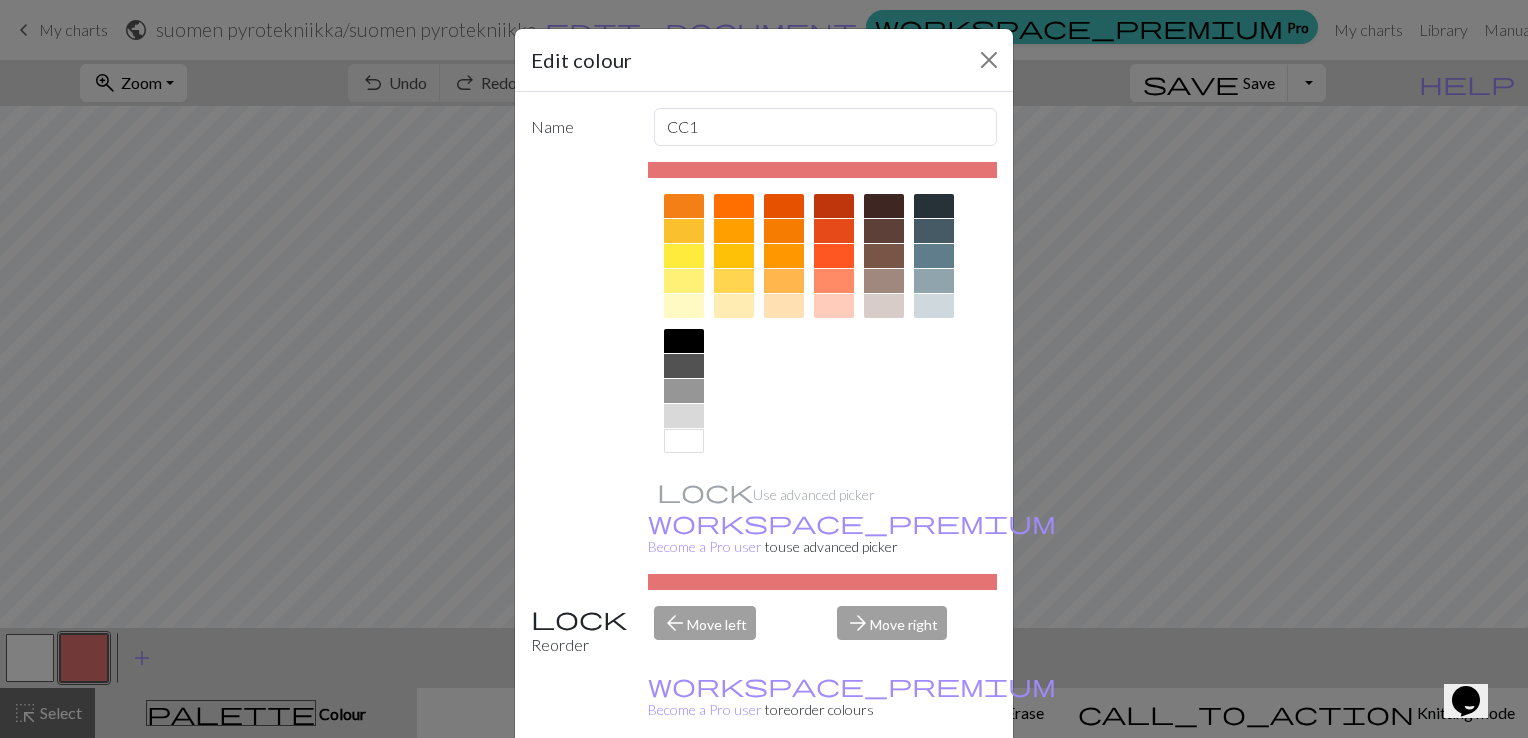 scroll, scrollTop: 279, scrollLeft: 0, axis: vertical 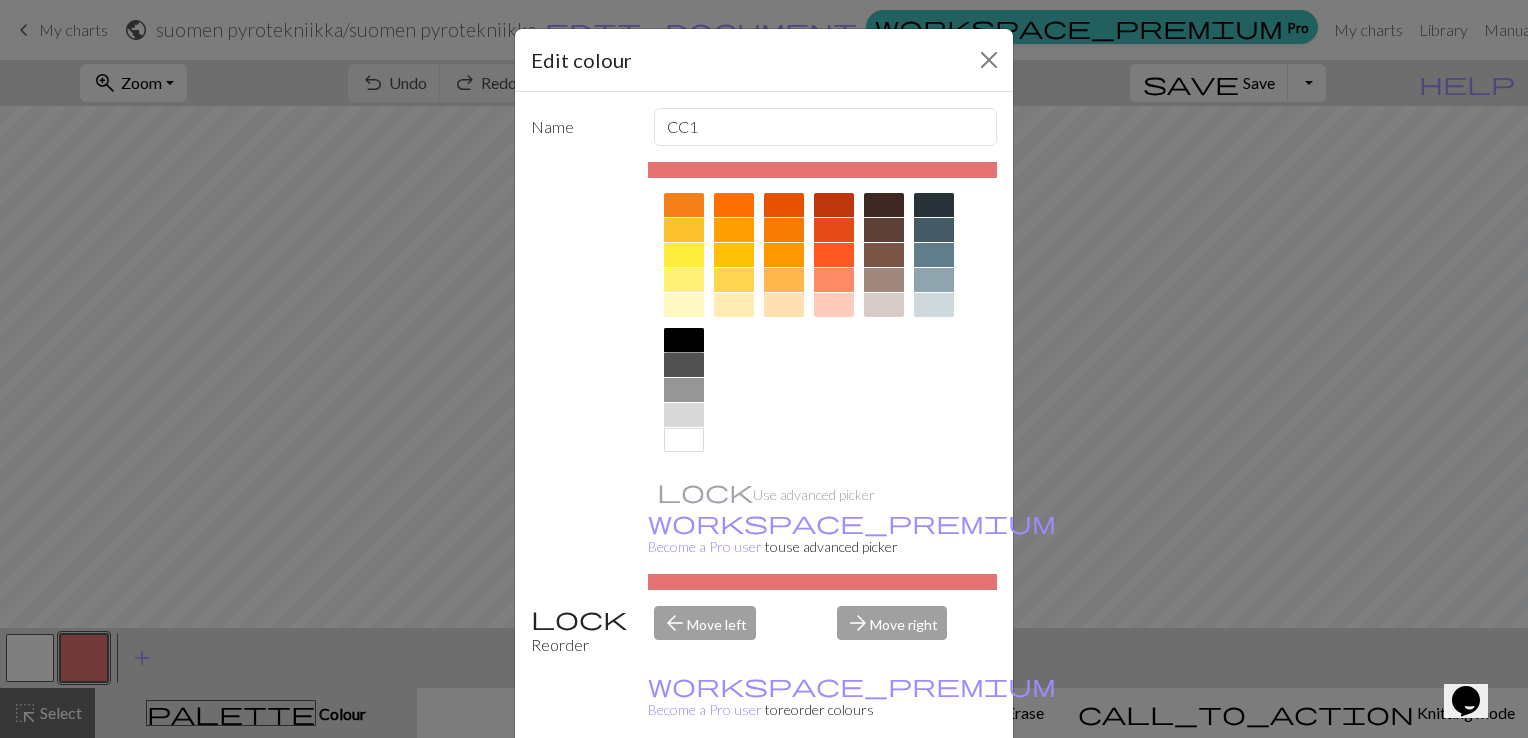 click at bounding box center (684, 340) 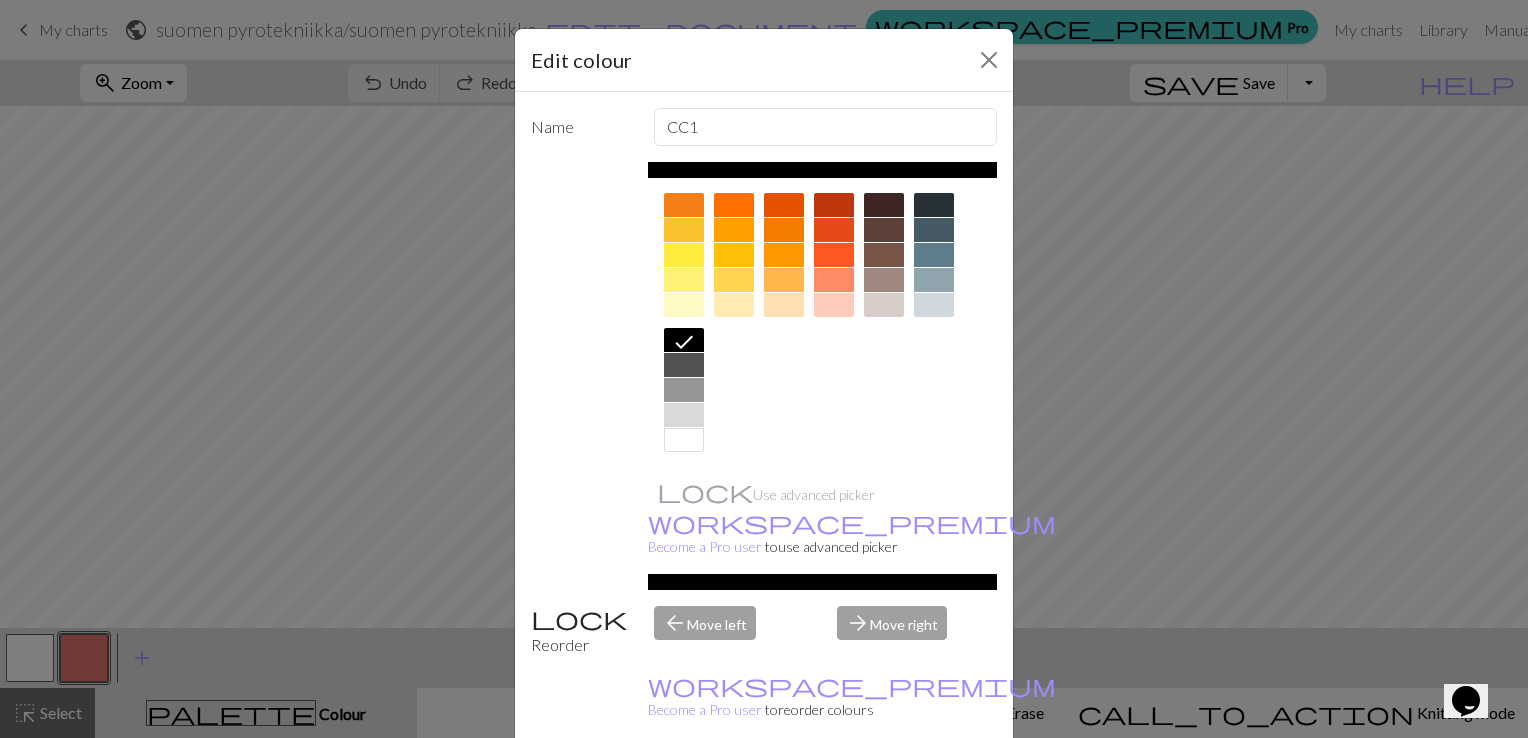 click on "Edit colour Name CC1 Use advanced picker workspace_premium Become a Pro user   to  use advanced picker Reorder arrow_back Move left arrow_forward Move right workspace_premium Become a Pro user   to  reorder colours Delete Done Cancel" at bounding box center (764, 369) 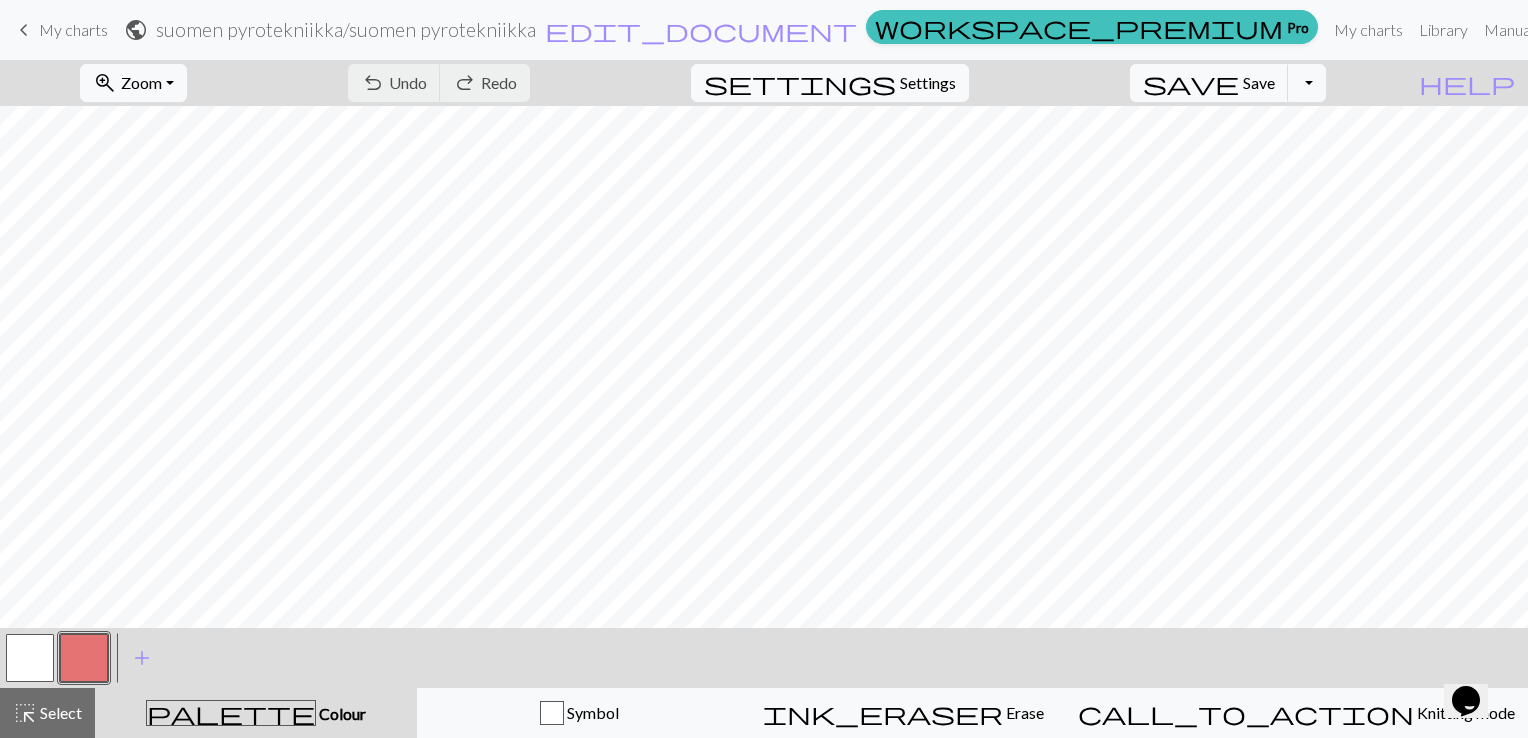 click at bounding box center (84, 658) 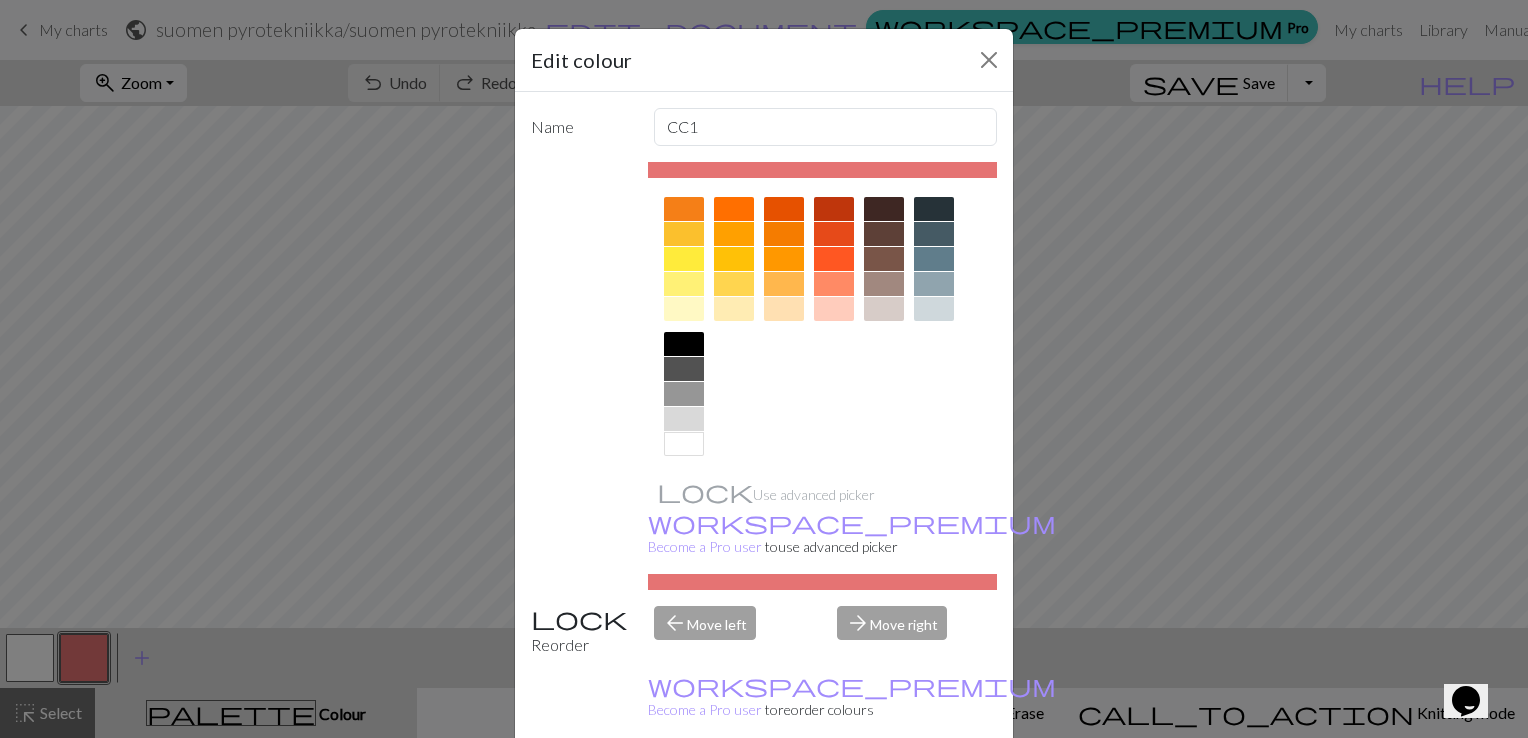 scroll, scrollTop: 279, scrollLeft: 0, axis: vertical 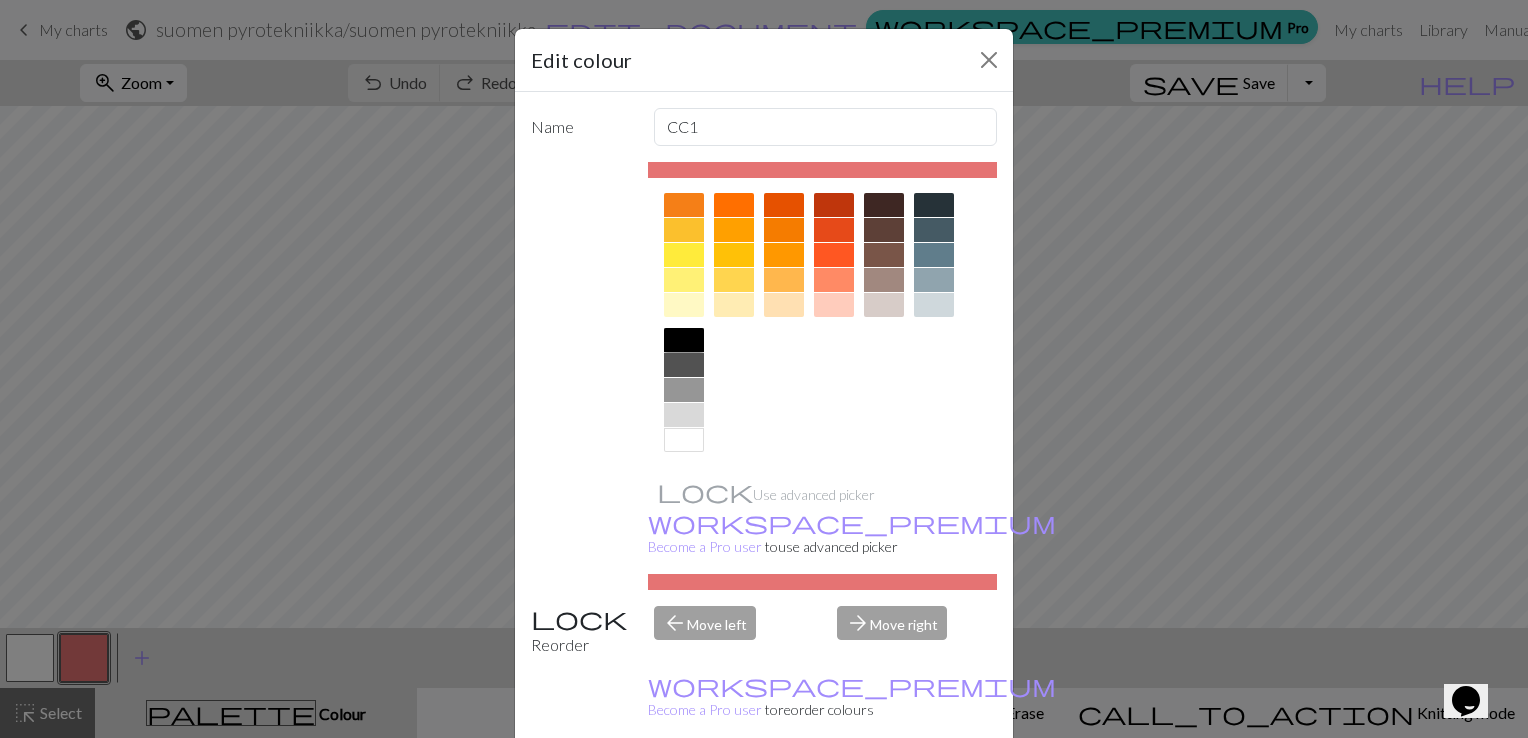click at bounding box center (684, 340) 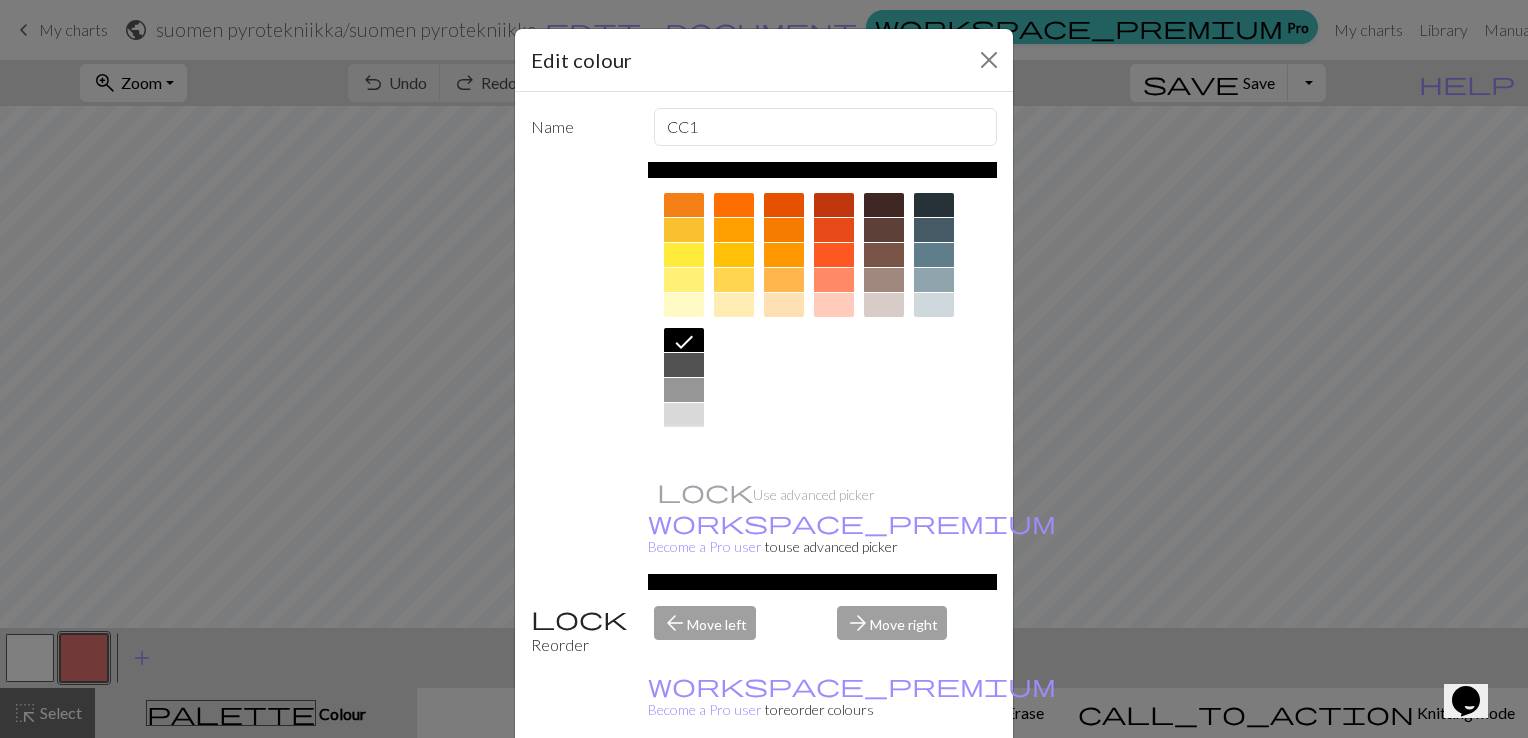 click at bounding box center [684, 440] 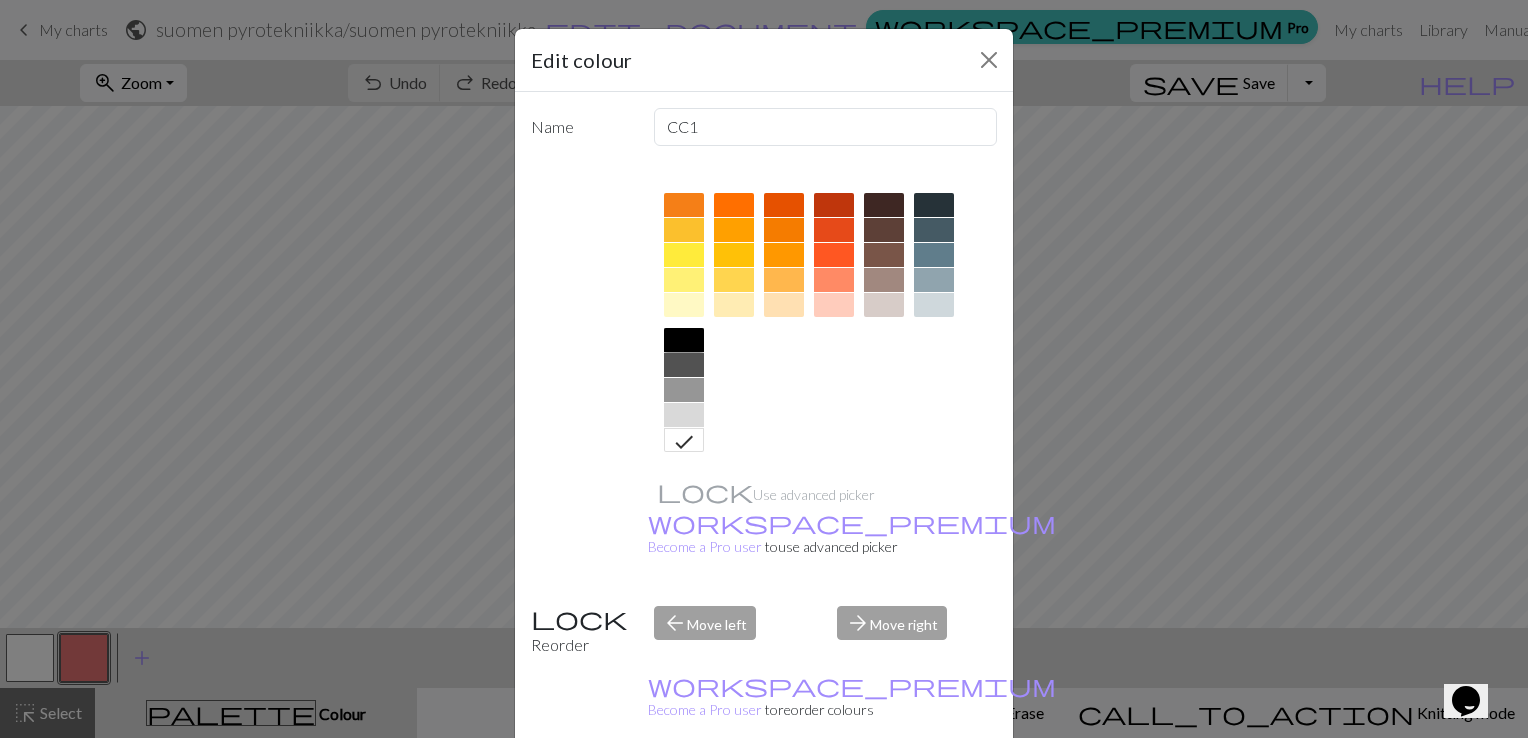 click at bounding box center [684, 340] 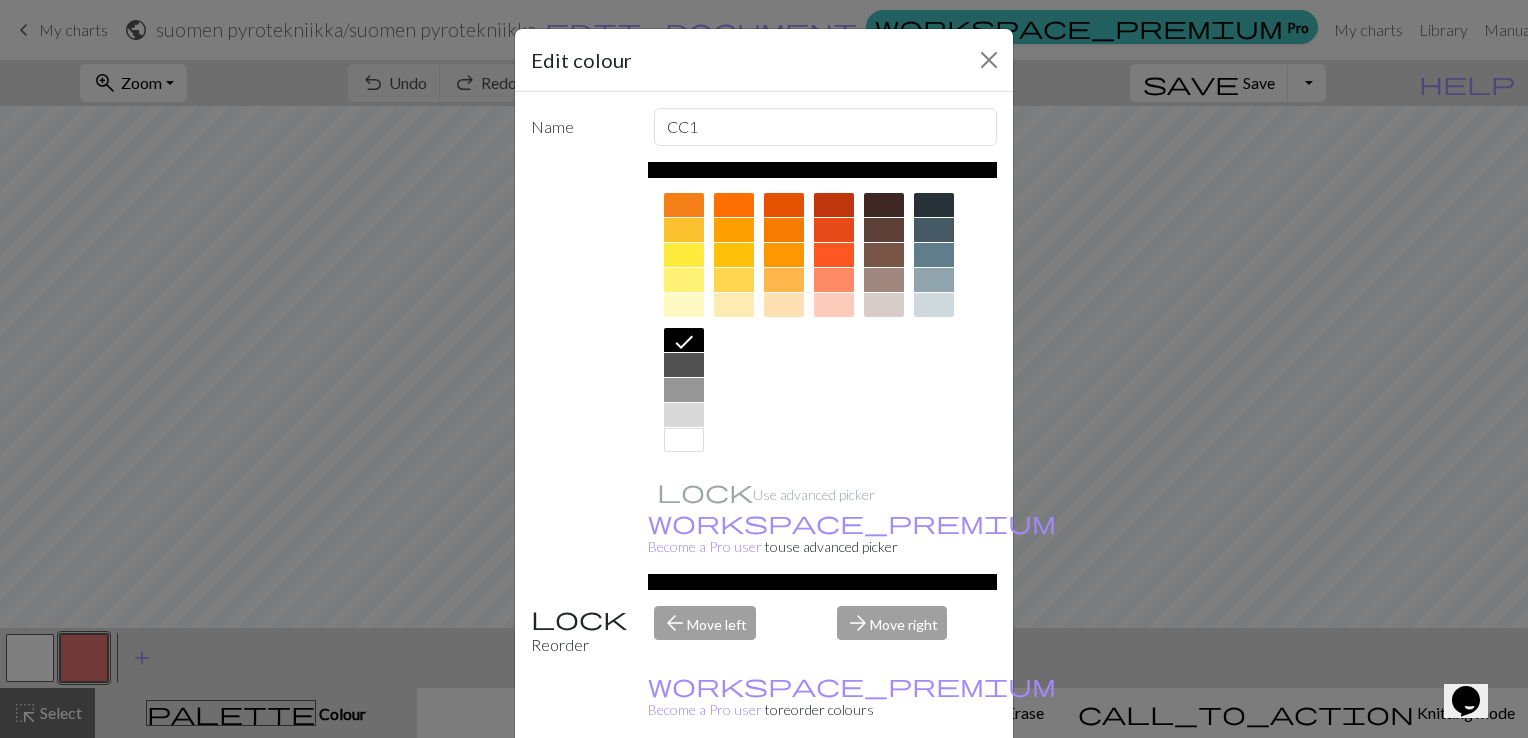 click on "Done" at bounding box center (884, 789) 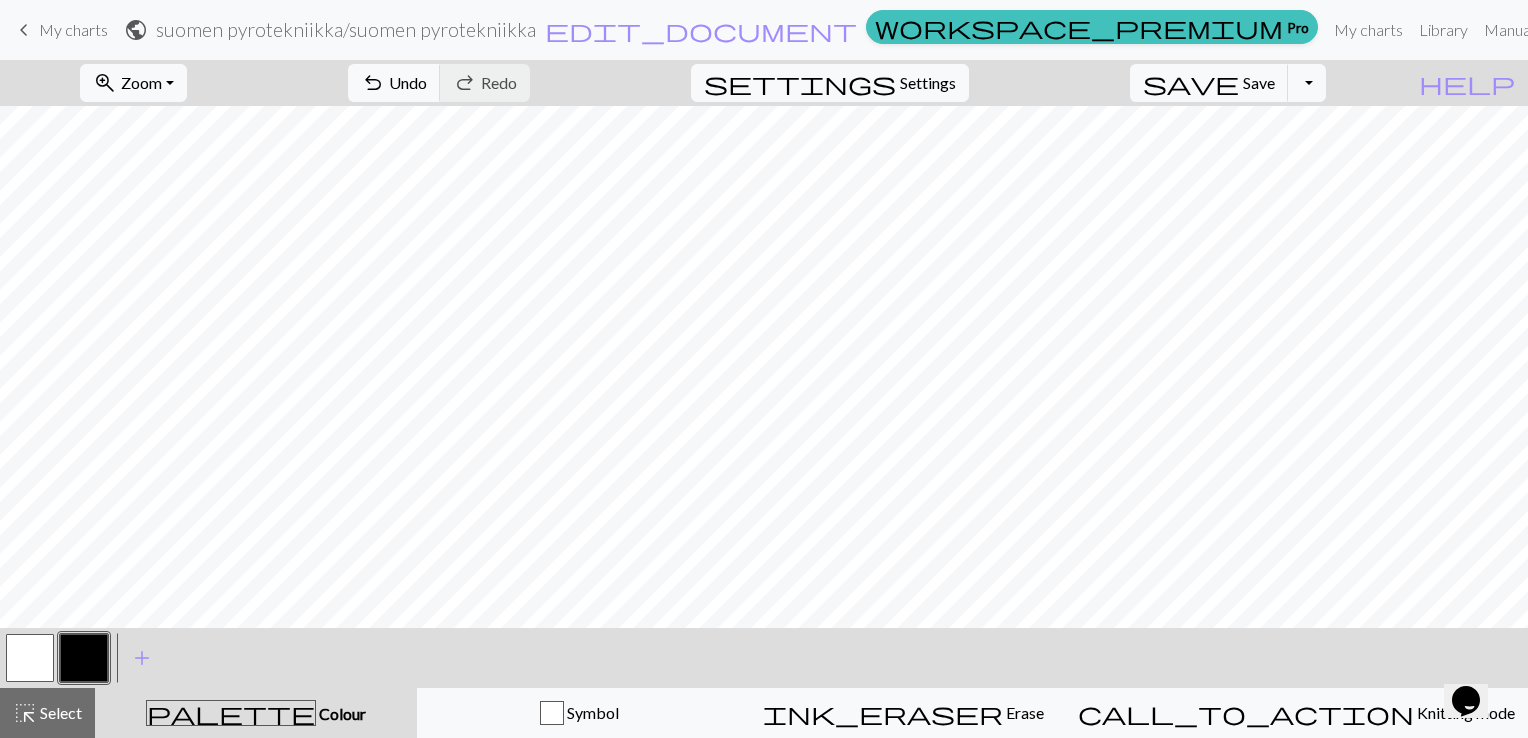 click on "keyboard_arrow_left" at bounding box center [24, 30] 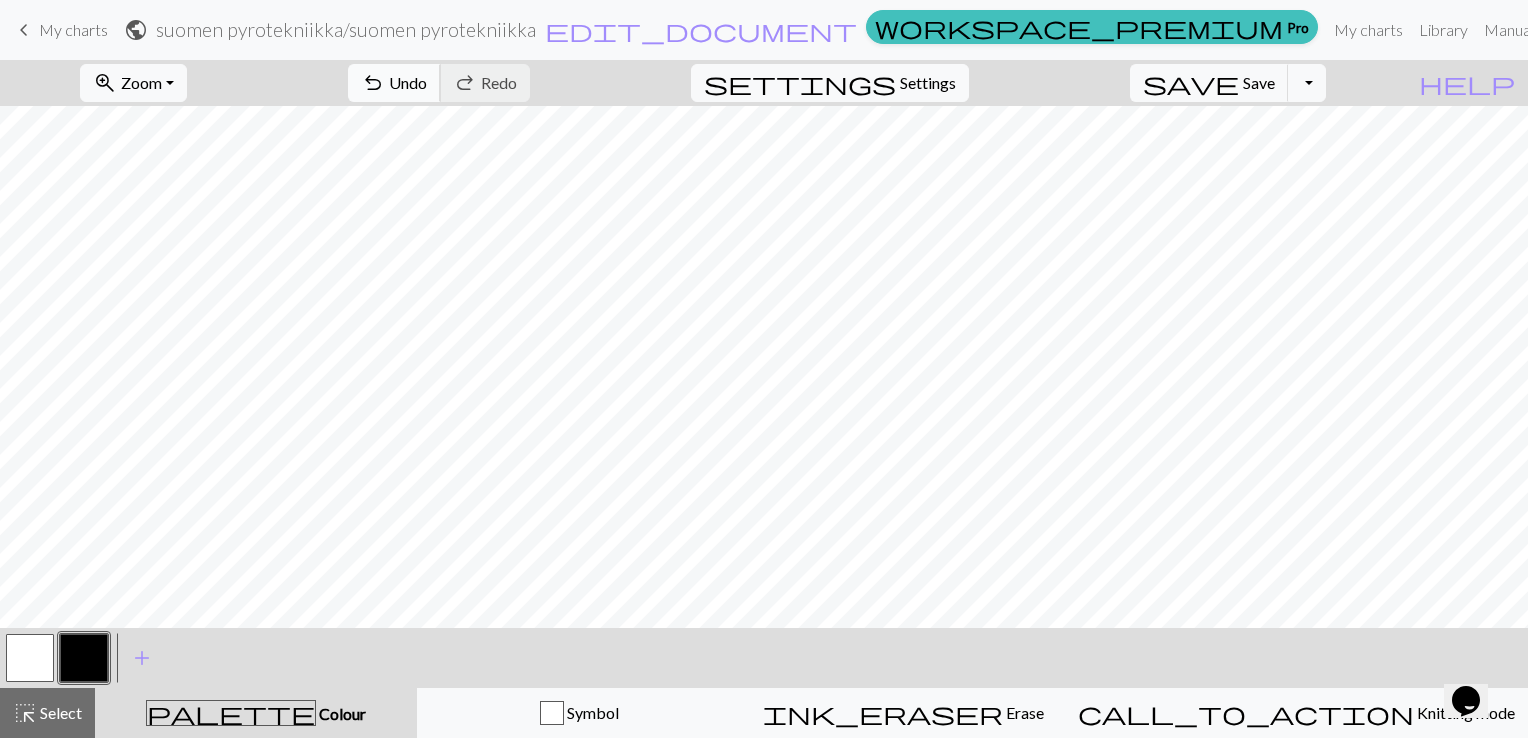 click on "undo" at bounding box center (373, 83) 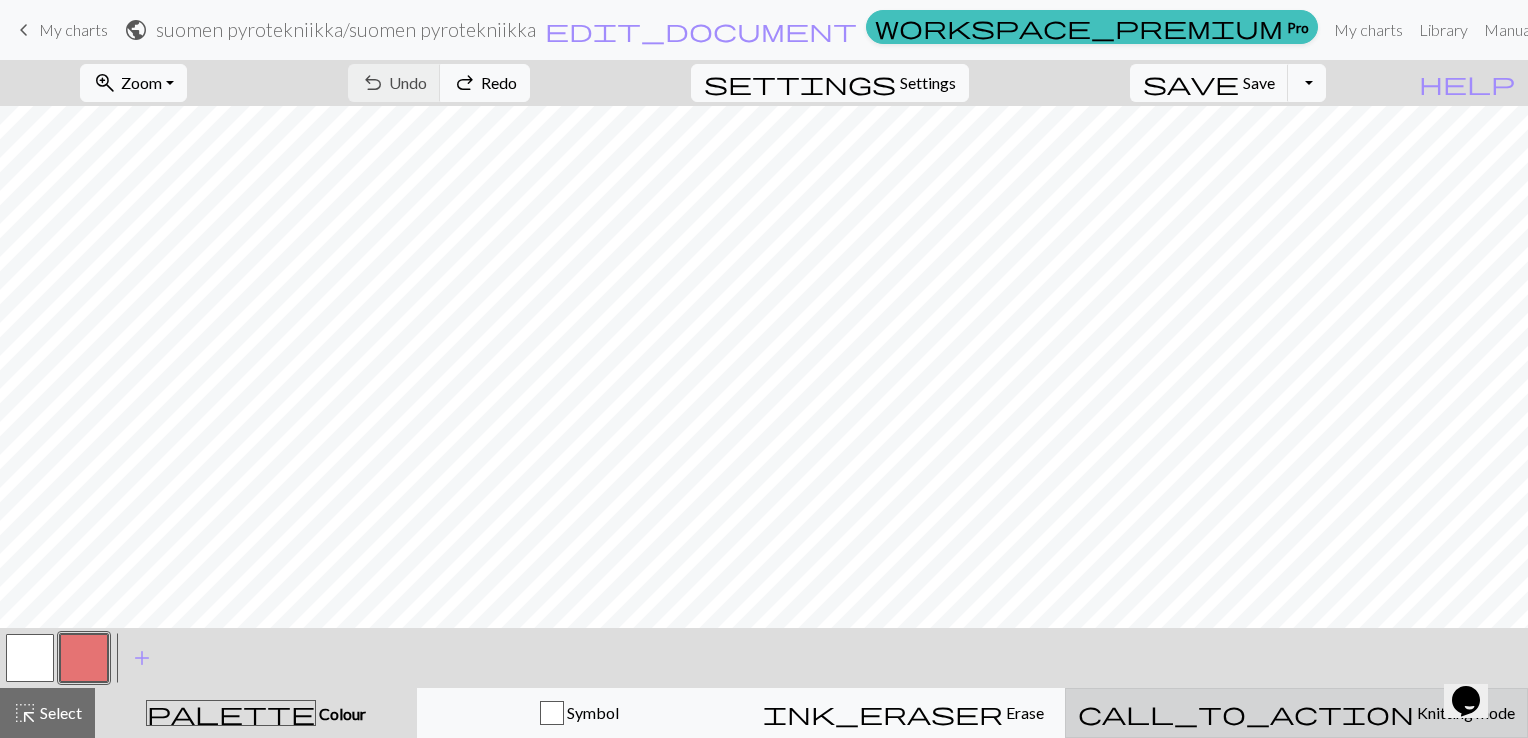 click on "call_to_action" at bounding box center [1246, 713] 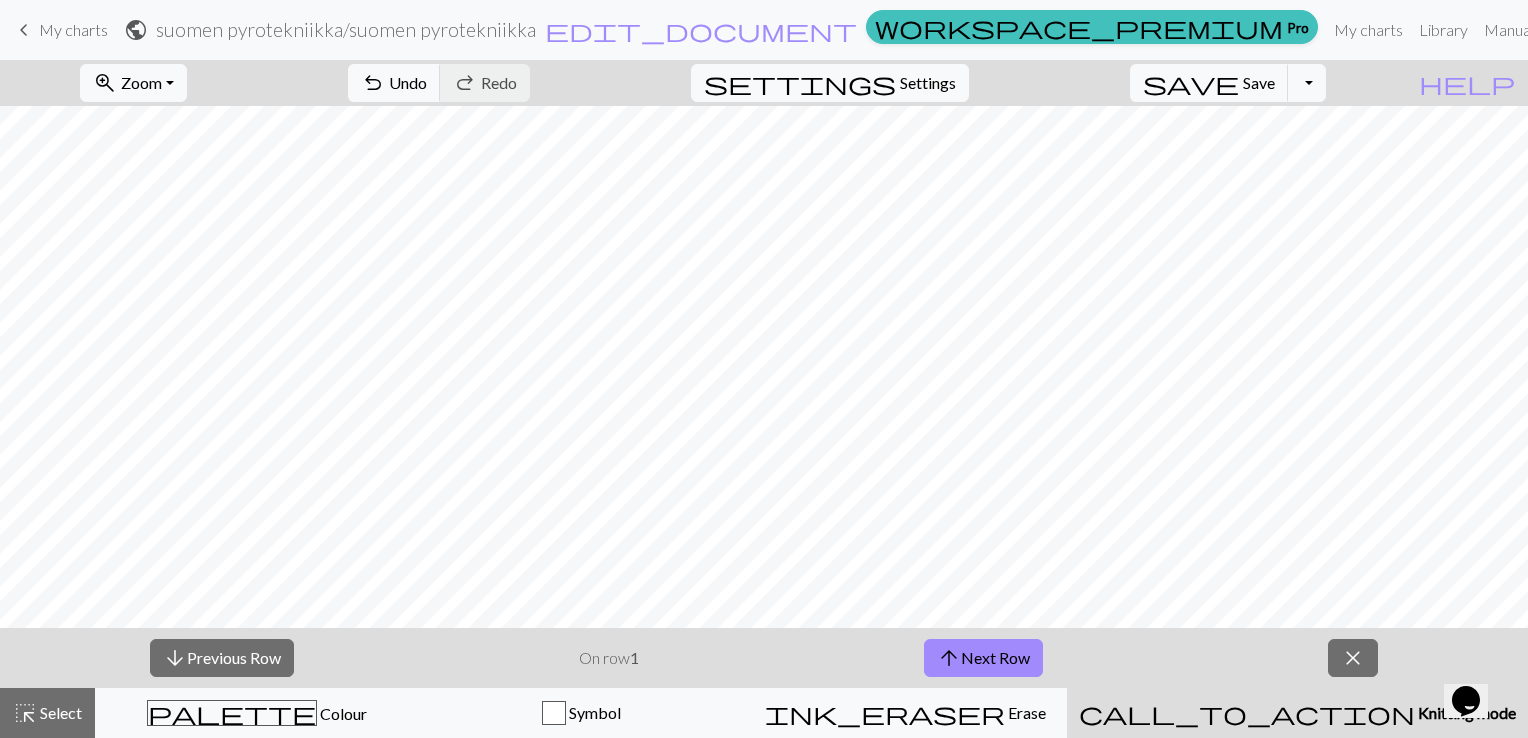 click on "call_to_action" at bounding box center (1247, 713) 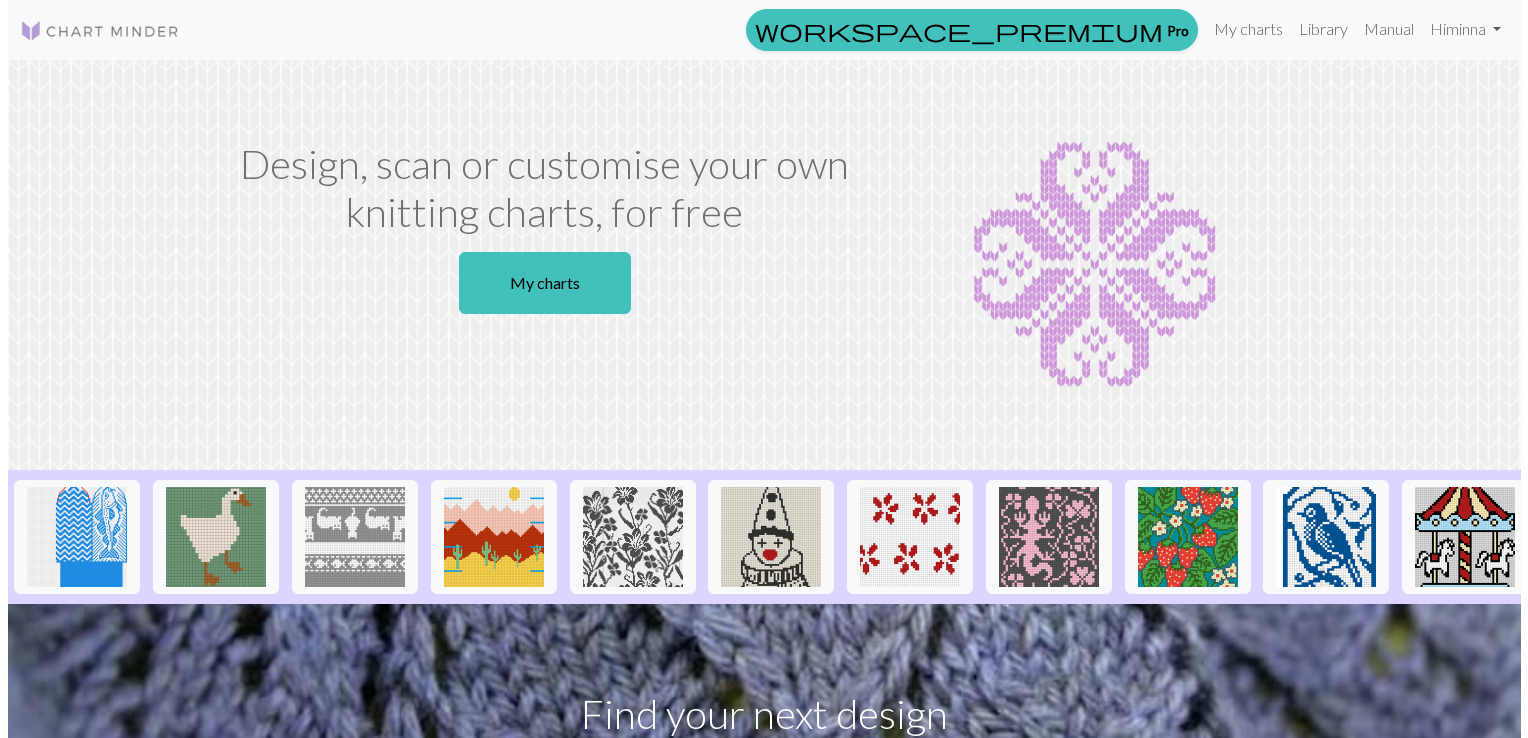 scroll, scrollTop: 0, scrollLeft: 0, axis: both 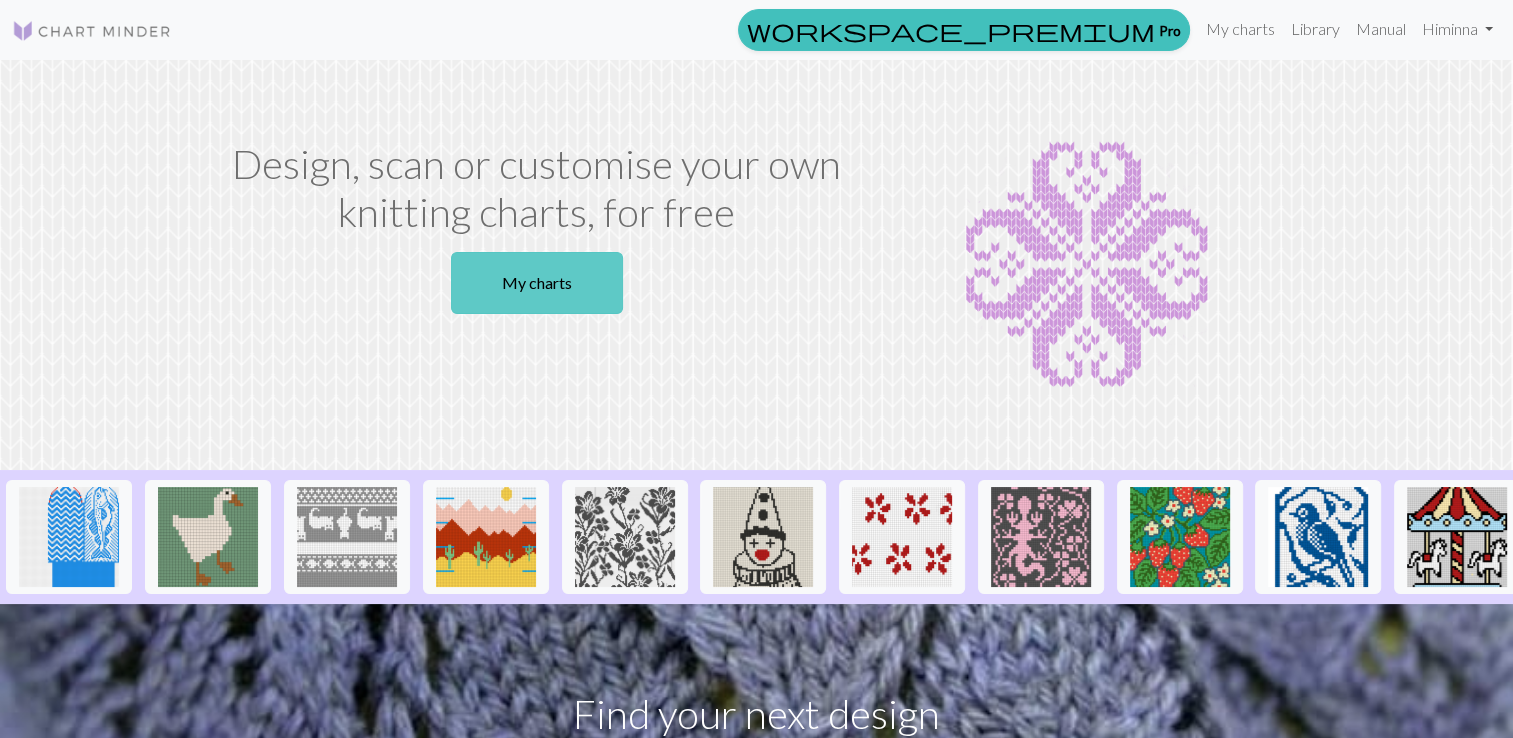 click on "My charts" at bounding box center (537, 283) 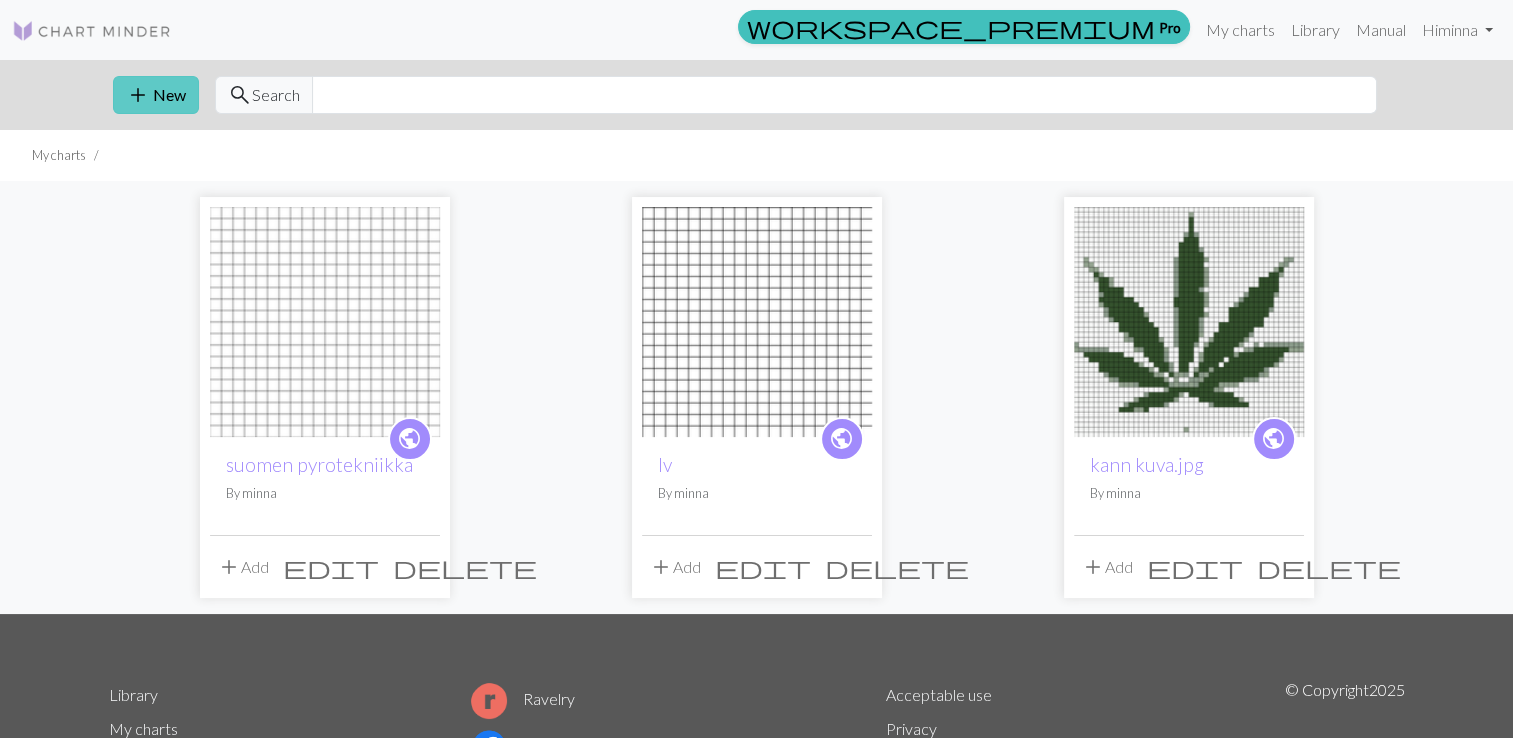click on "add" at bounding box center (138, 95) 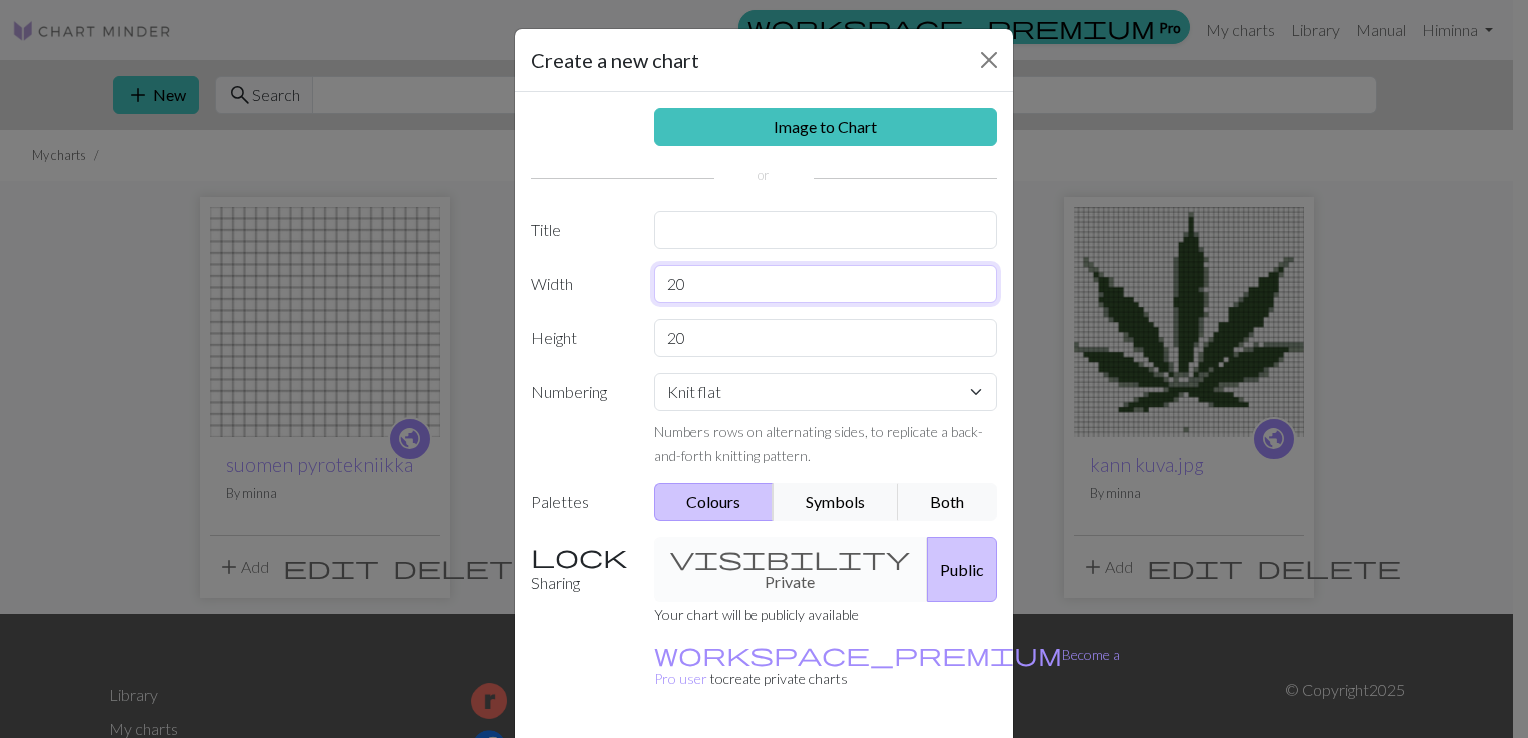 click on "20" at bounding box center (826, 284) 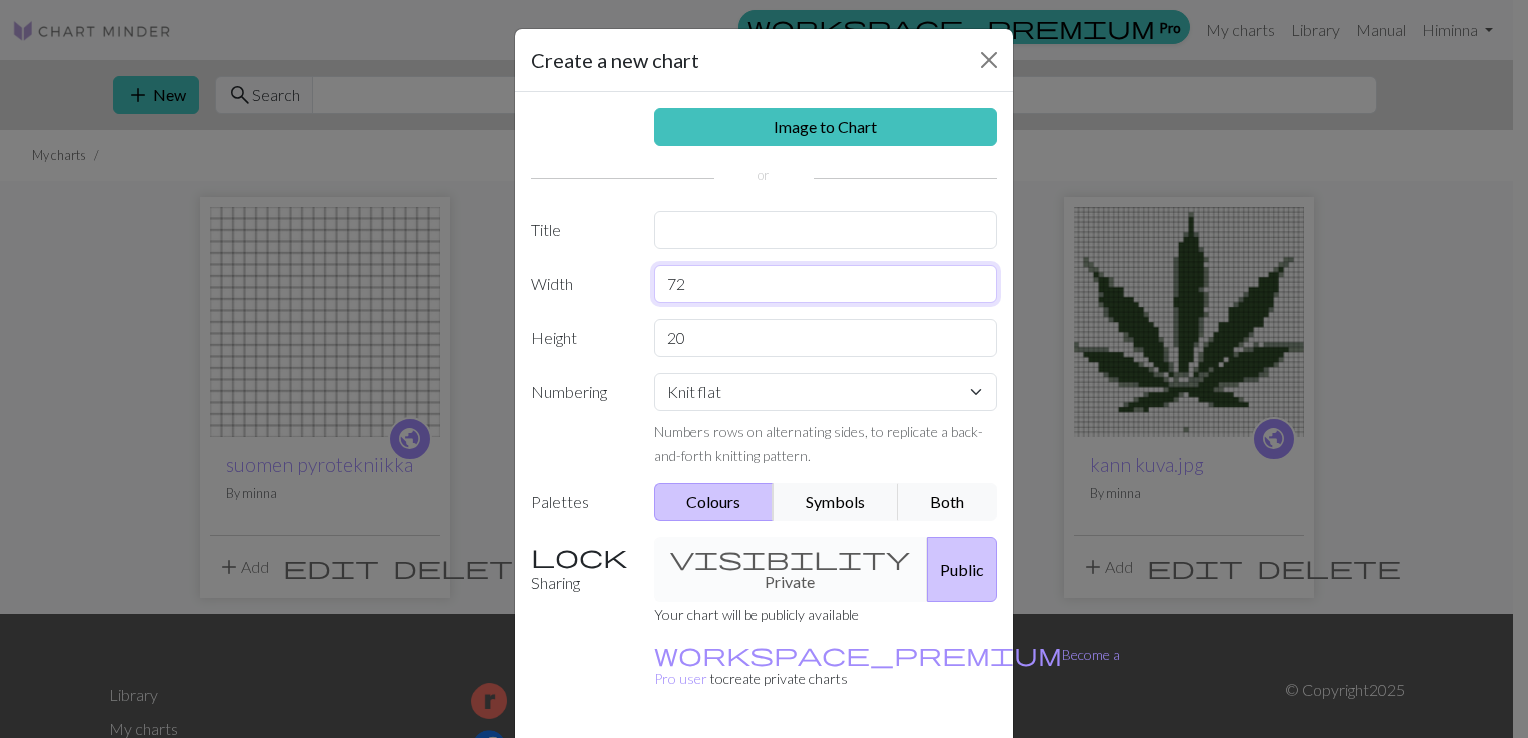 type on "72" 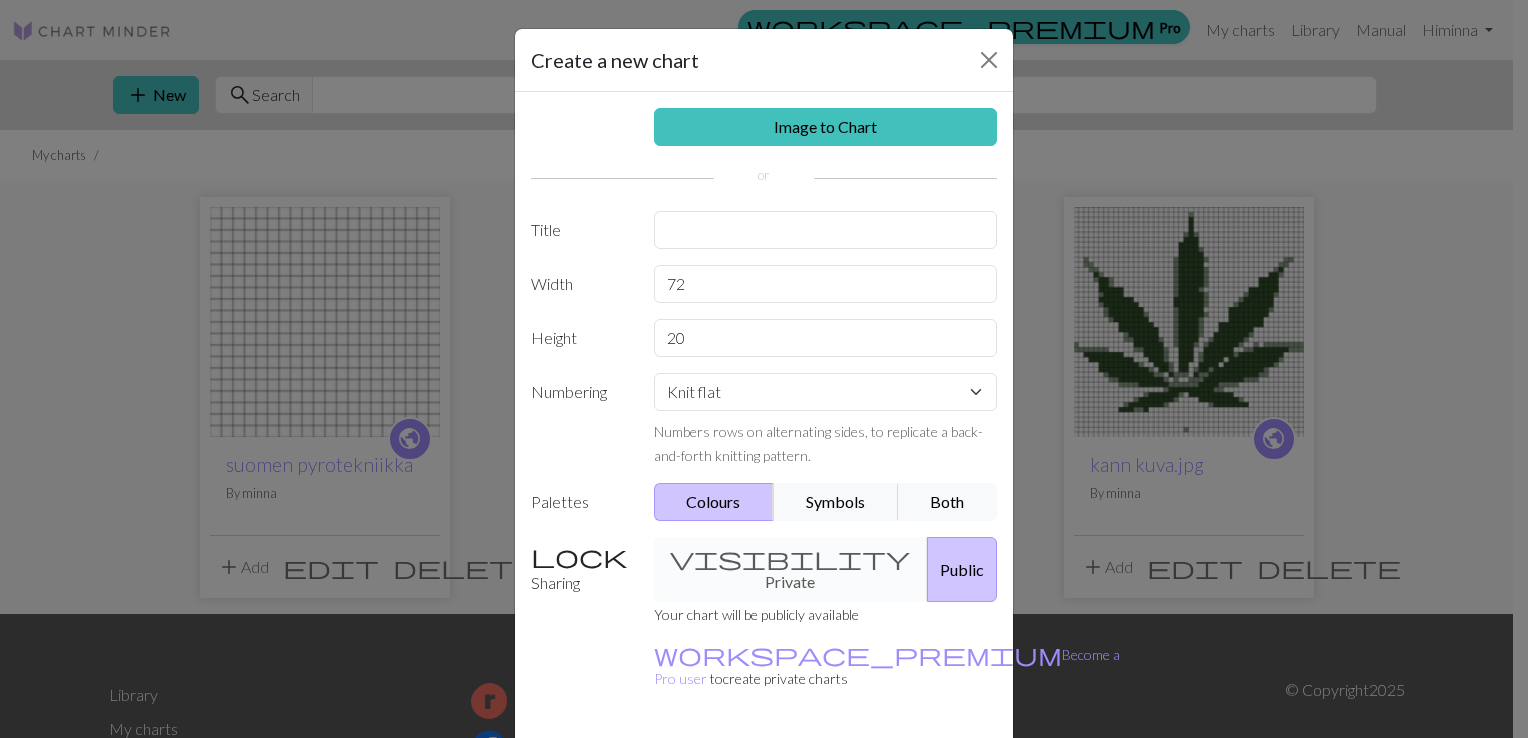 click on "Image to Chart Title Width 72 Height 20 Numbering Knit flat Knit in the round Lace knitting Cross stitch Numbers rows on alternating sides, to replicate a back-and-forth knitting pattern. Palettes Colours Symbols Both Sharing visibility  Private Public Your chart will be publicly available workspace_premium Become a Pro user   to  create private charts" at bounding box center (764, 415) 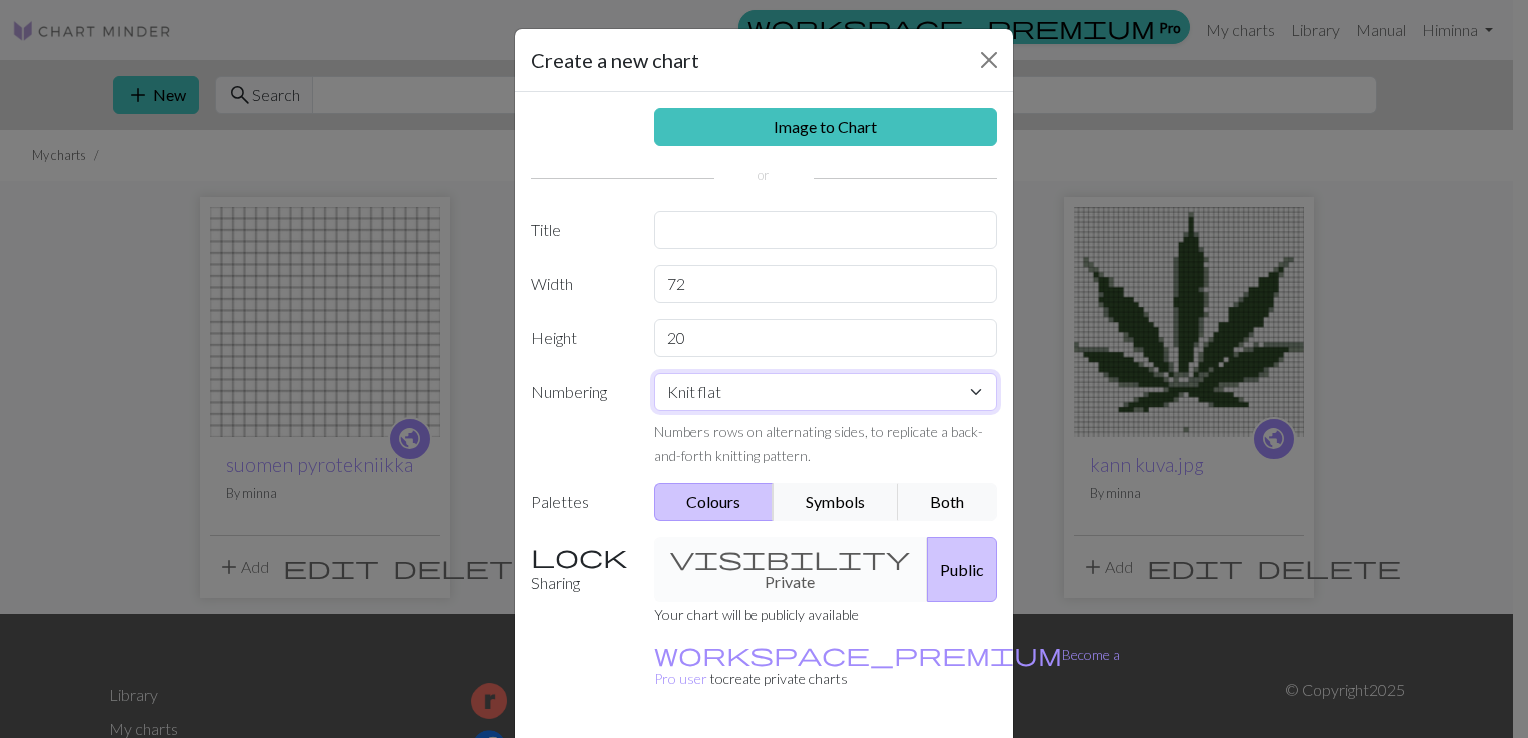 click on "Knit flat Knit in the round Lace knitting Cross stitch" at bounding box center (826, 392) 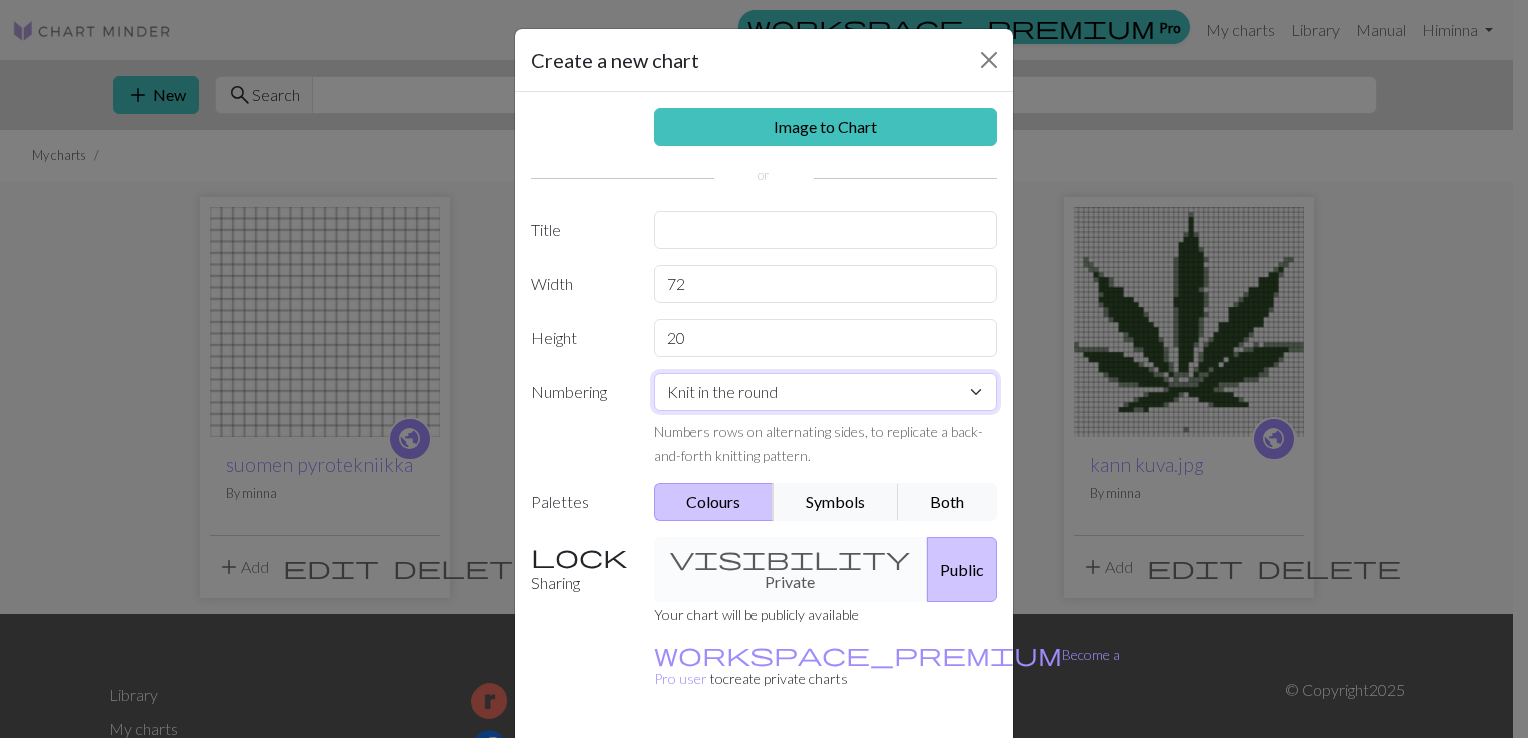 click on "Knit flat Knit in the round Lace knitting Cross stitch" at bounding box center [826, 392] 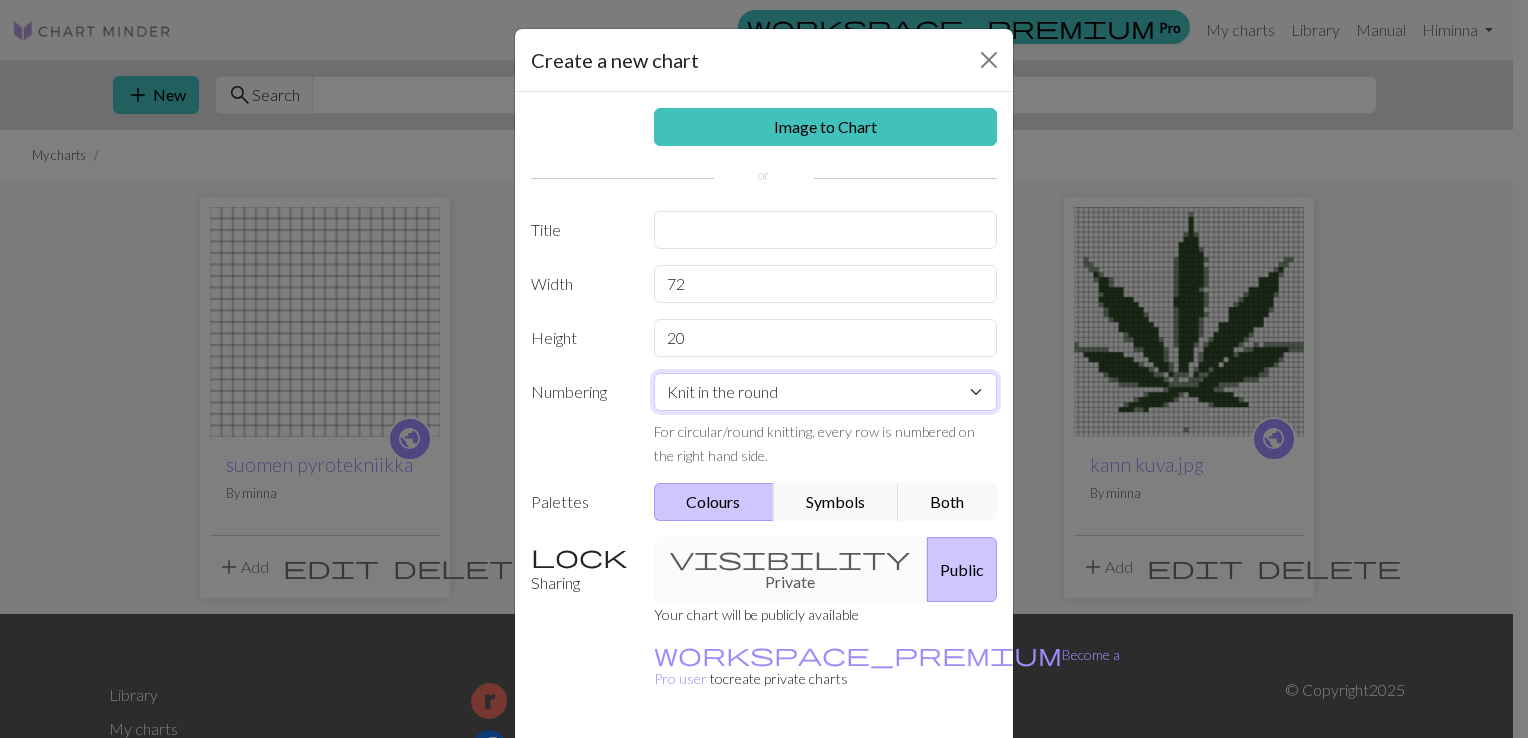 click on "Knit flat Knit in the round Lace knitting Cross stitch" at bounding box center [826, 392] 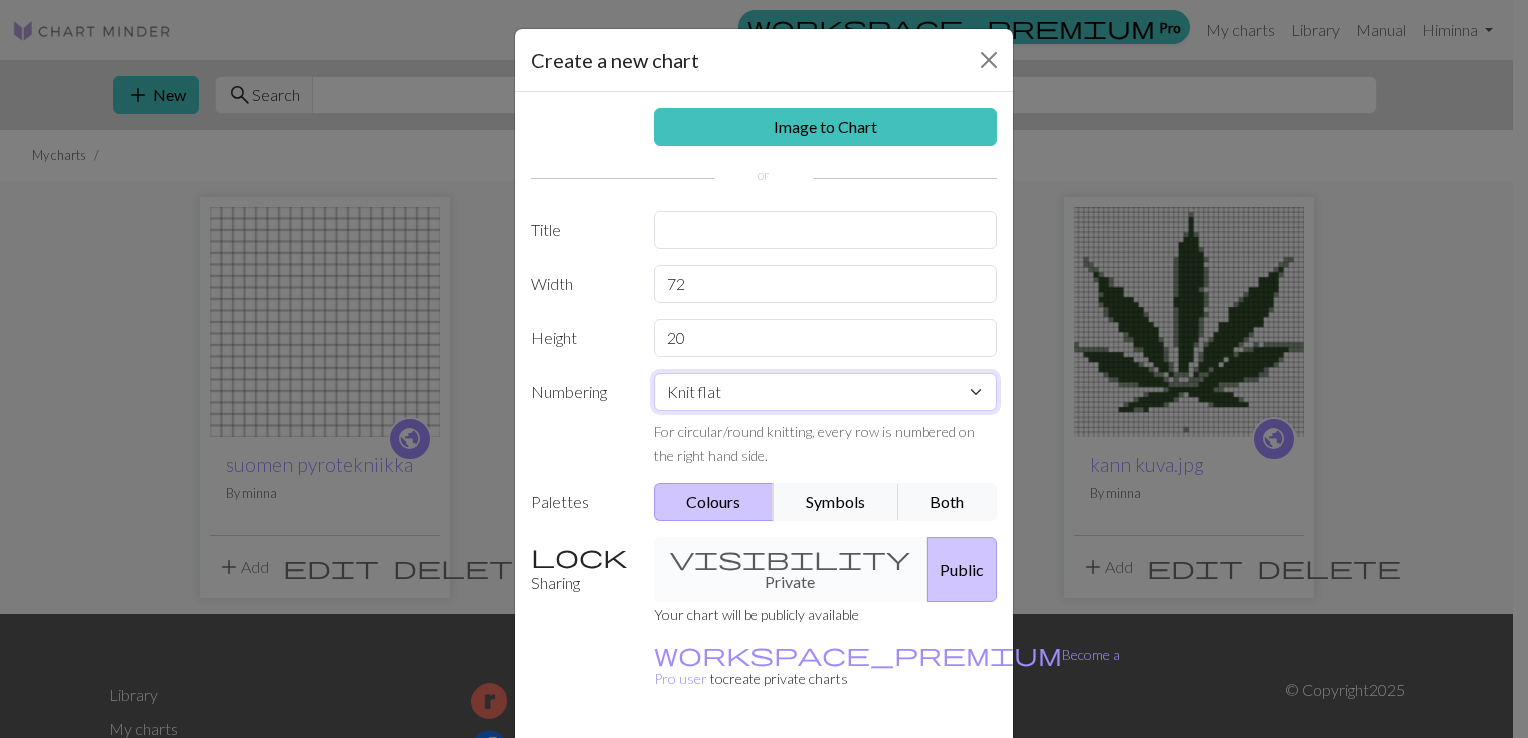click on "Knit flat Knit in the round Lace knitting Cross stitch" at bounding box center (826, 392) 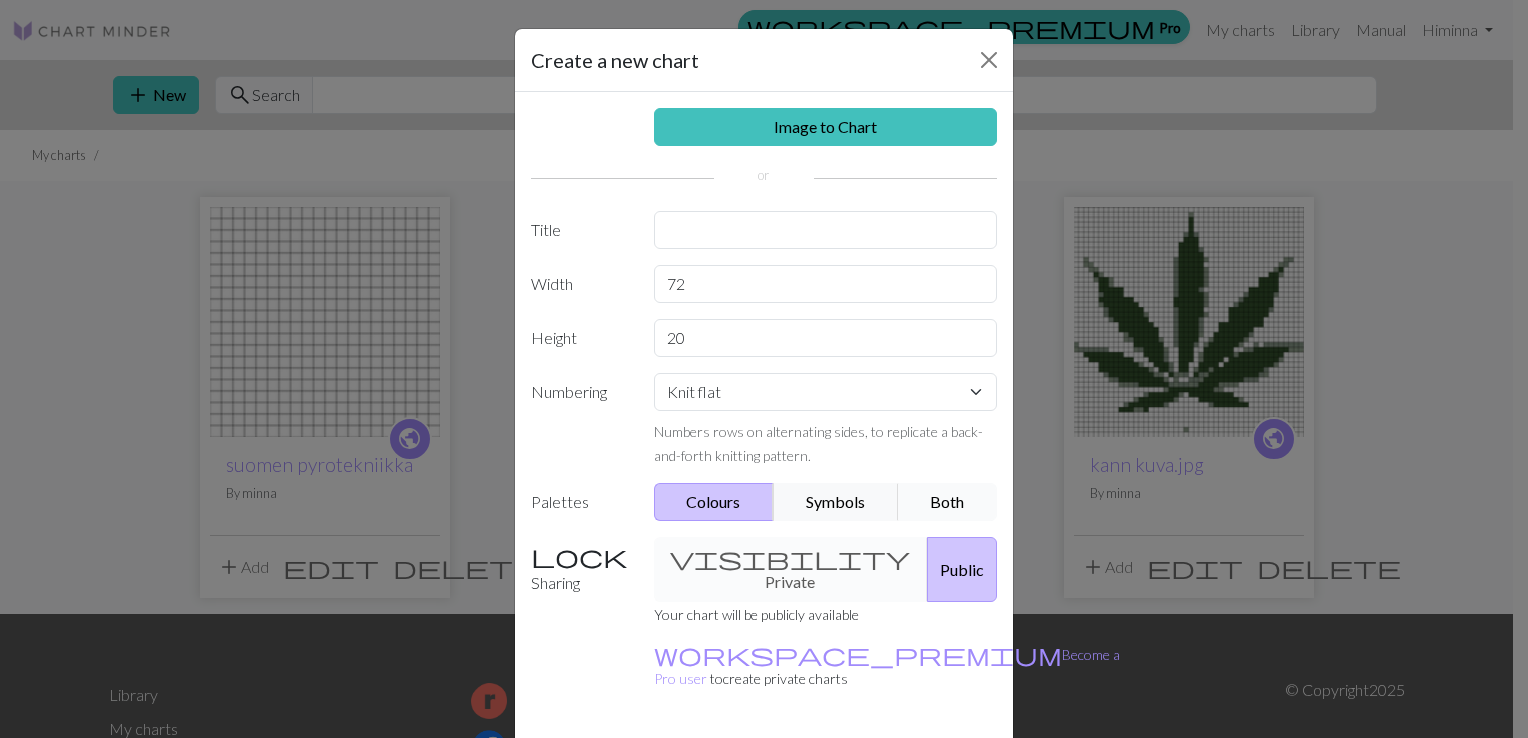 click on "Both" at bounding box center (948, 502) 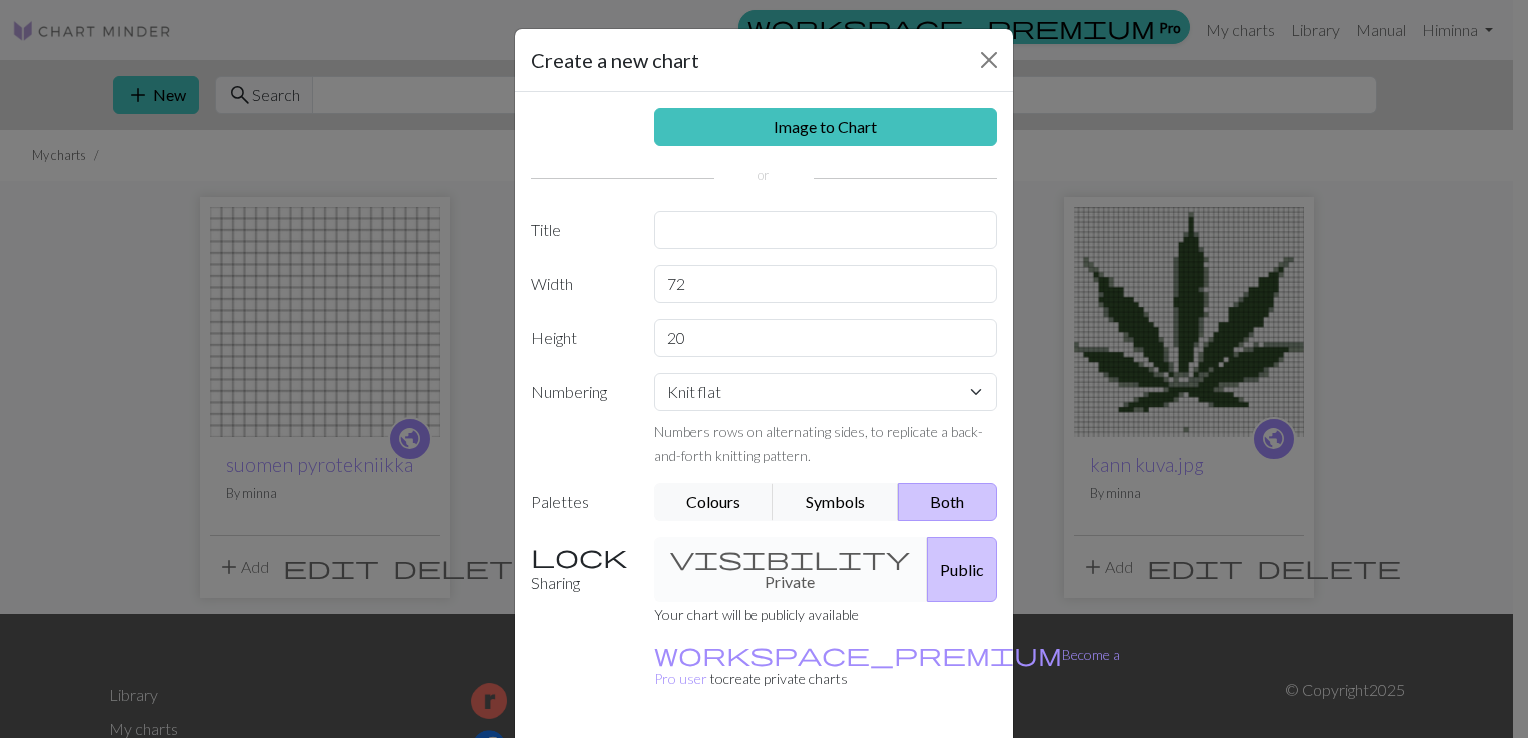 click on "visibility  Private Public" at bounding box center (826, 569) 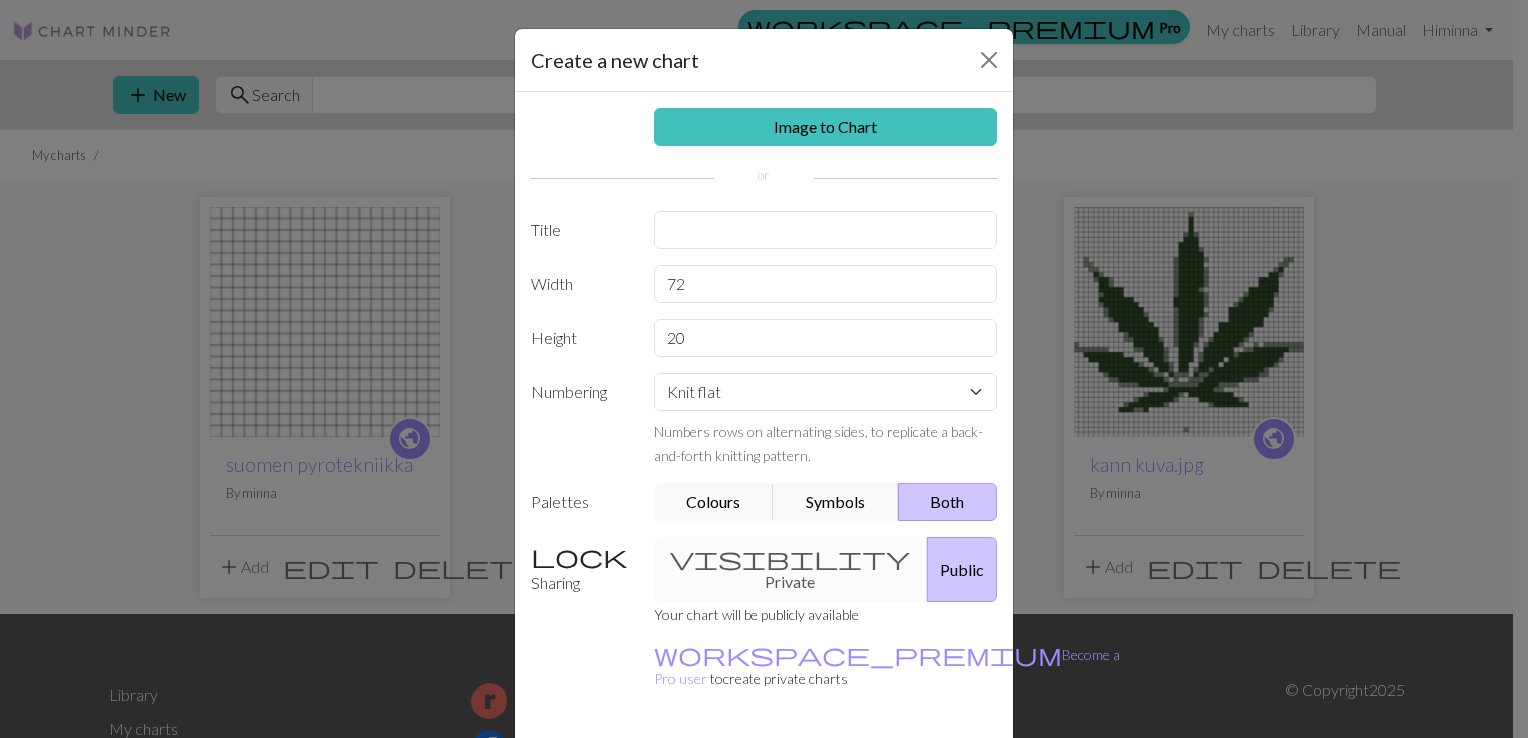 click on "Sharing" at bounding box center [580, 569] 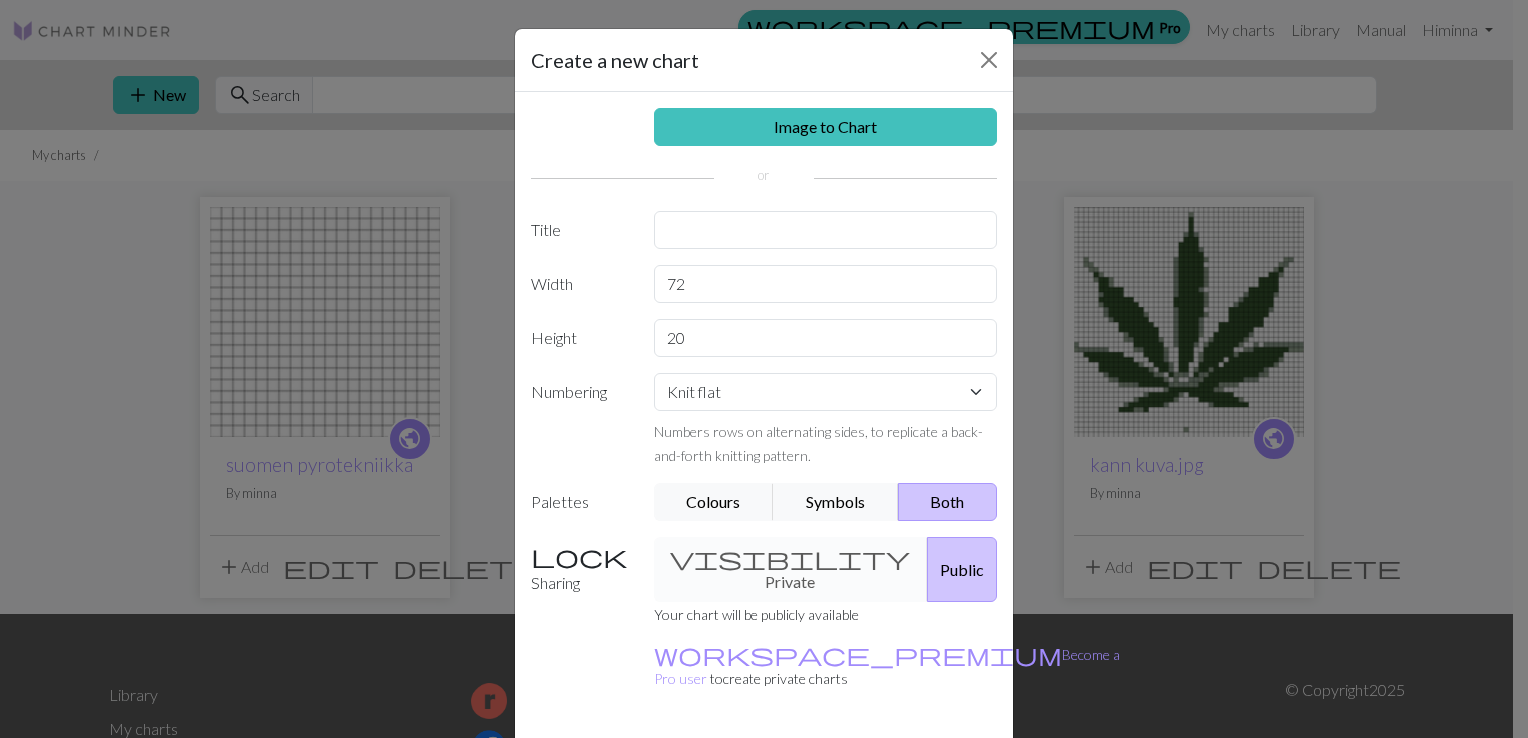 click on "Create" at bounding box center (879, 774) 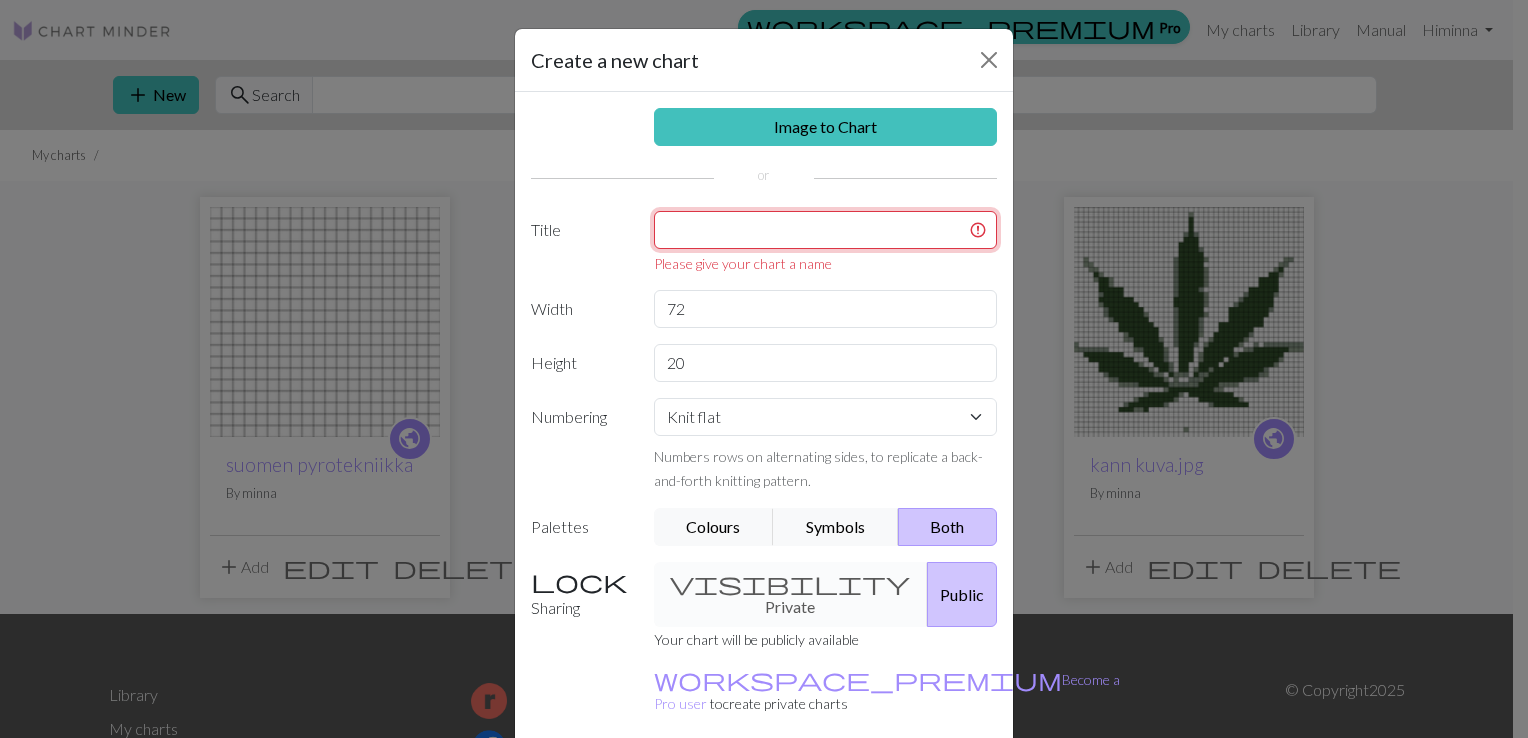 click at bounding box center [826, 230] 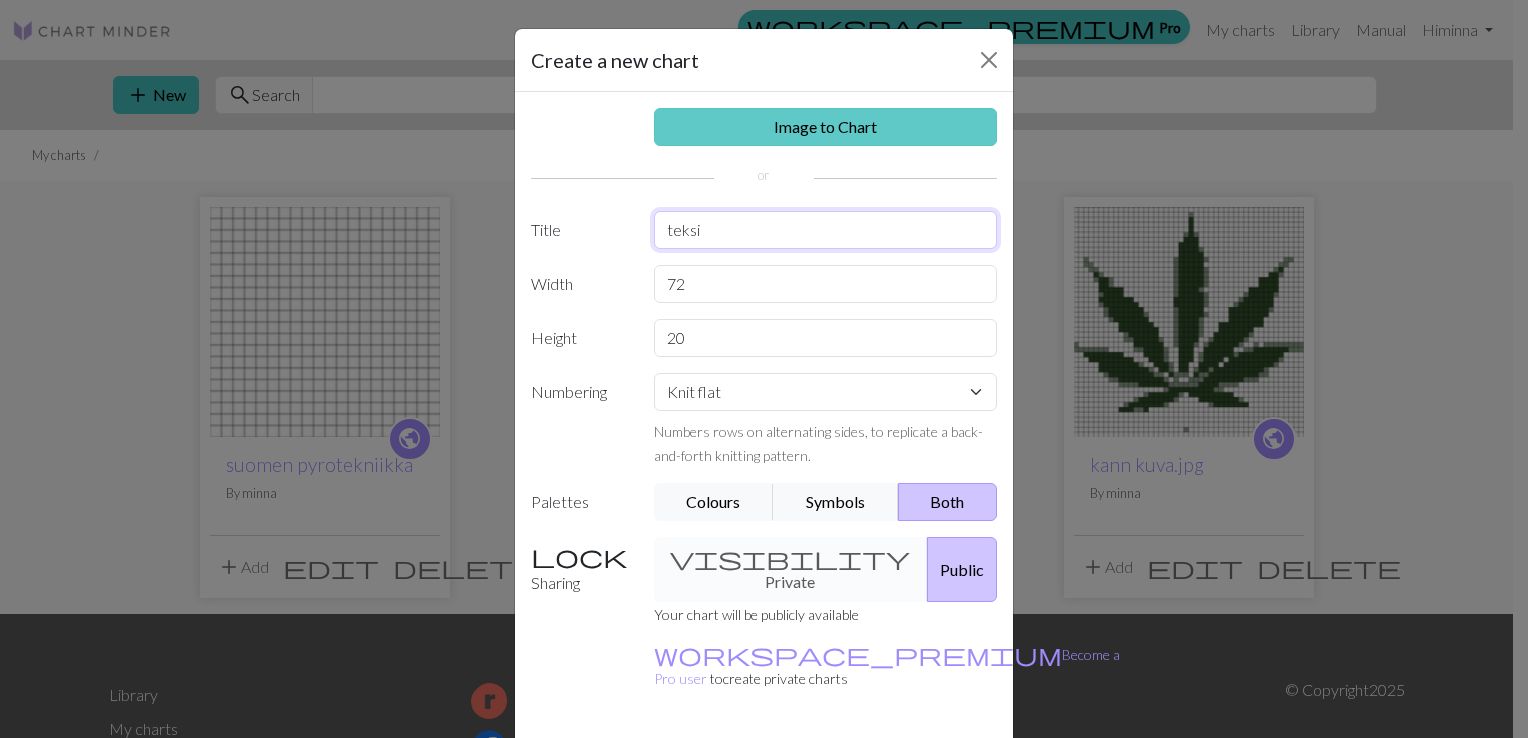 type on "teksi" 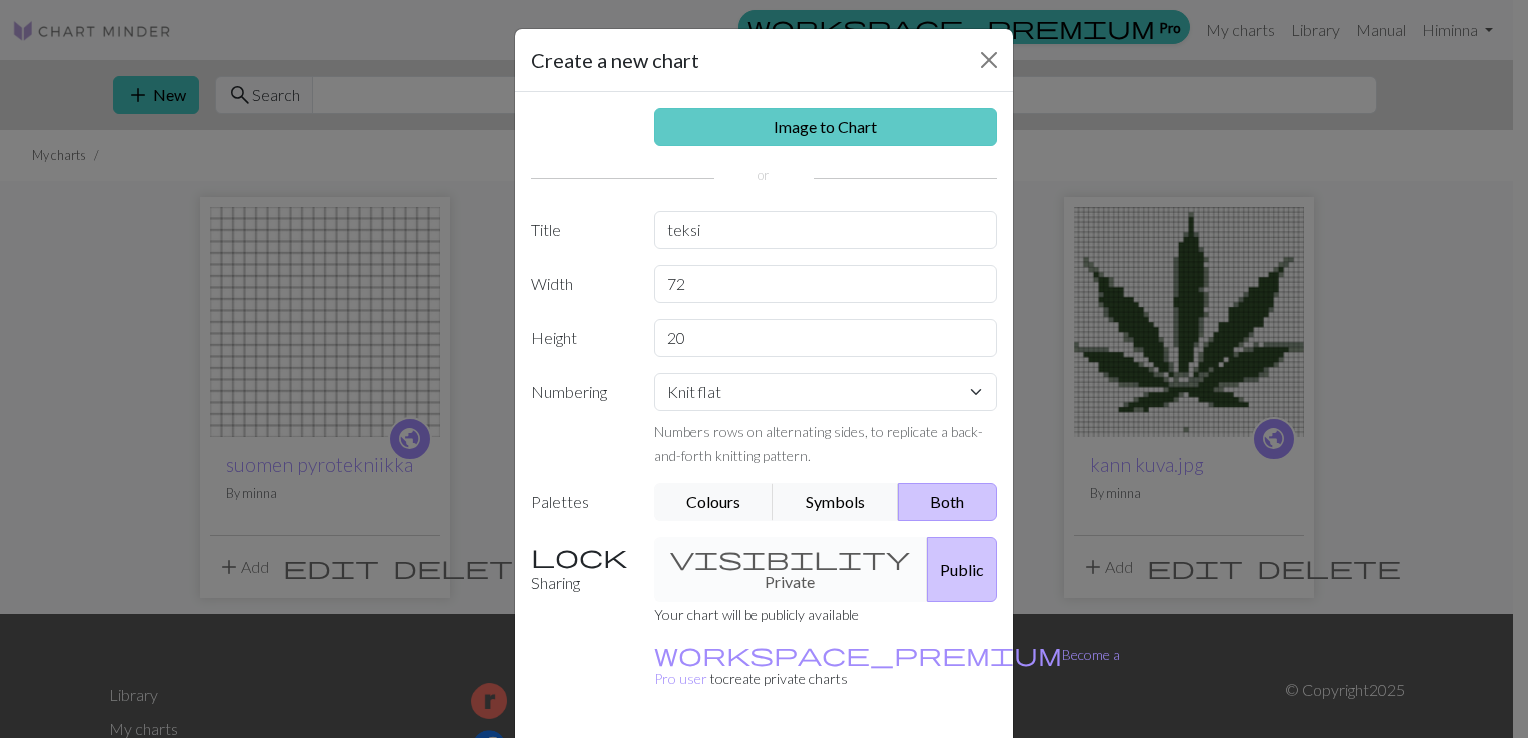 click on "Image to Chart" at bounding box center (826, 127) 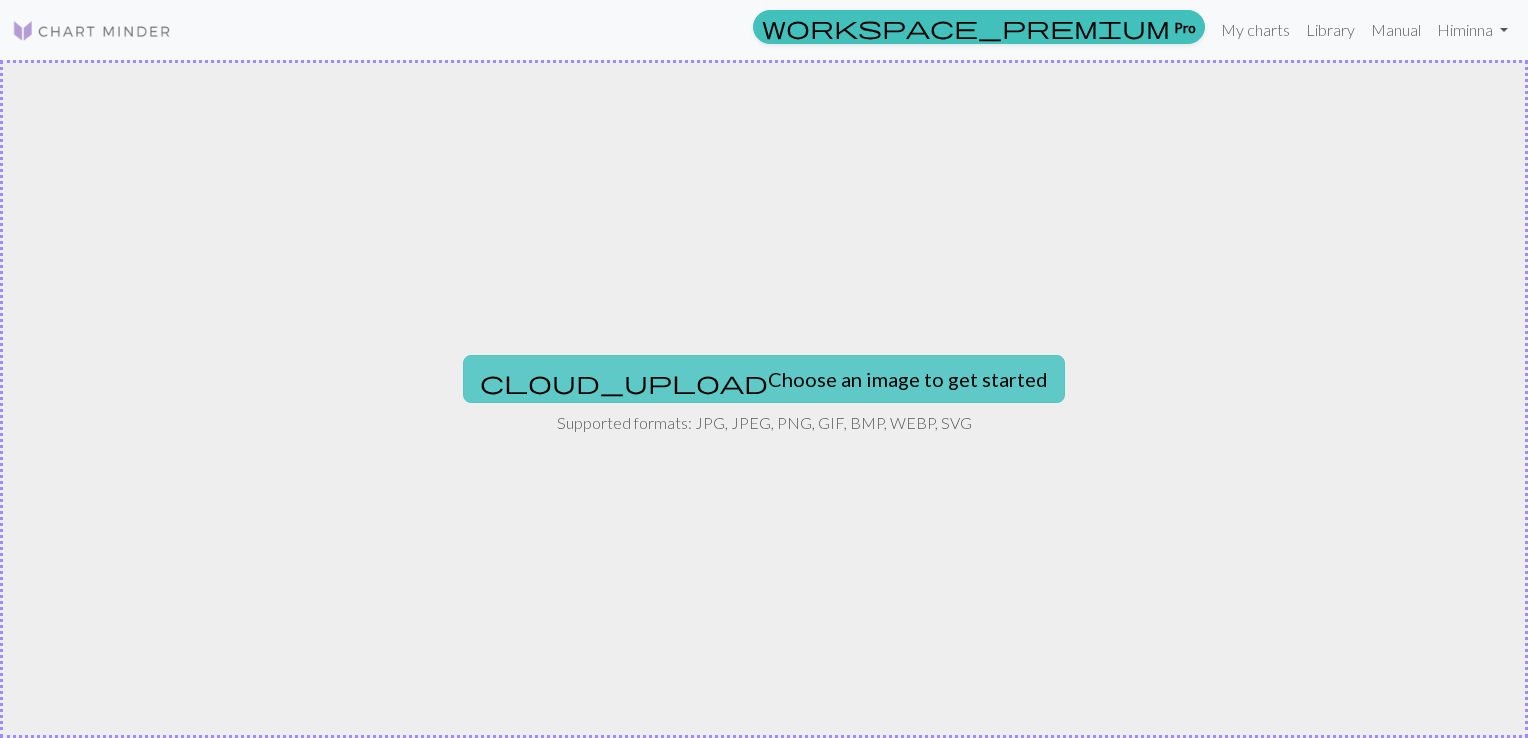 click on "cloud_upload  Choose an image to get started" at bounding box center [764, 379] 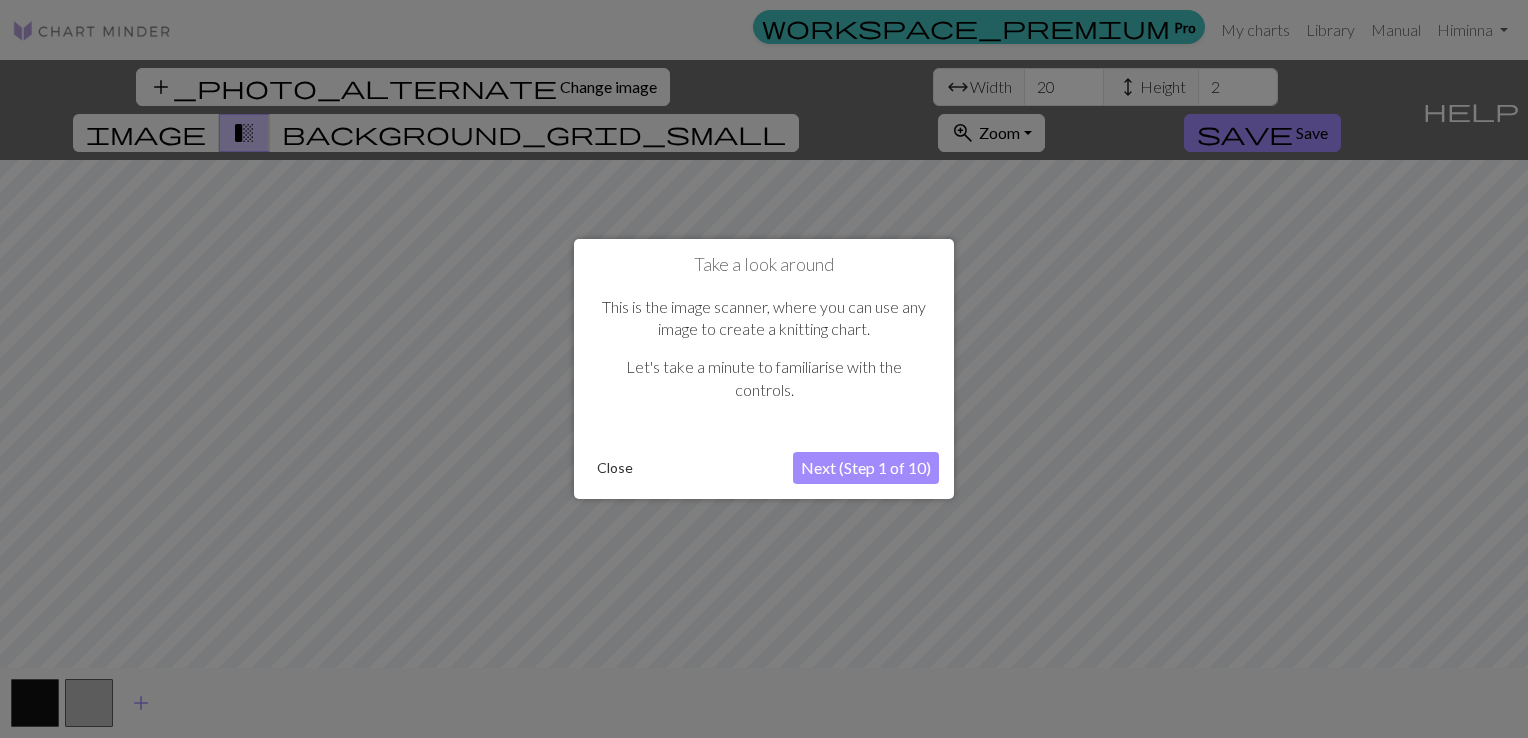 click on "Next (Step 1 of 10)" at bounding box center (866, 468) 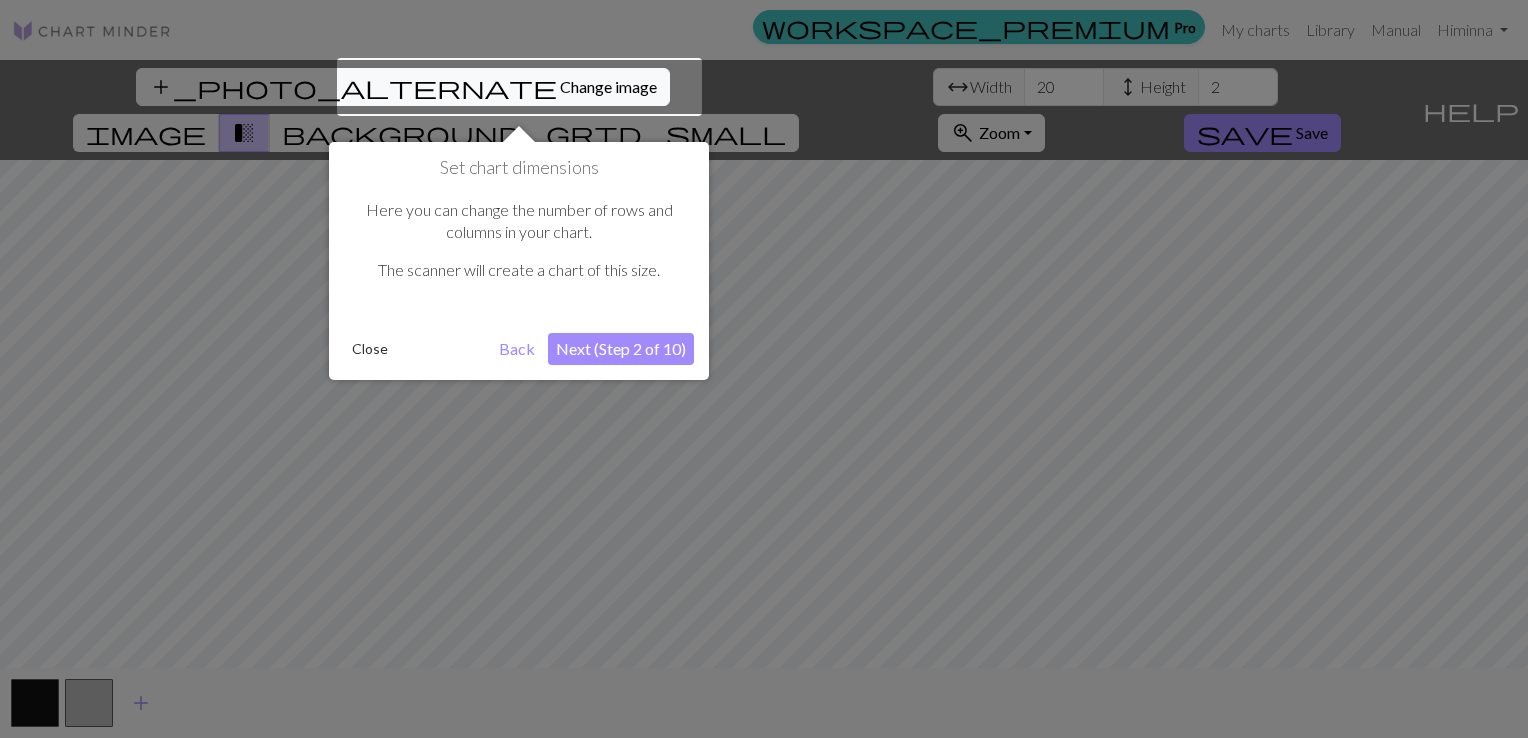 click at bounding box center (519, 87) 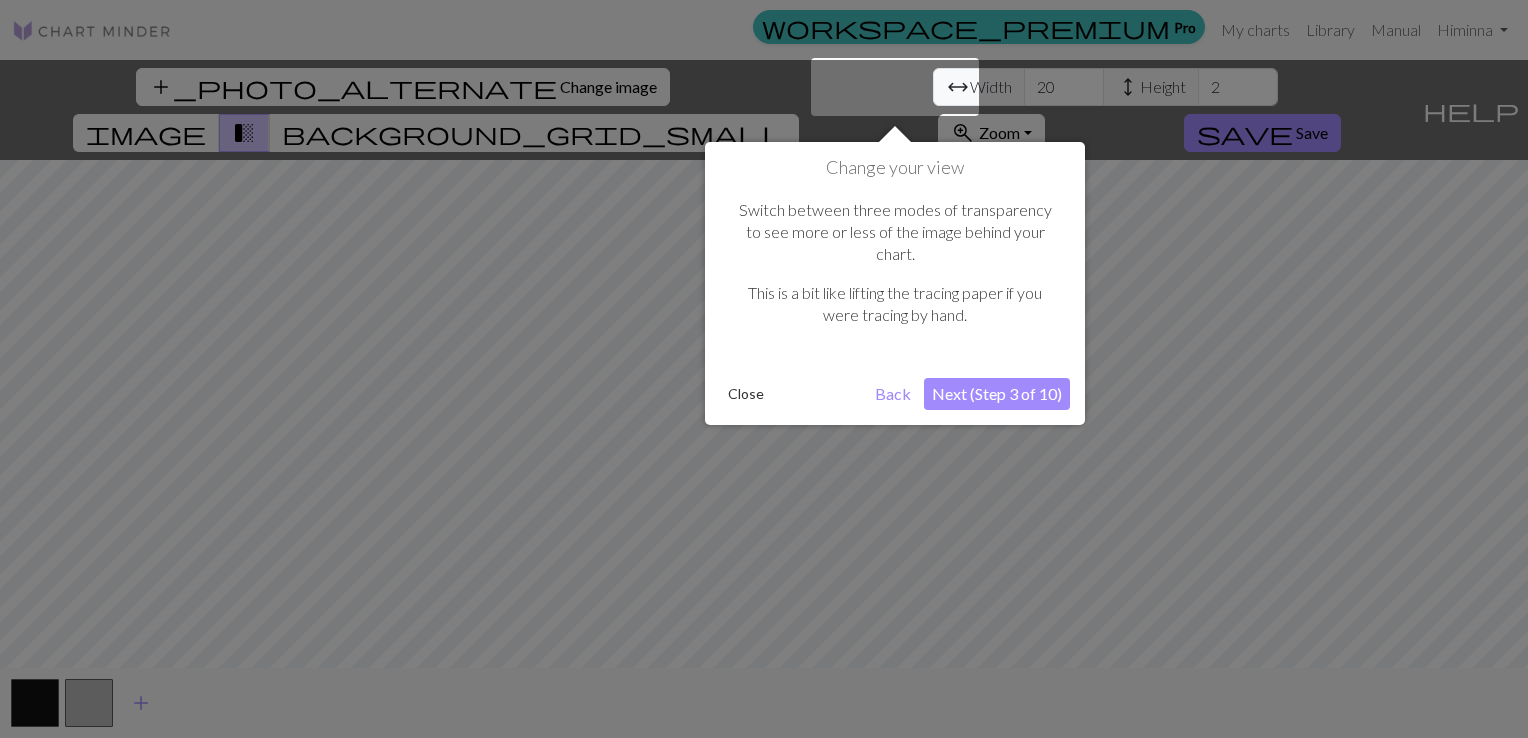 click at bounding box center [764, 369] 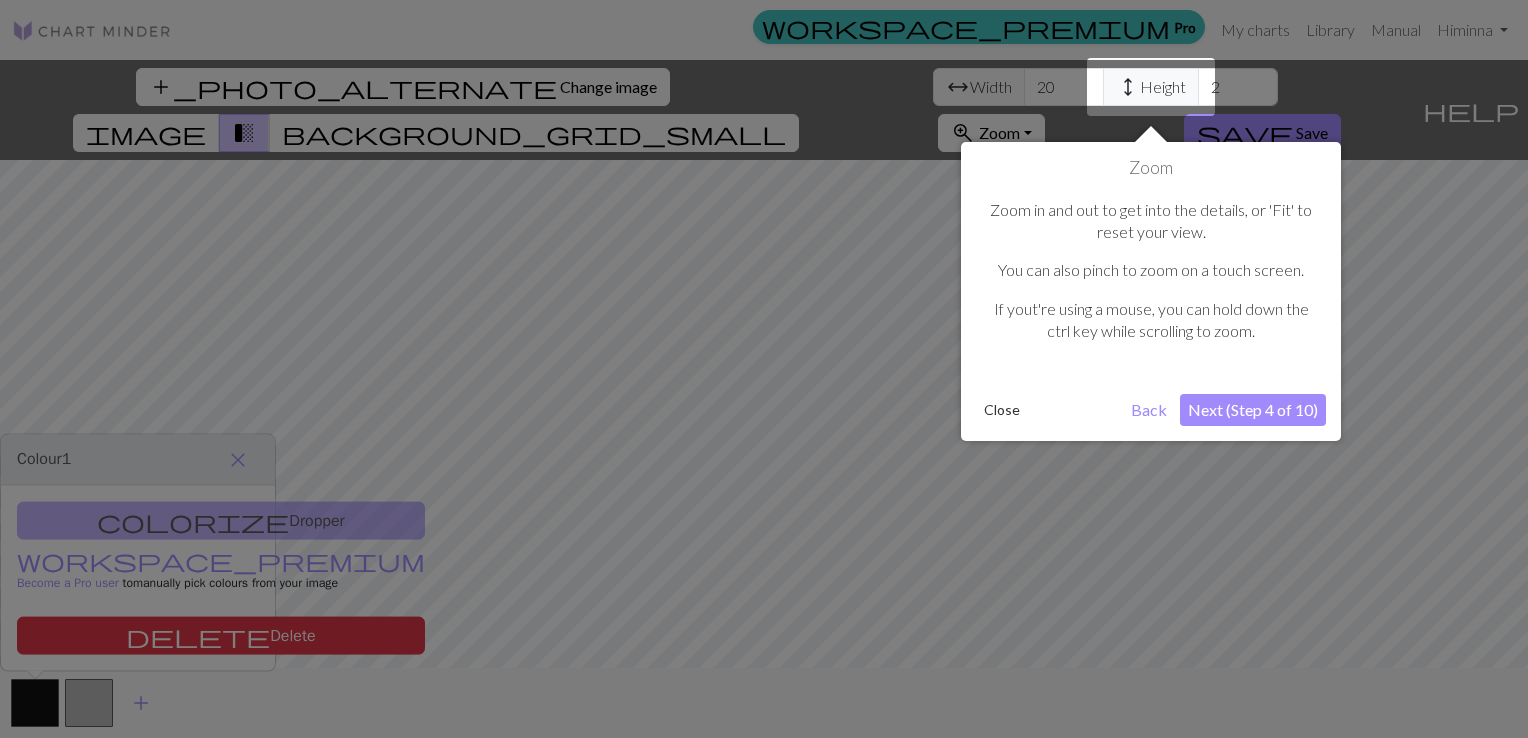 click at bounding box center (764, 369) 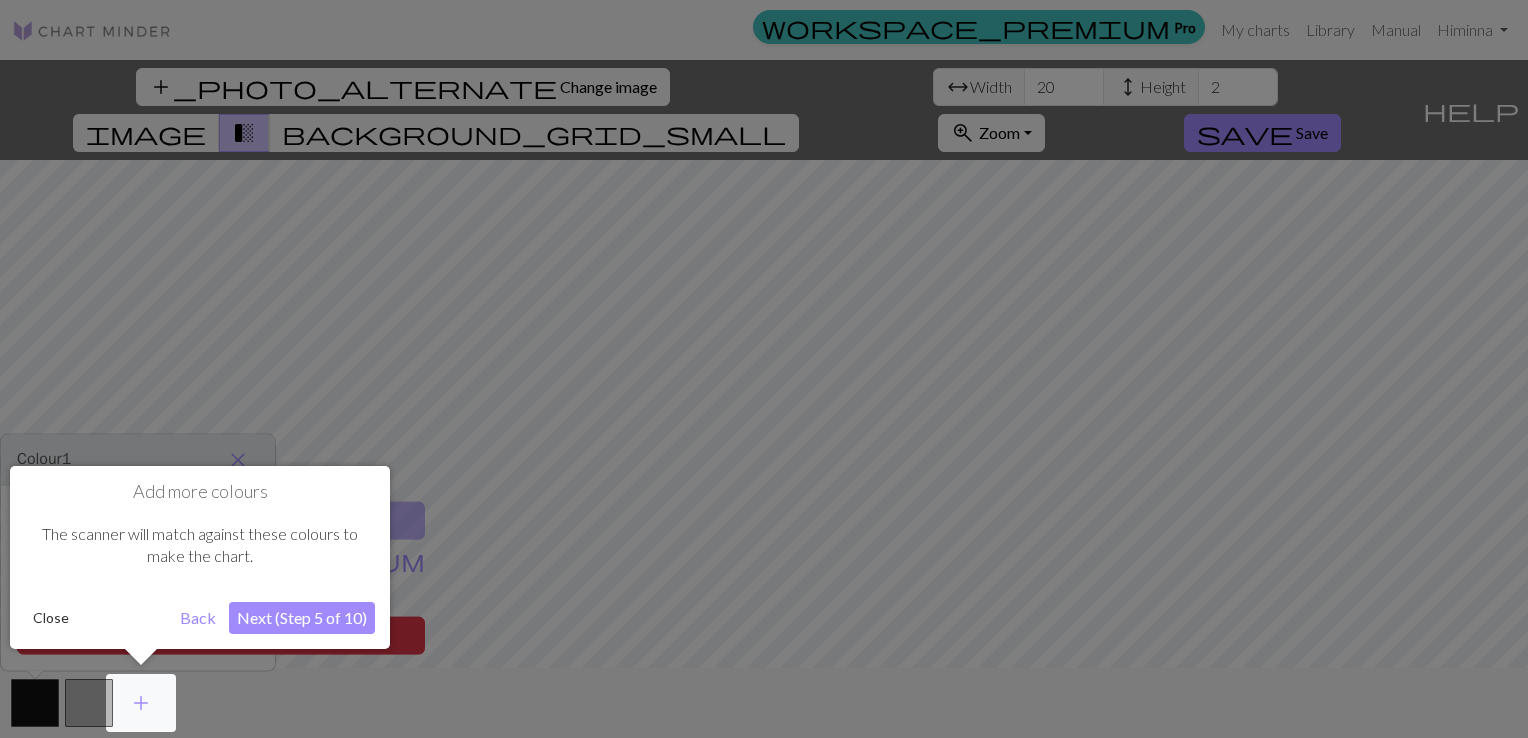 click at bounding box center [764, 369] 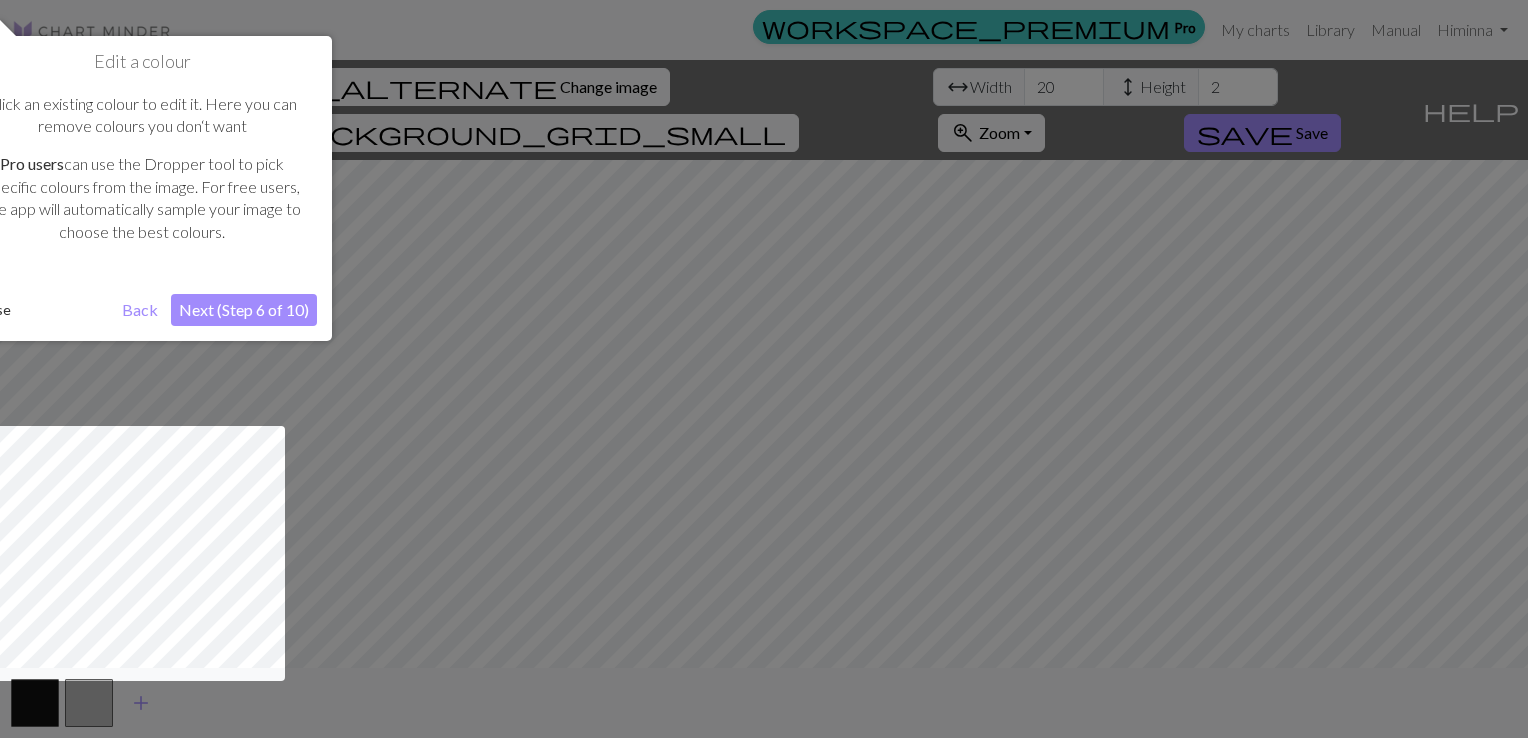 click at bounding box center (764, 369) 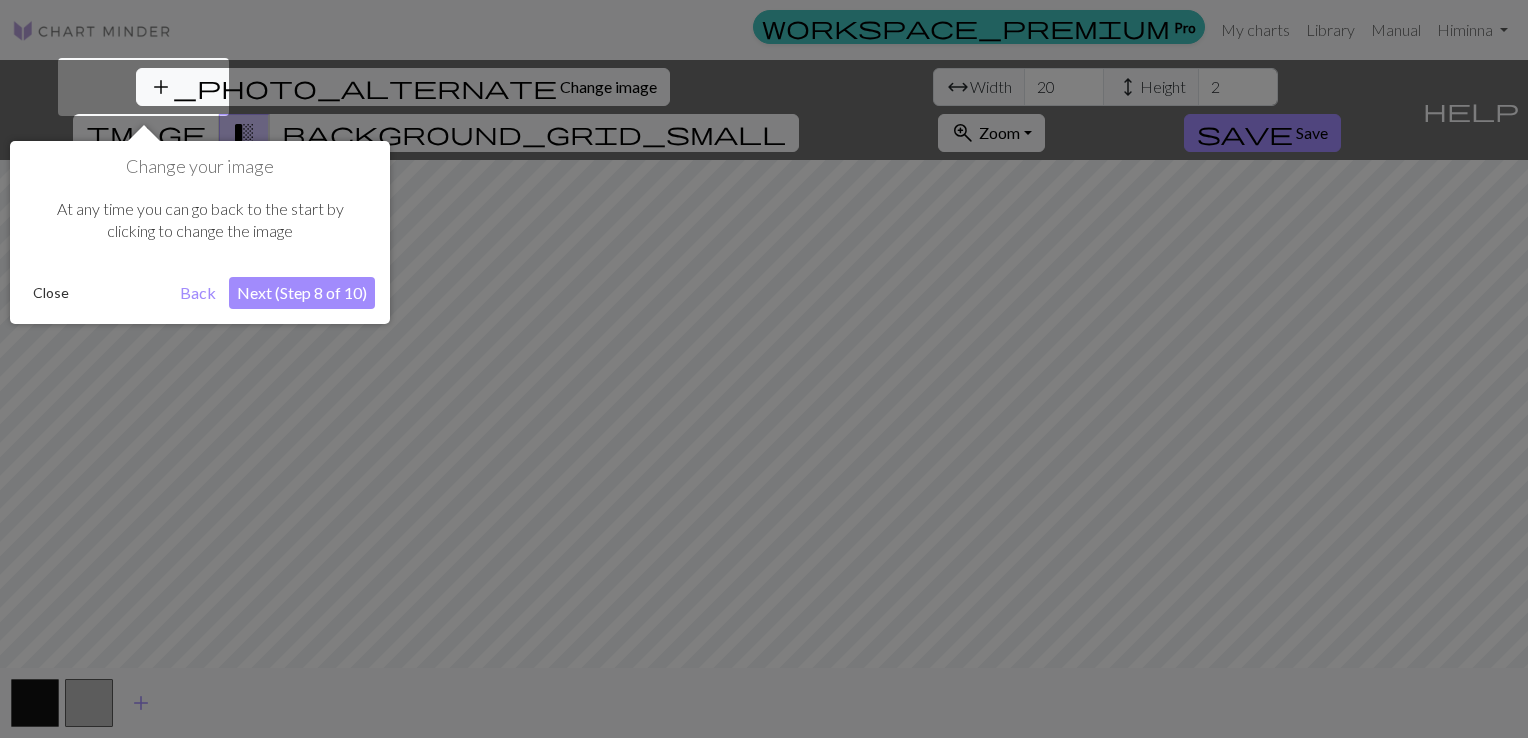 click at bounding box center [764, 369] 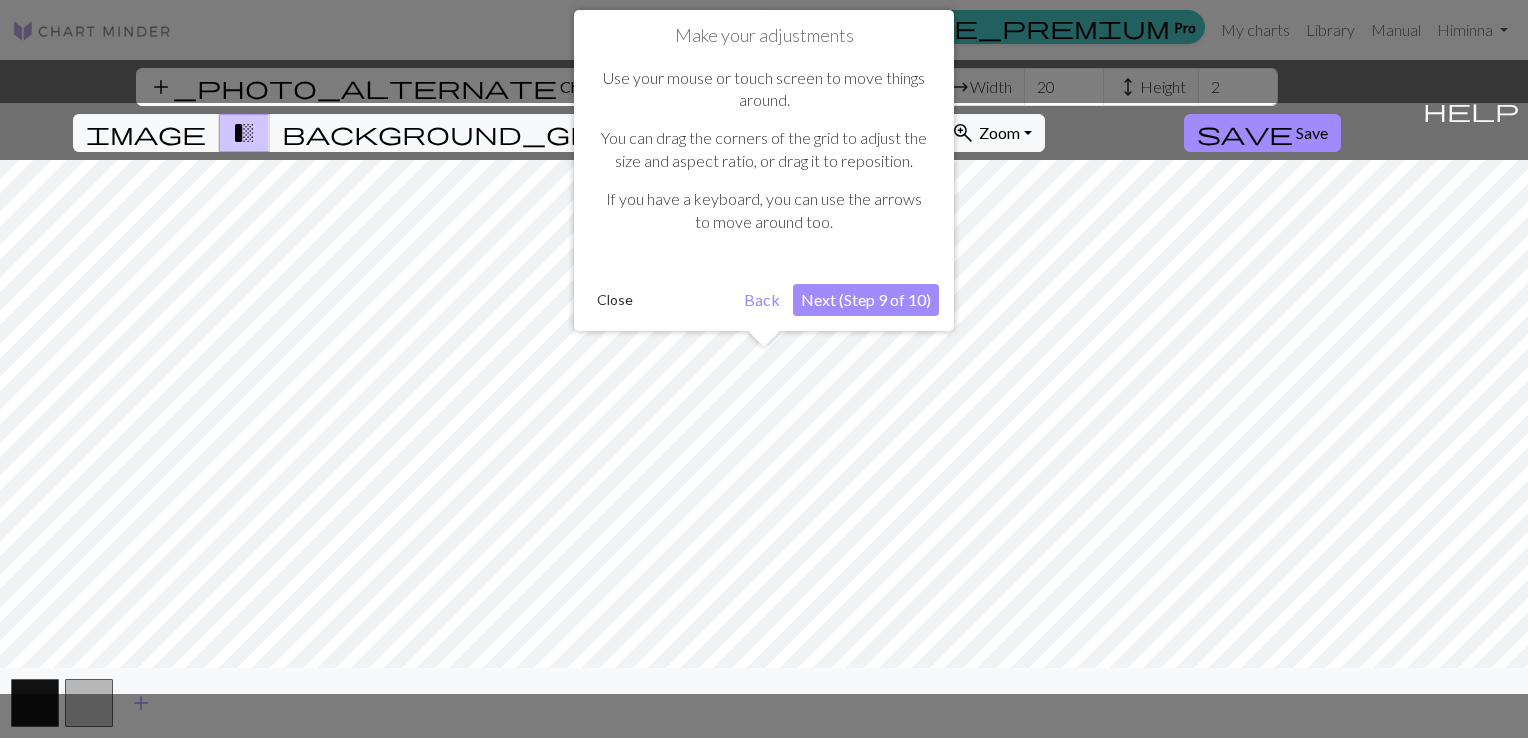 click at bounding box center [764, 398] 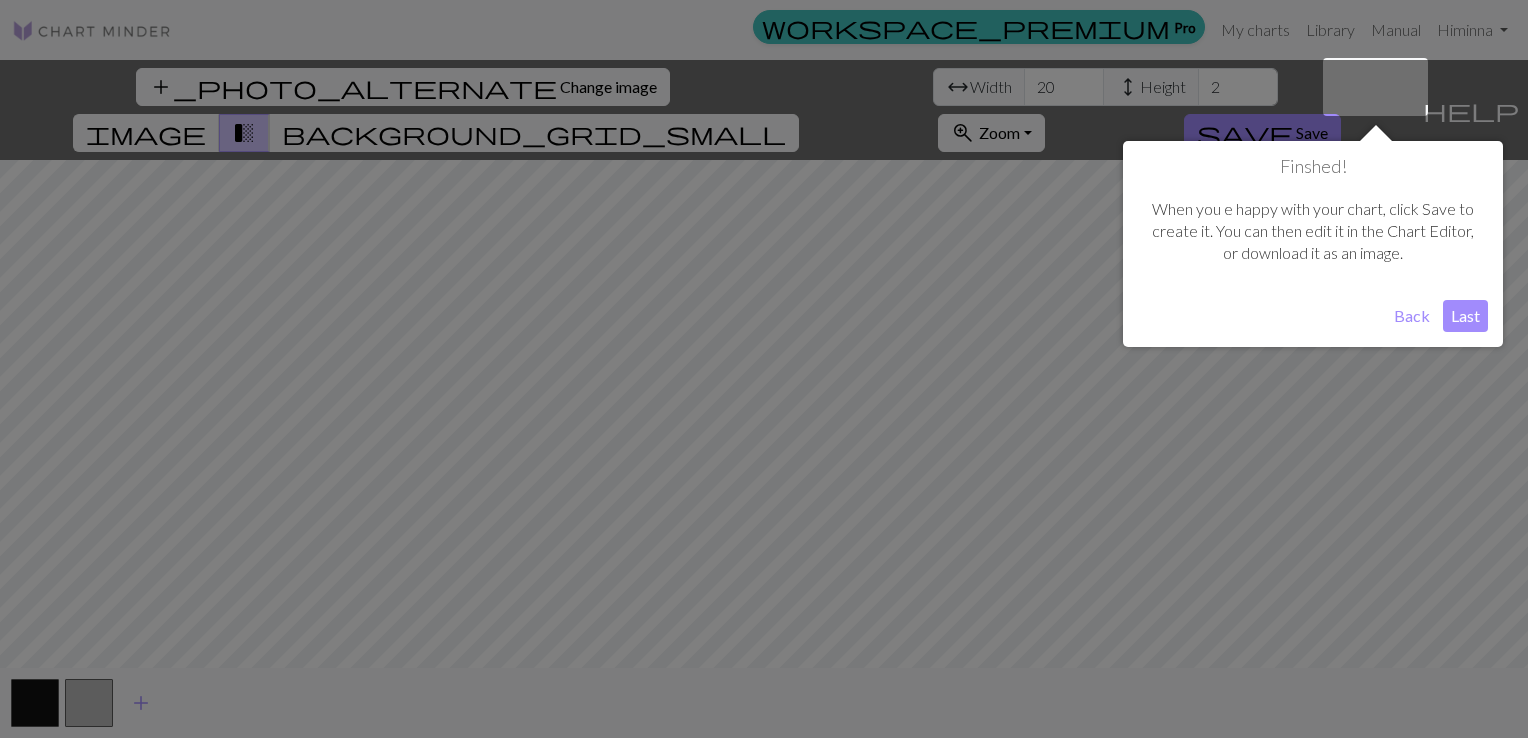 click at bounding box center (764, 369) 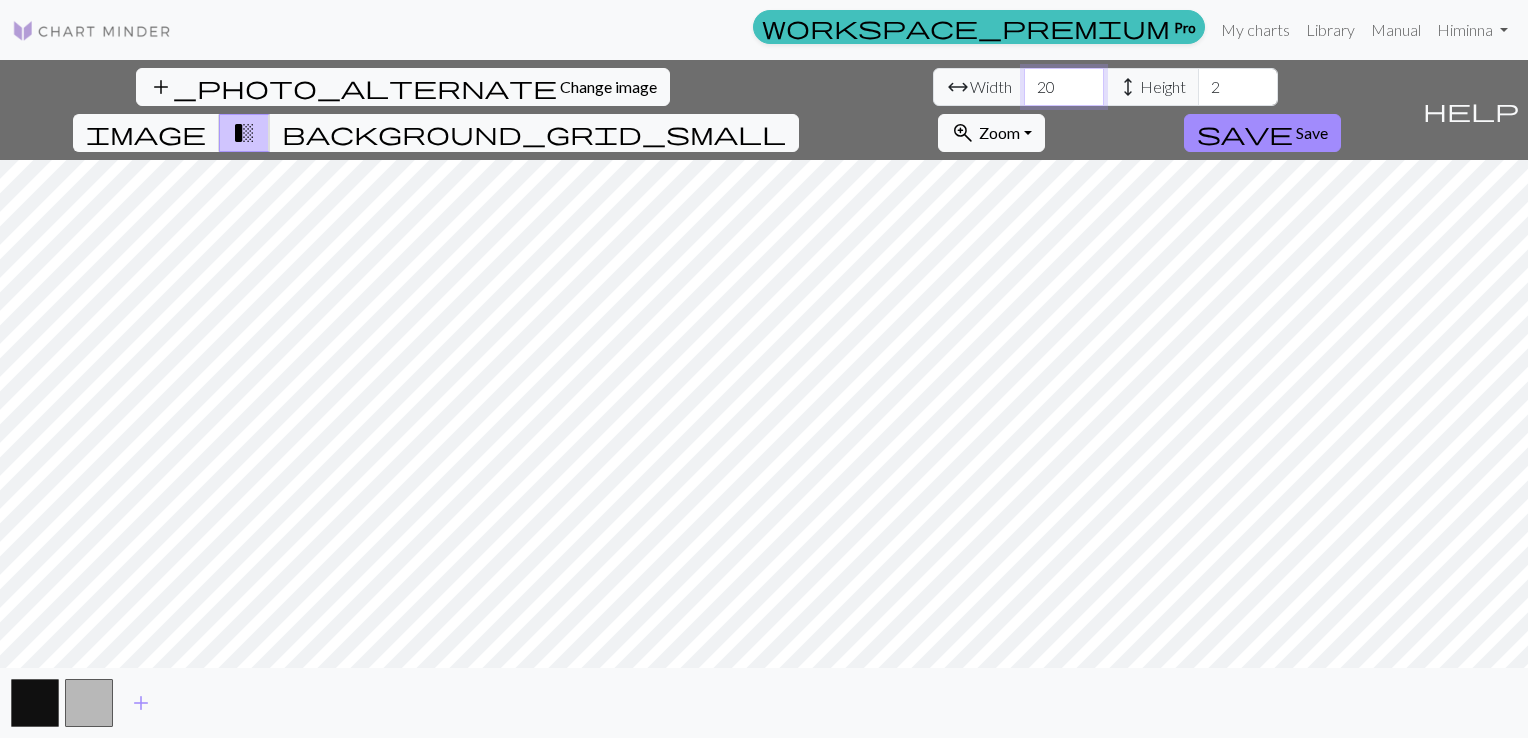 click on "20" at bounding box center (1064, 87) 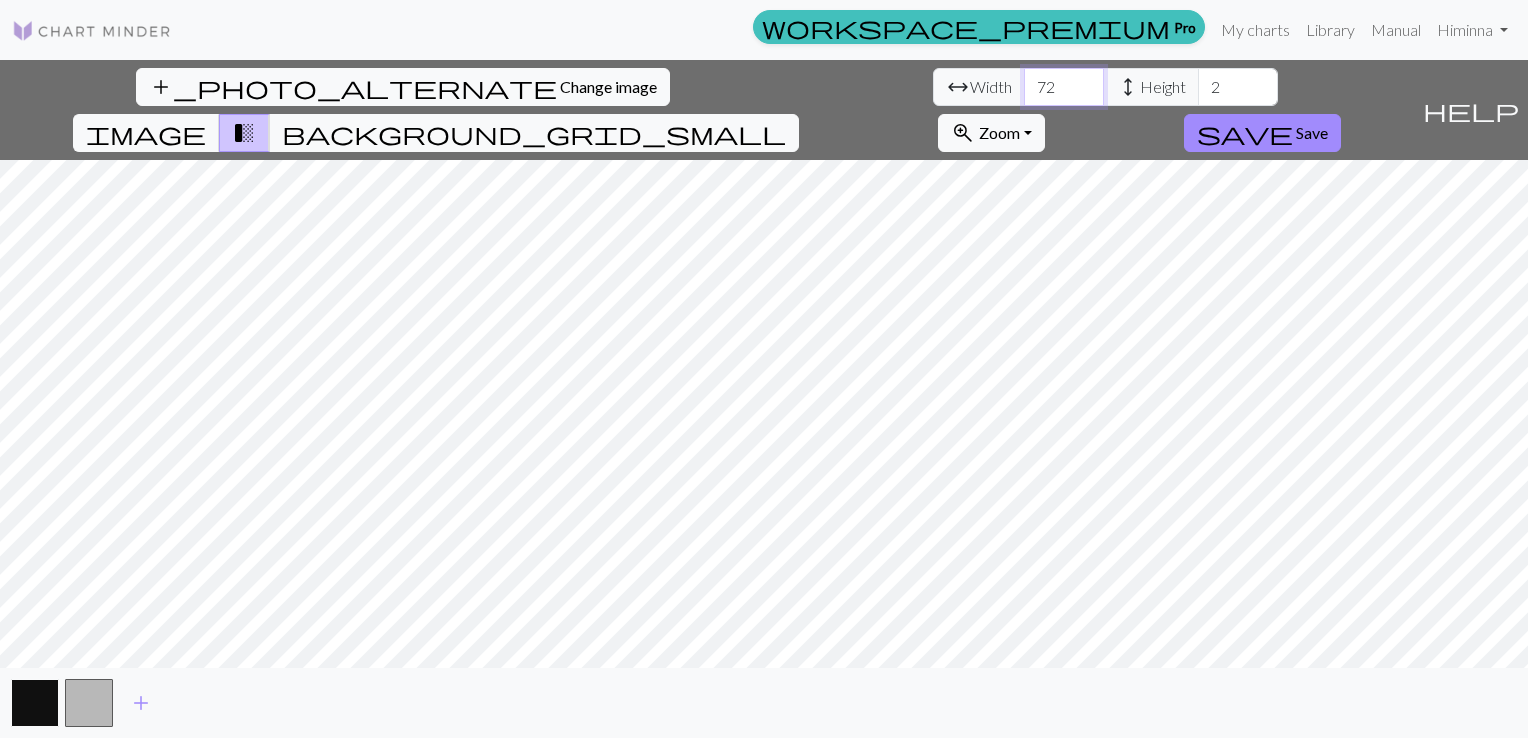 type on "72" 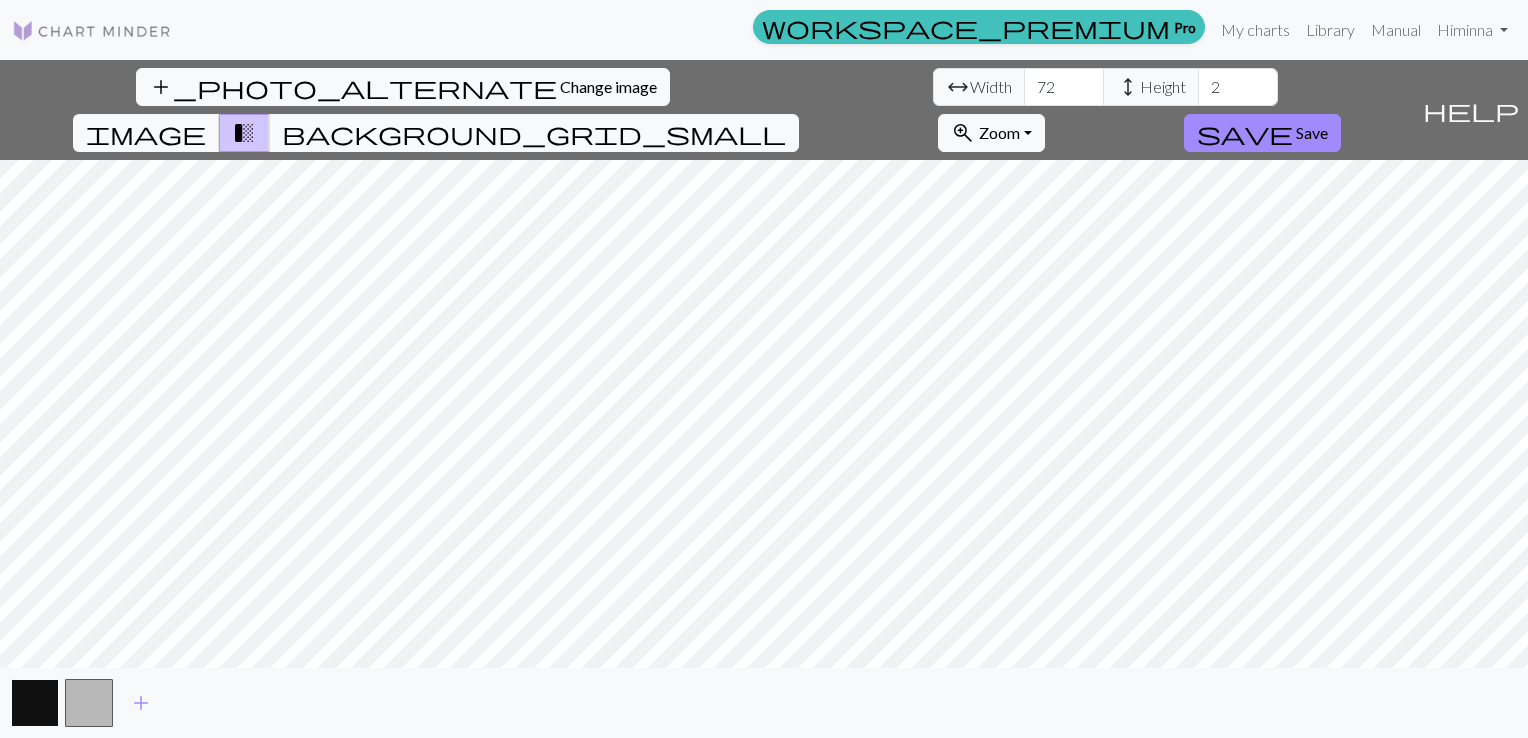 click at bounding box center [35, 703] 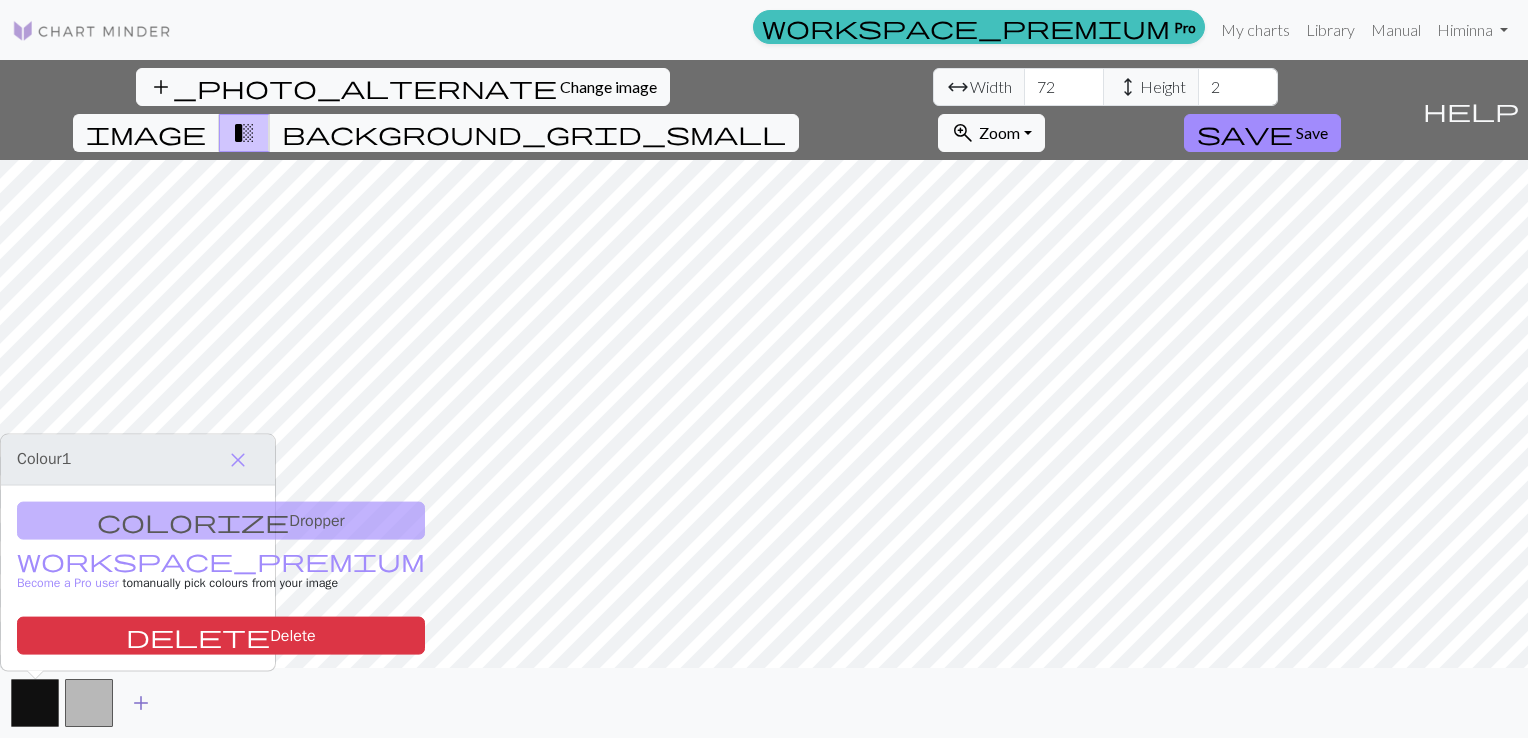 click on "add" at bounding box center (141, 703) 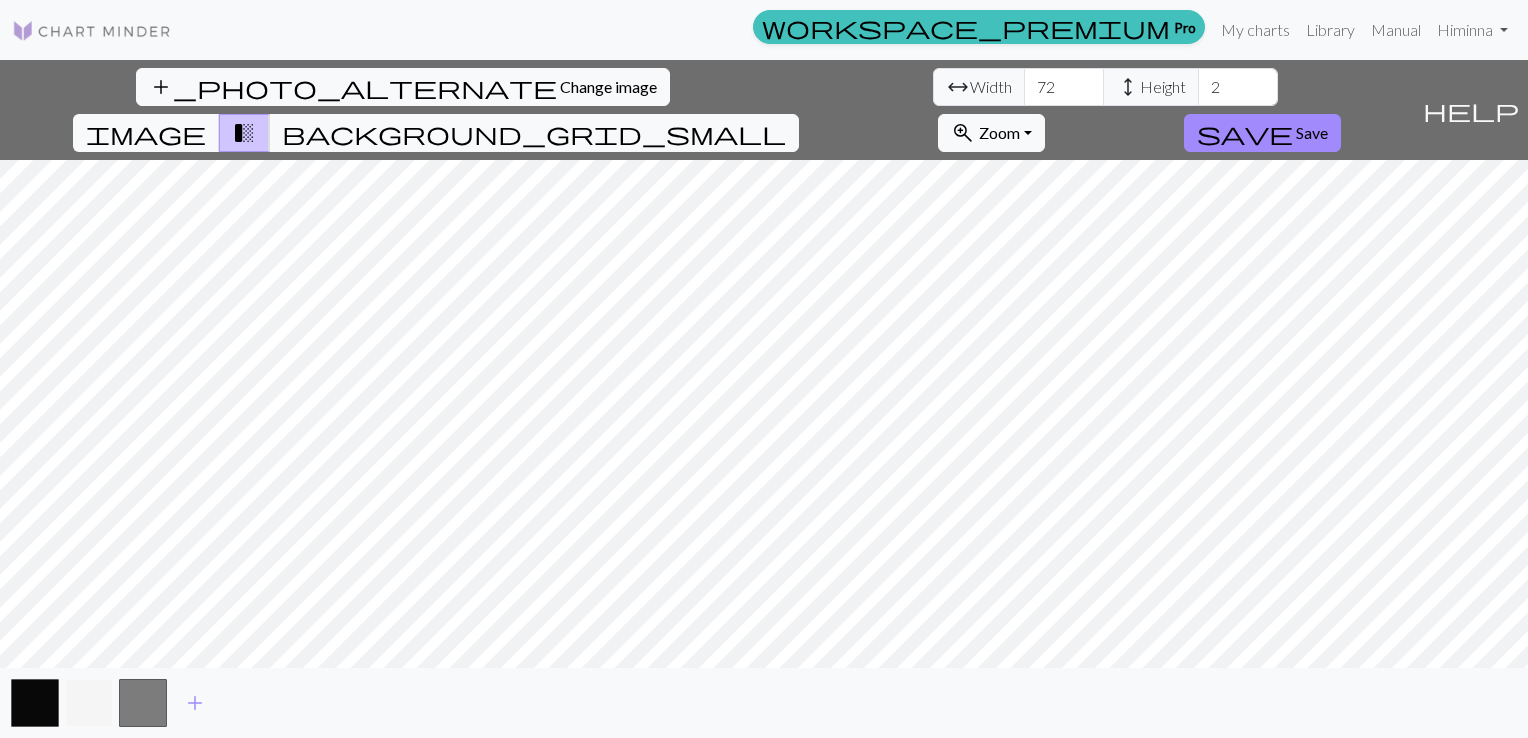 click at bounding box center (89, 703) 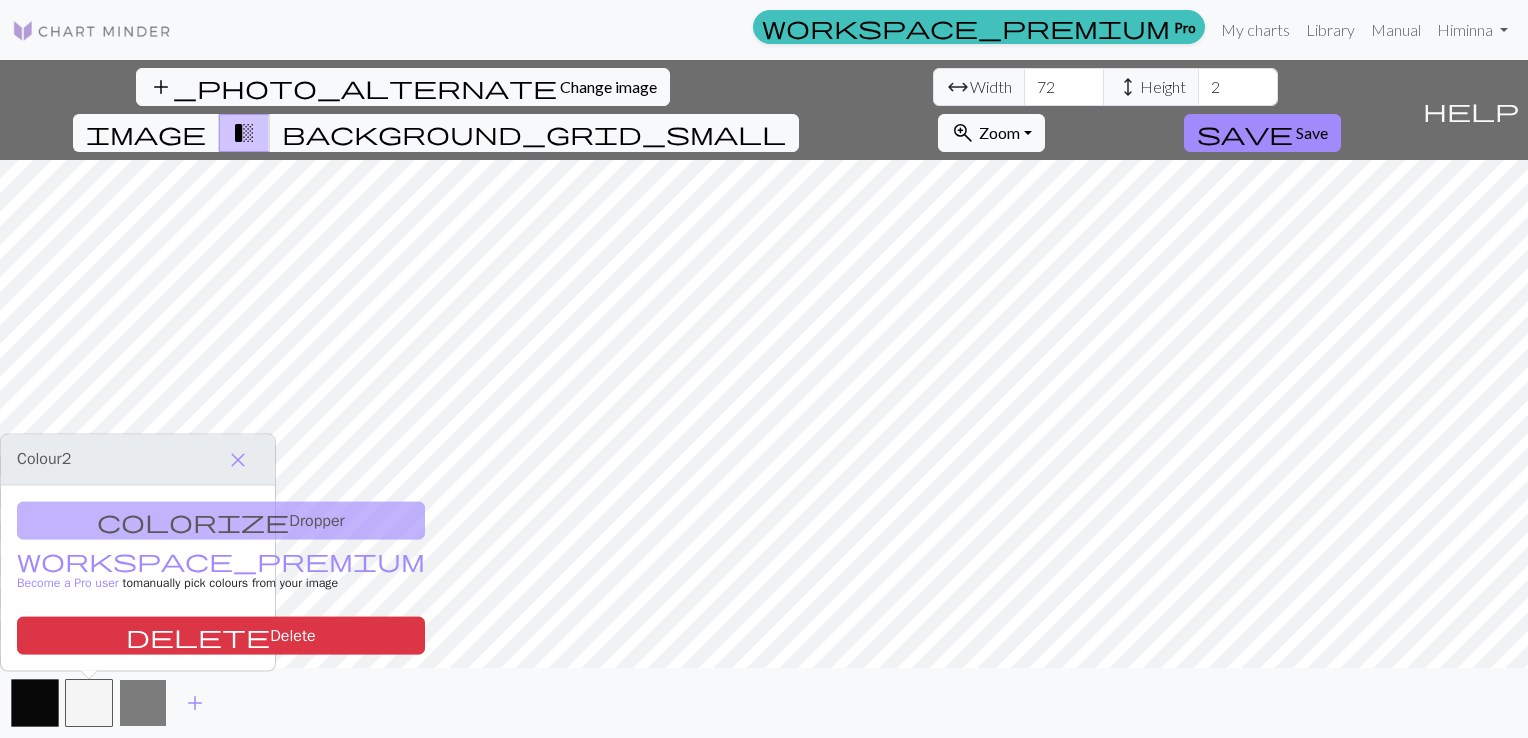 click at bounding box center (143, 703) 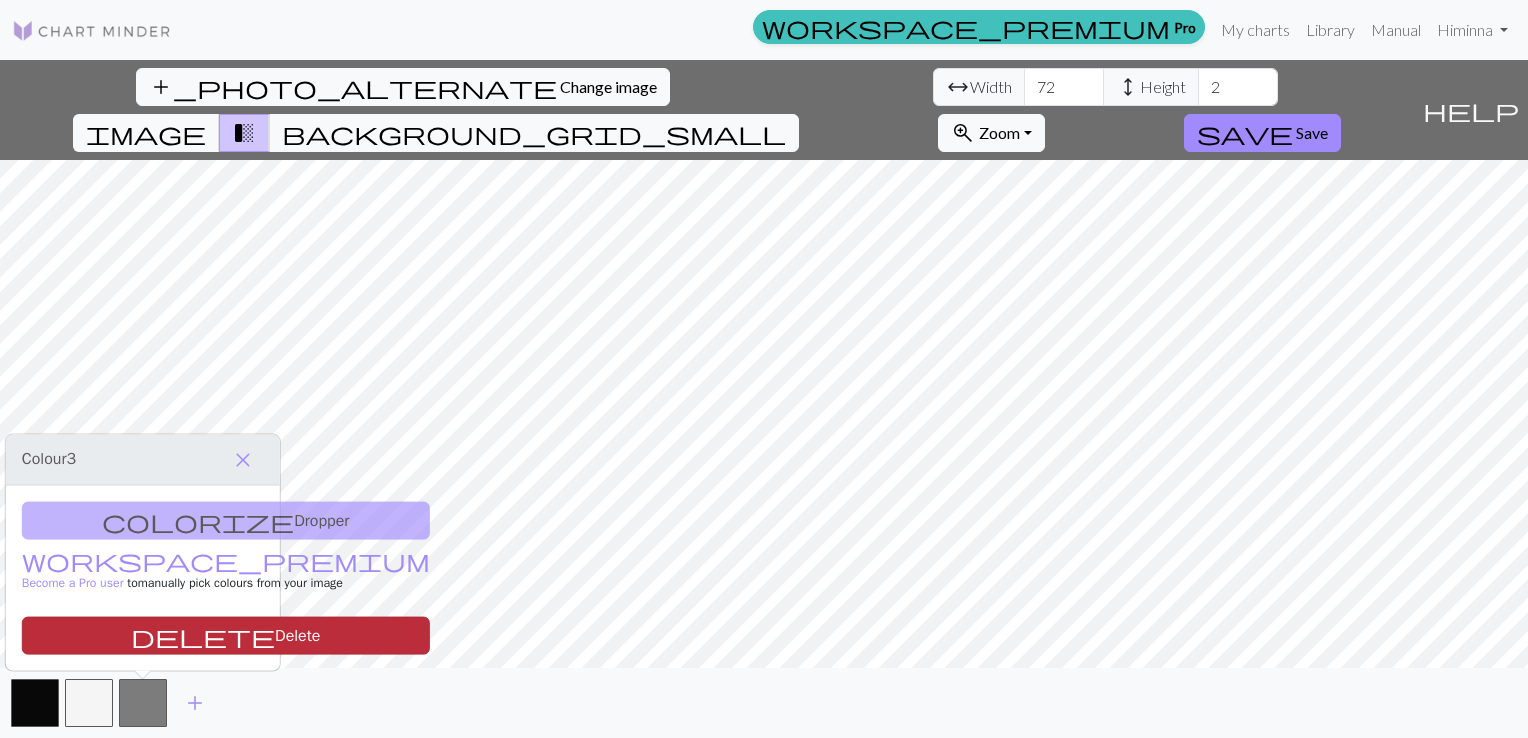click on "delete Delete" at bounding box center (226, 636) 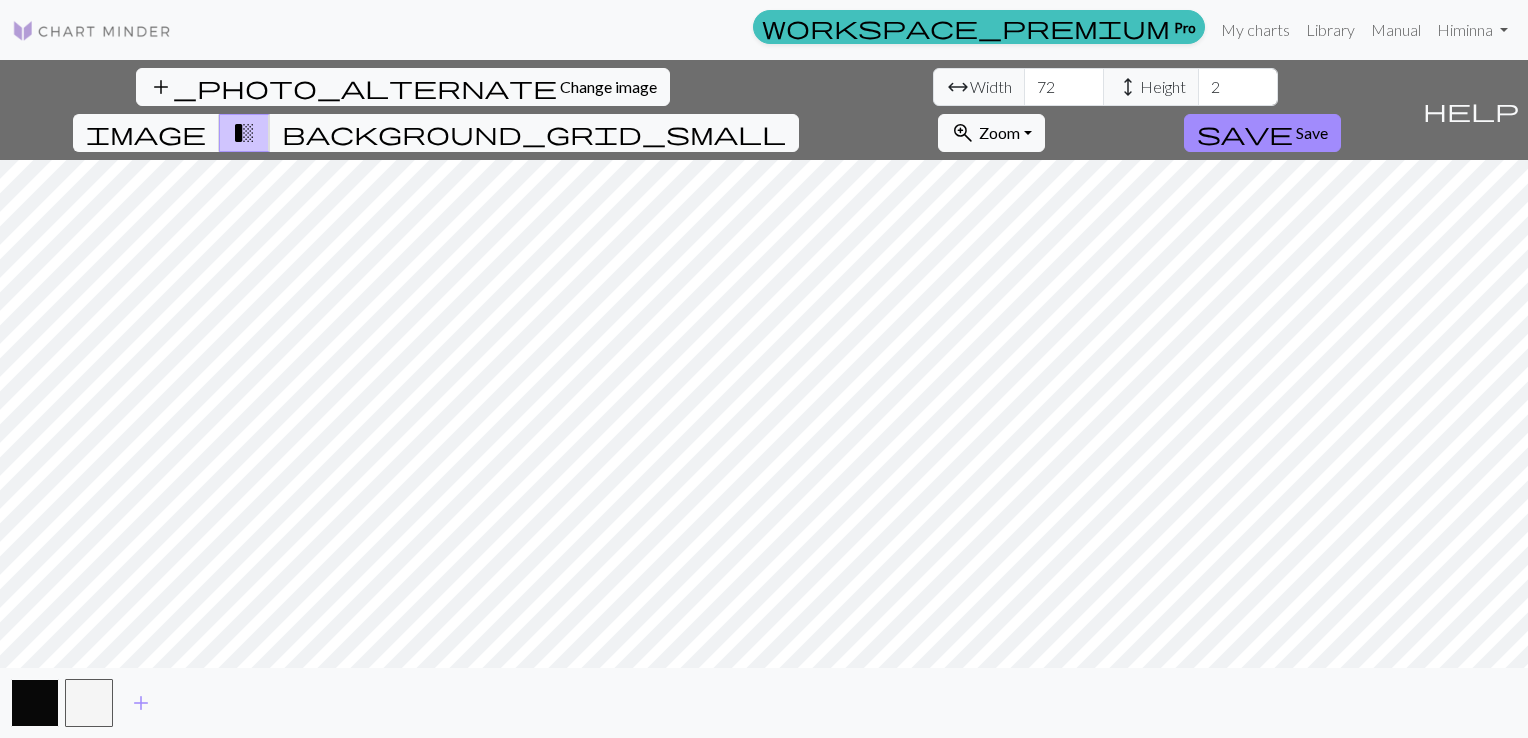 click at bounding box center (35, 703) 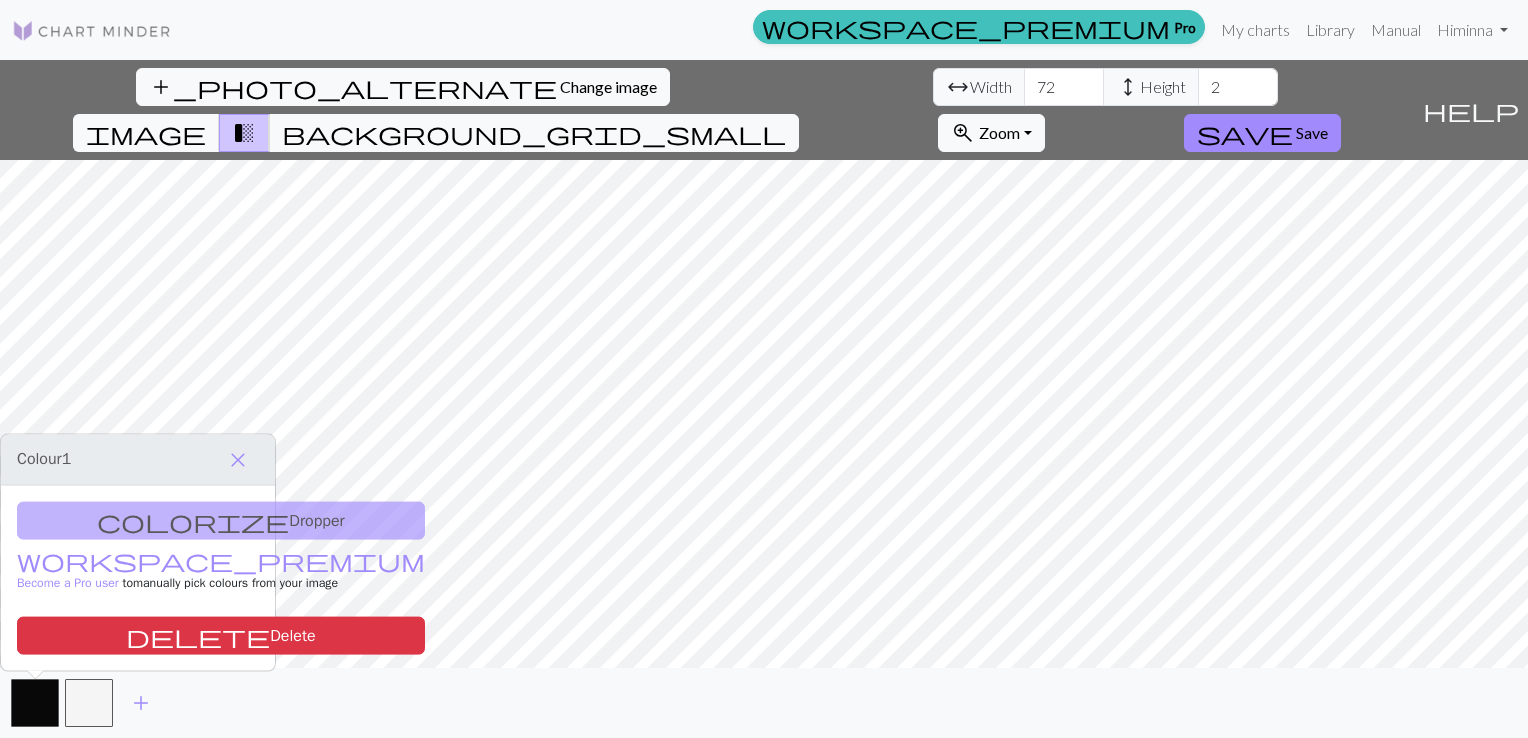 click on "colorize Dropper workspace_premium Become a Pro user   to  manually pick colours from your image delete Delete" at bounding box center (138, 578) 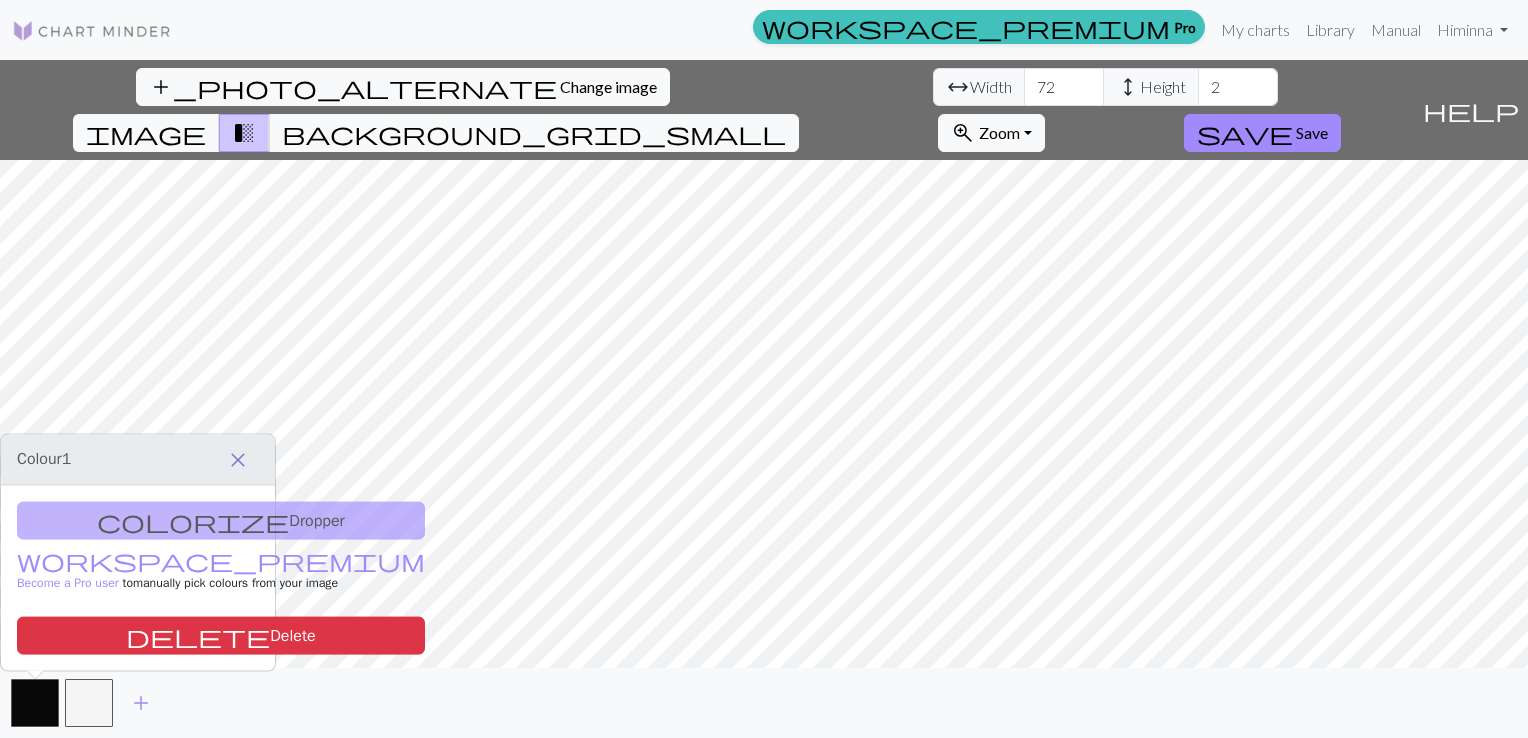 click on "close" at bounding box center [238, 460] 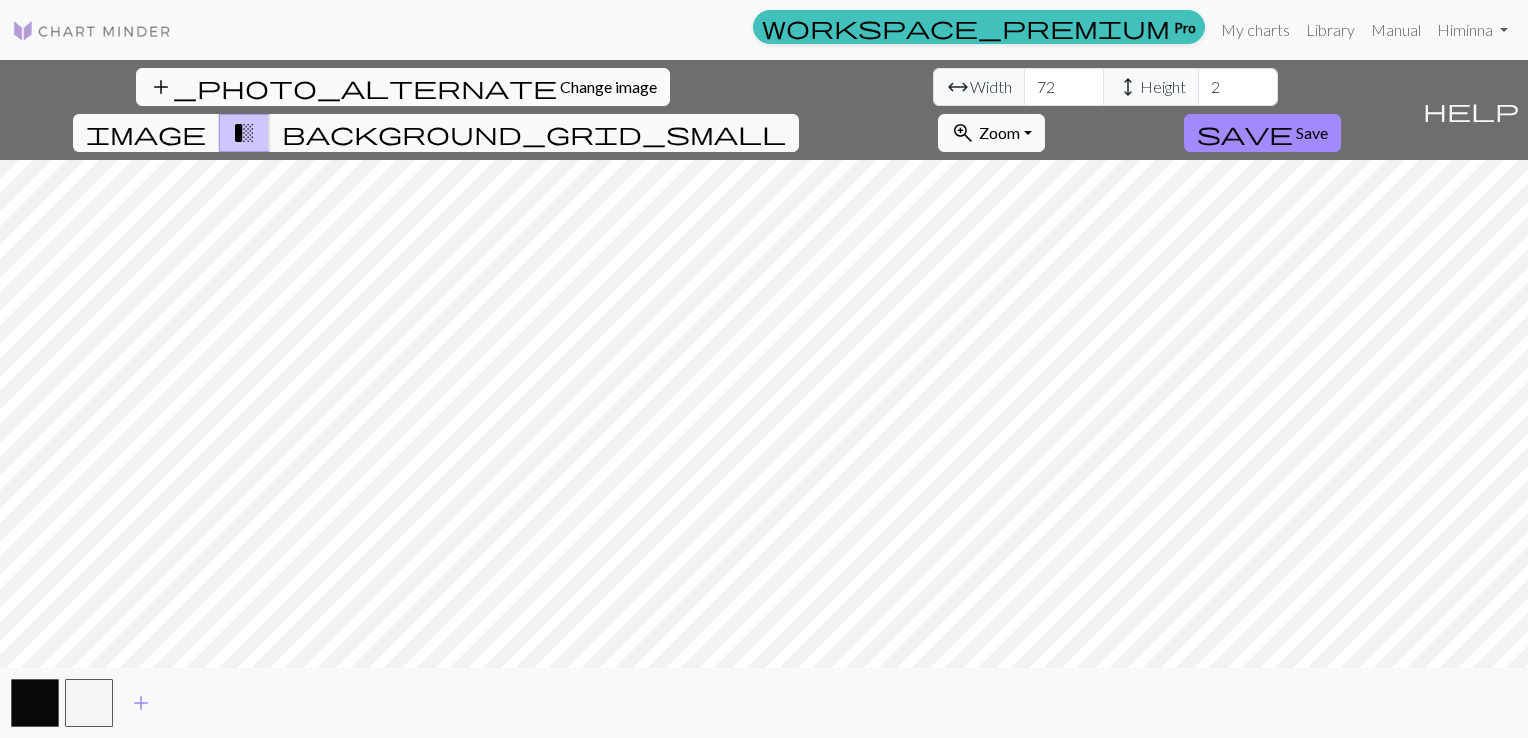 click on "Change image" at bounding box center [608, 86] 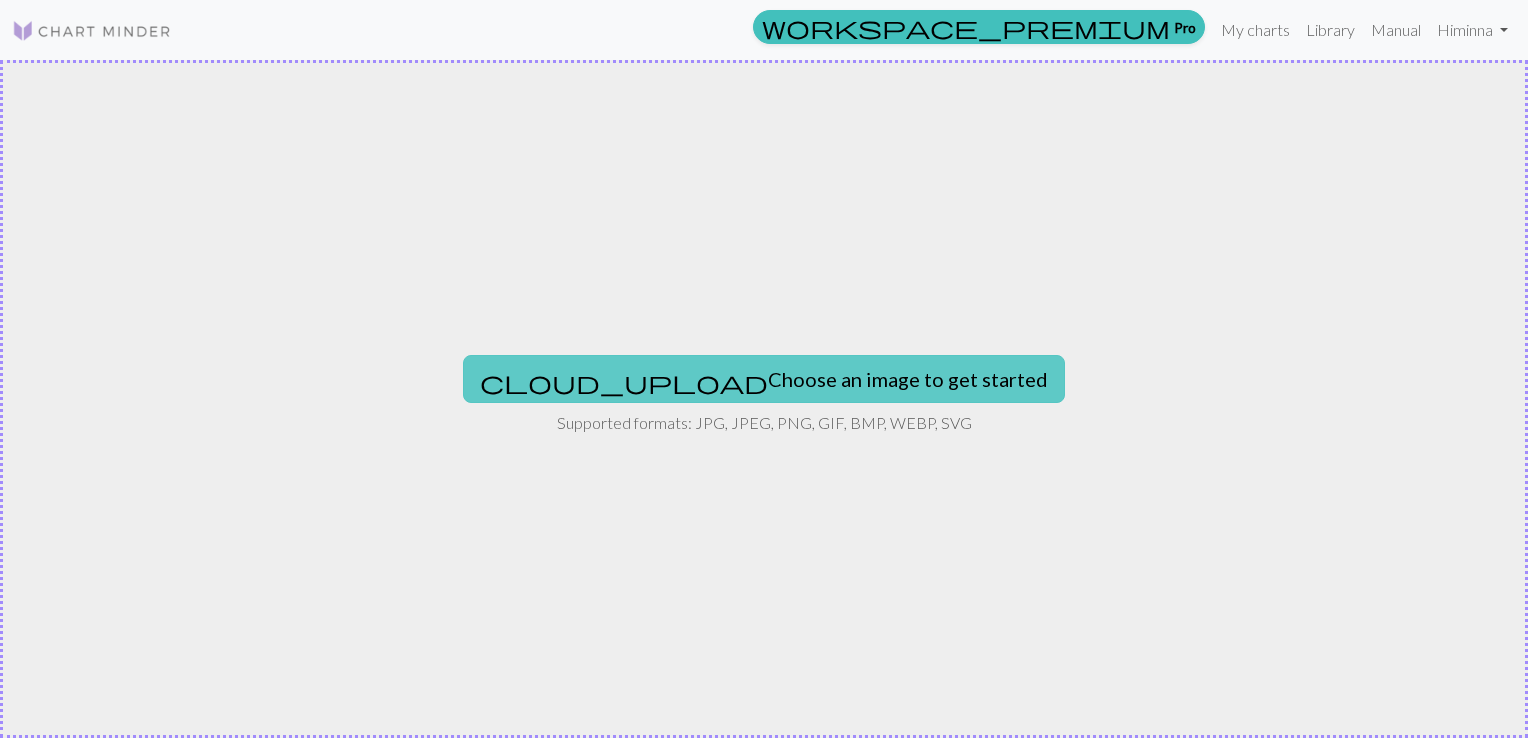 click on "cloud_upload  Choose an image to get started" at bounding box center [764, 379] 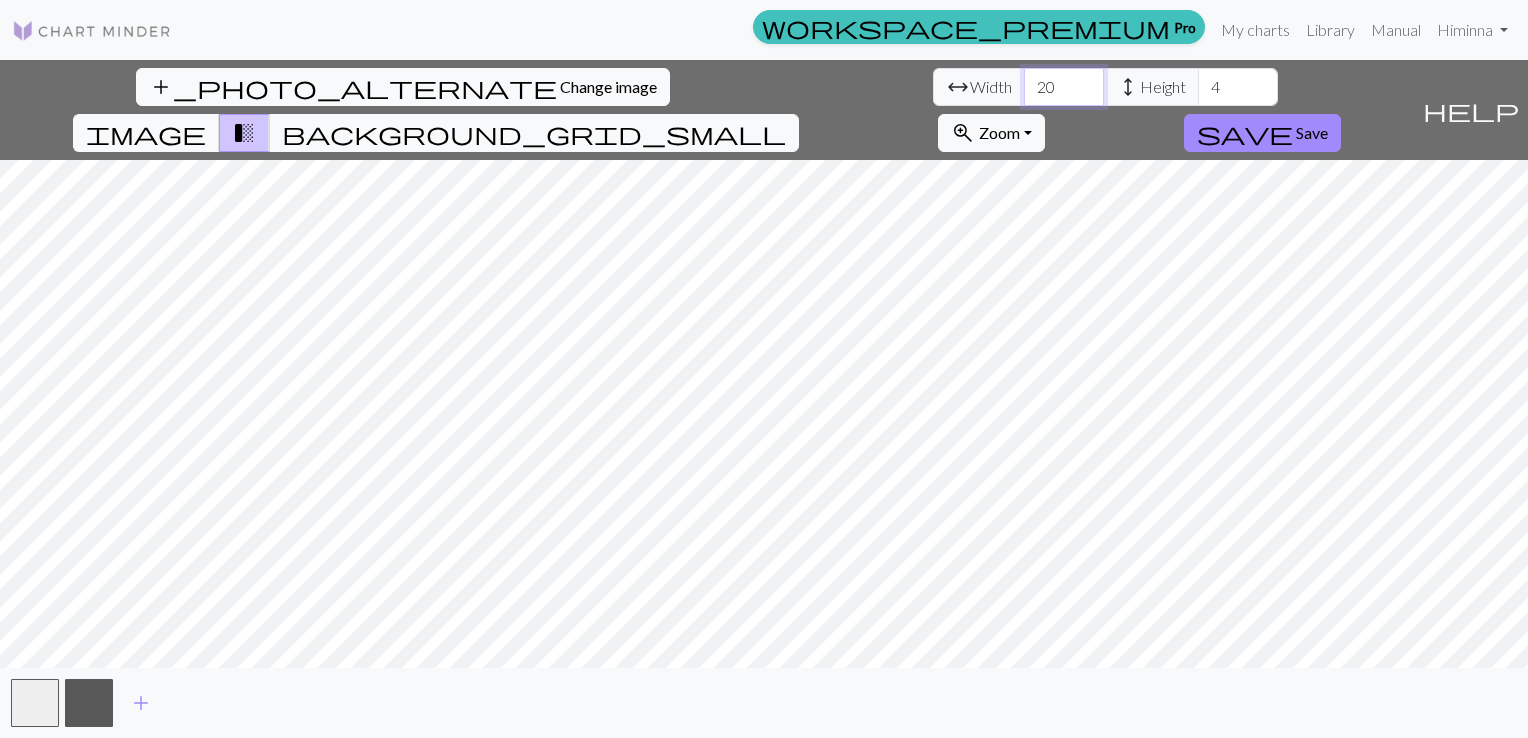 click on "20" at bounding box center (1064, 87) 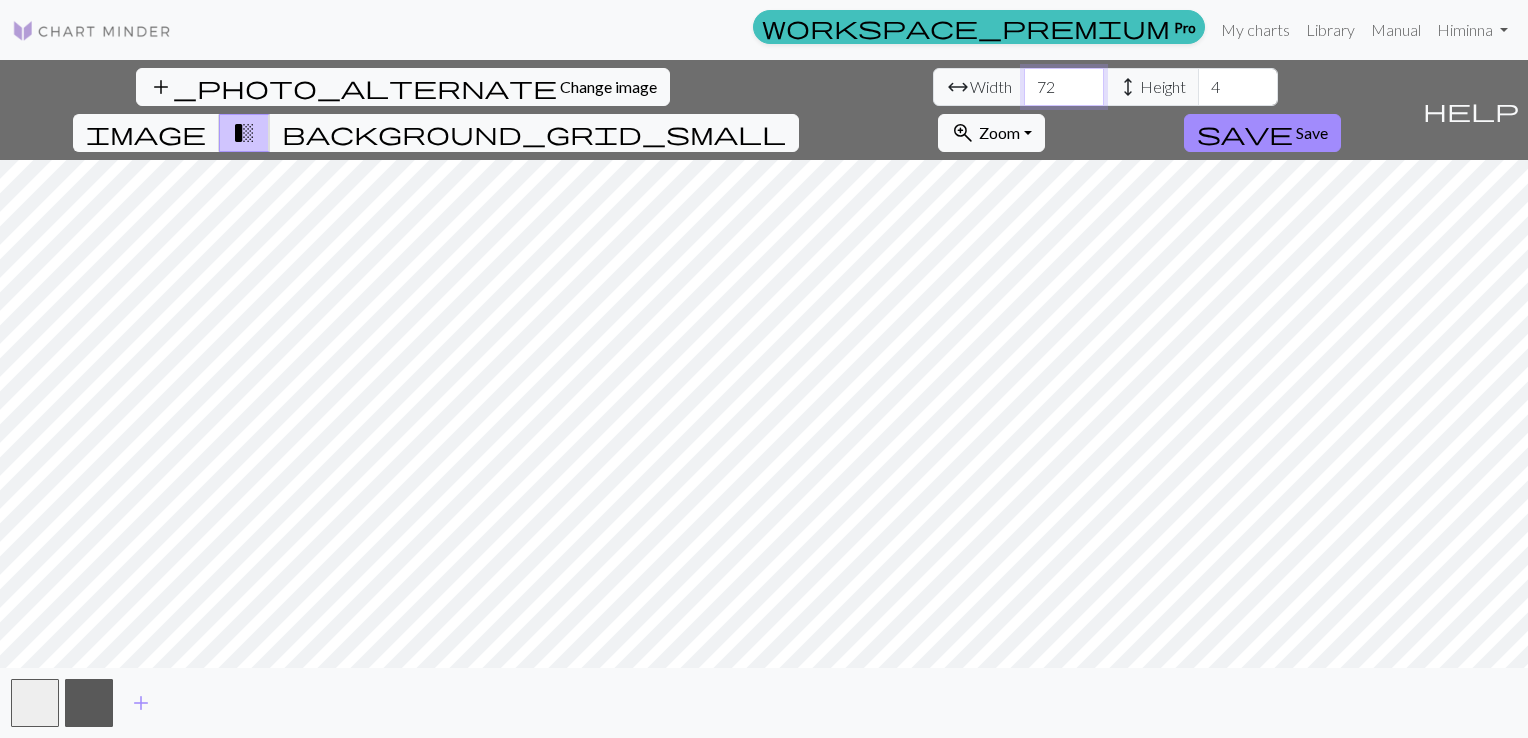 type on "72" 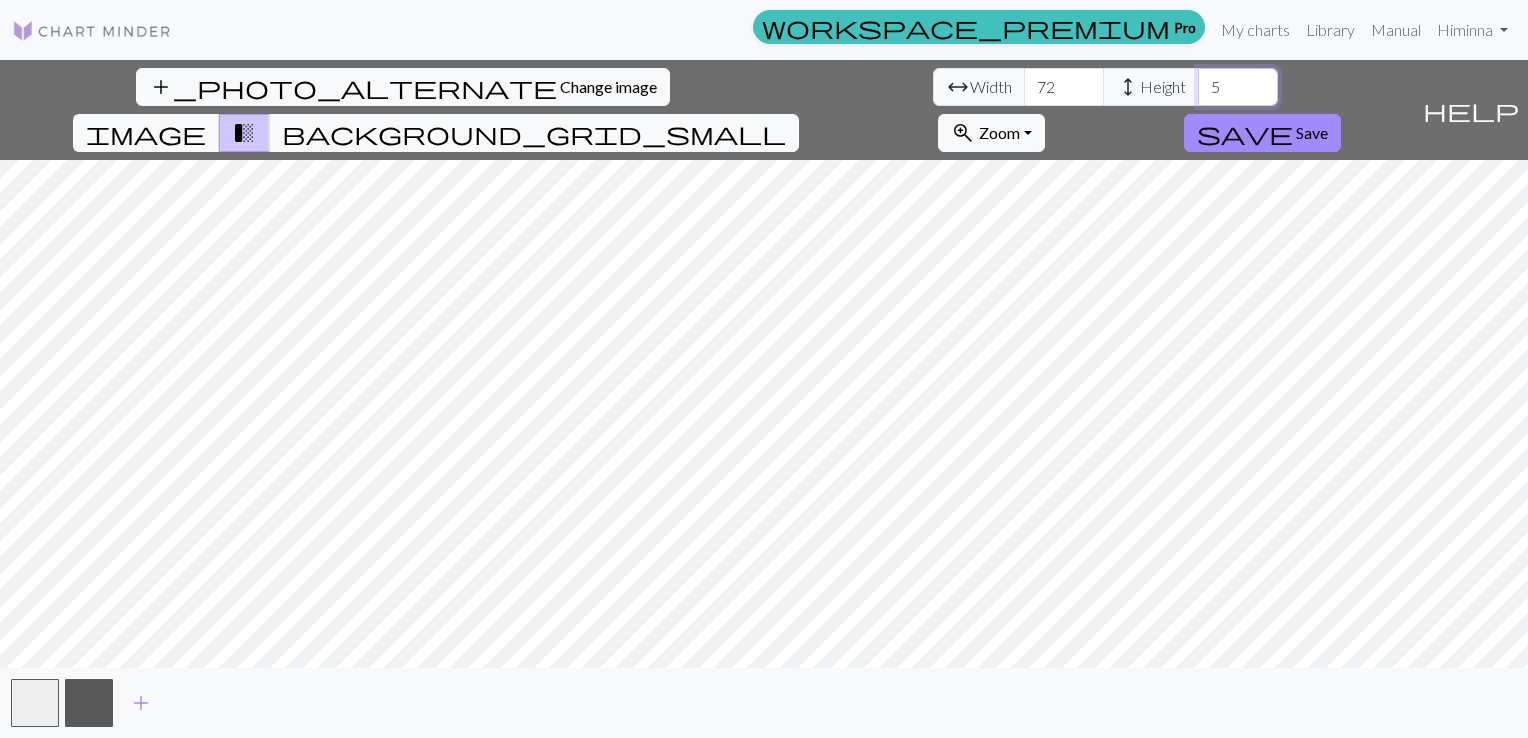 click on "5" at bounding box center [1238, 87] 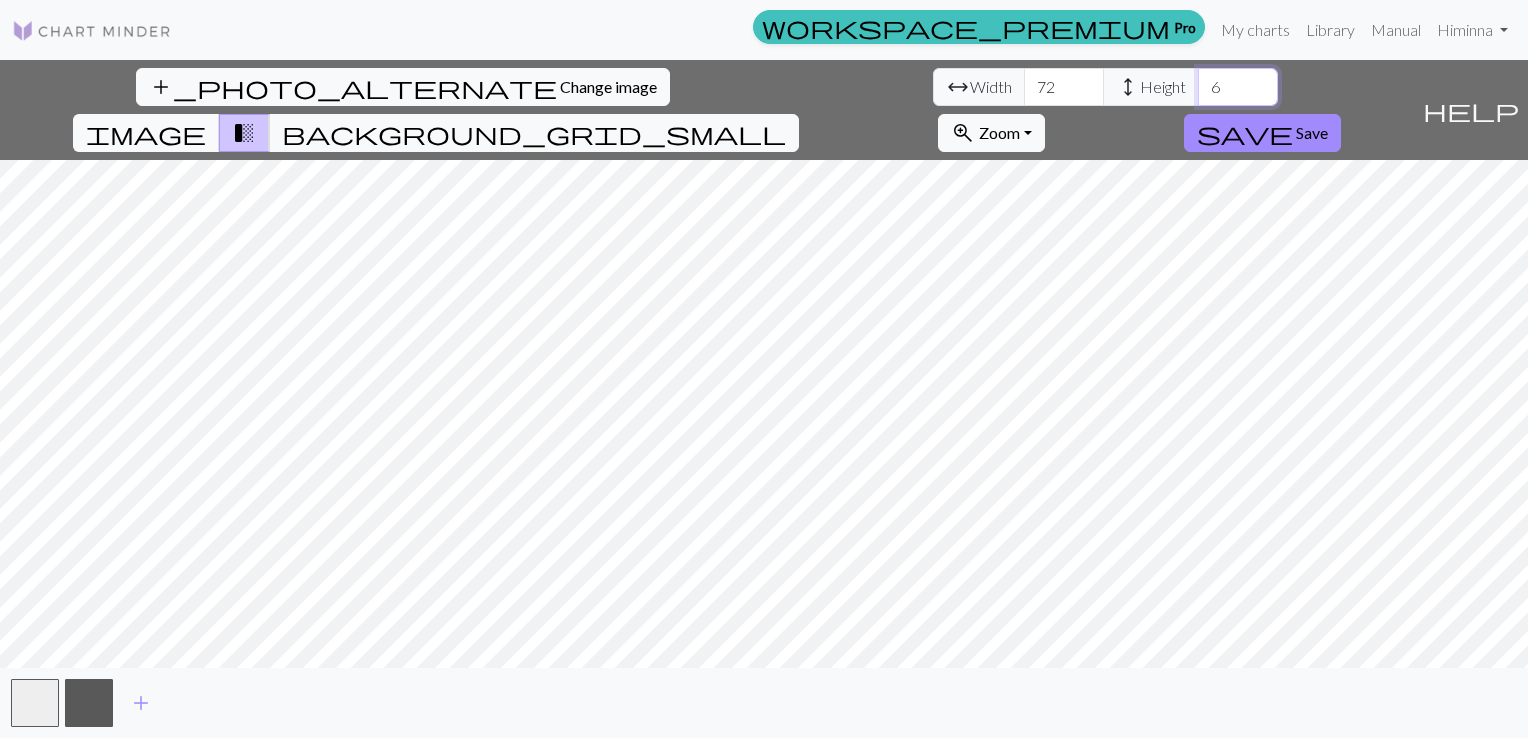 click on "6" at bounding box center (1238, 87) 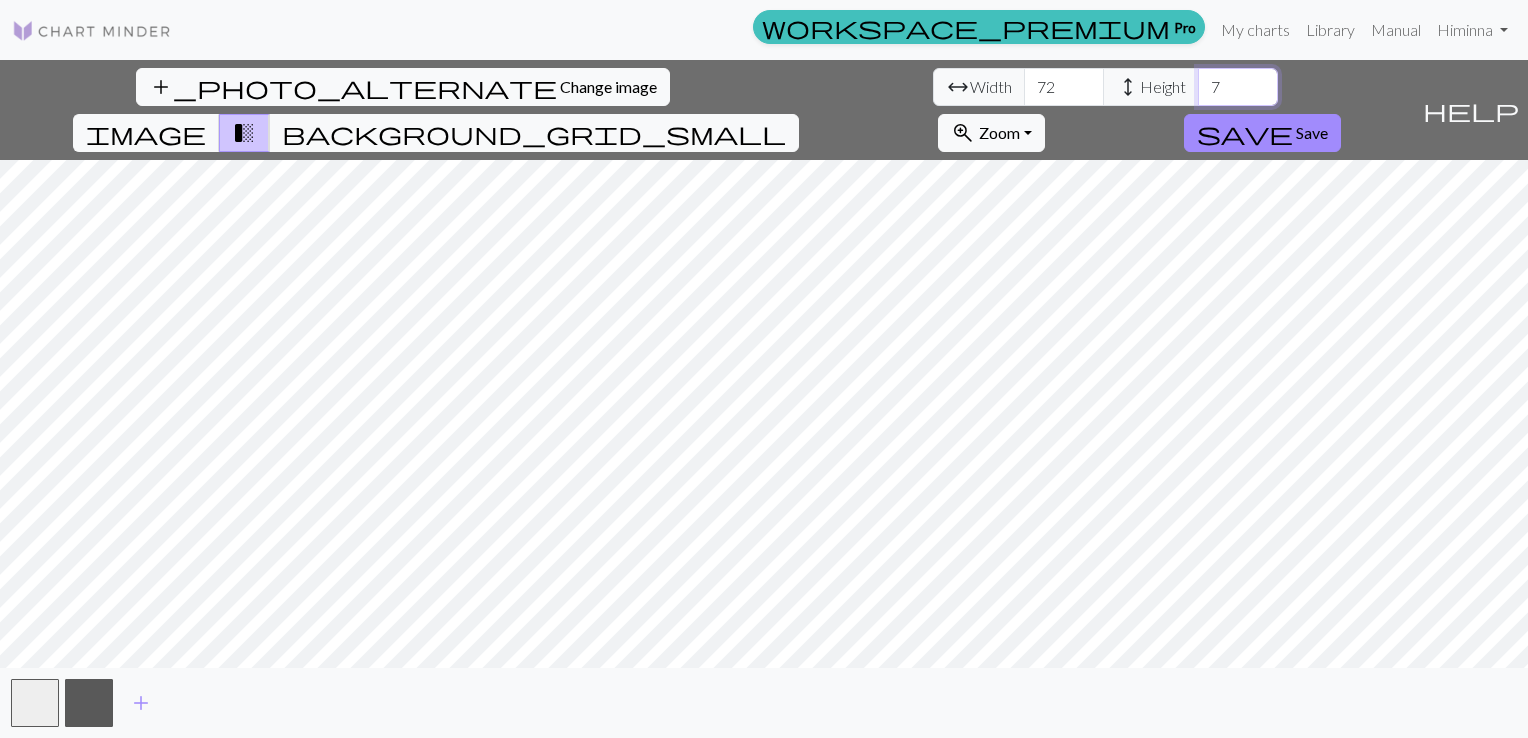 click on "7" at bounding box center [1238, 87] 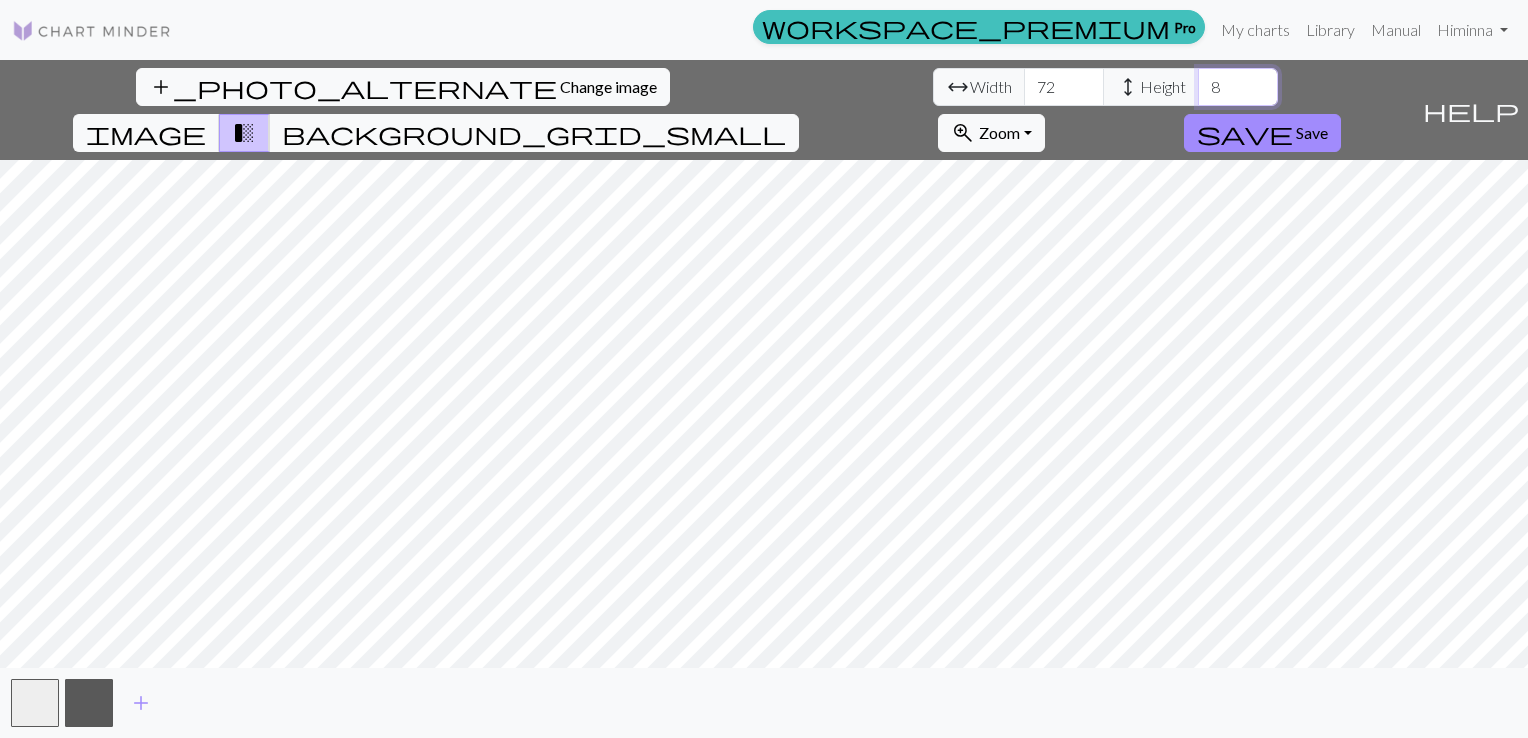 click on "8" at bounding box center (1238, 87) 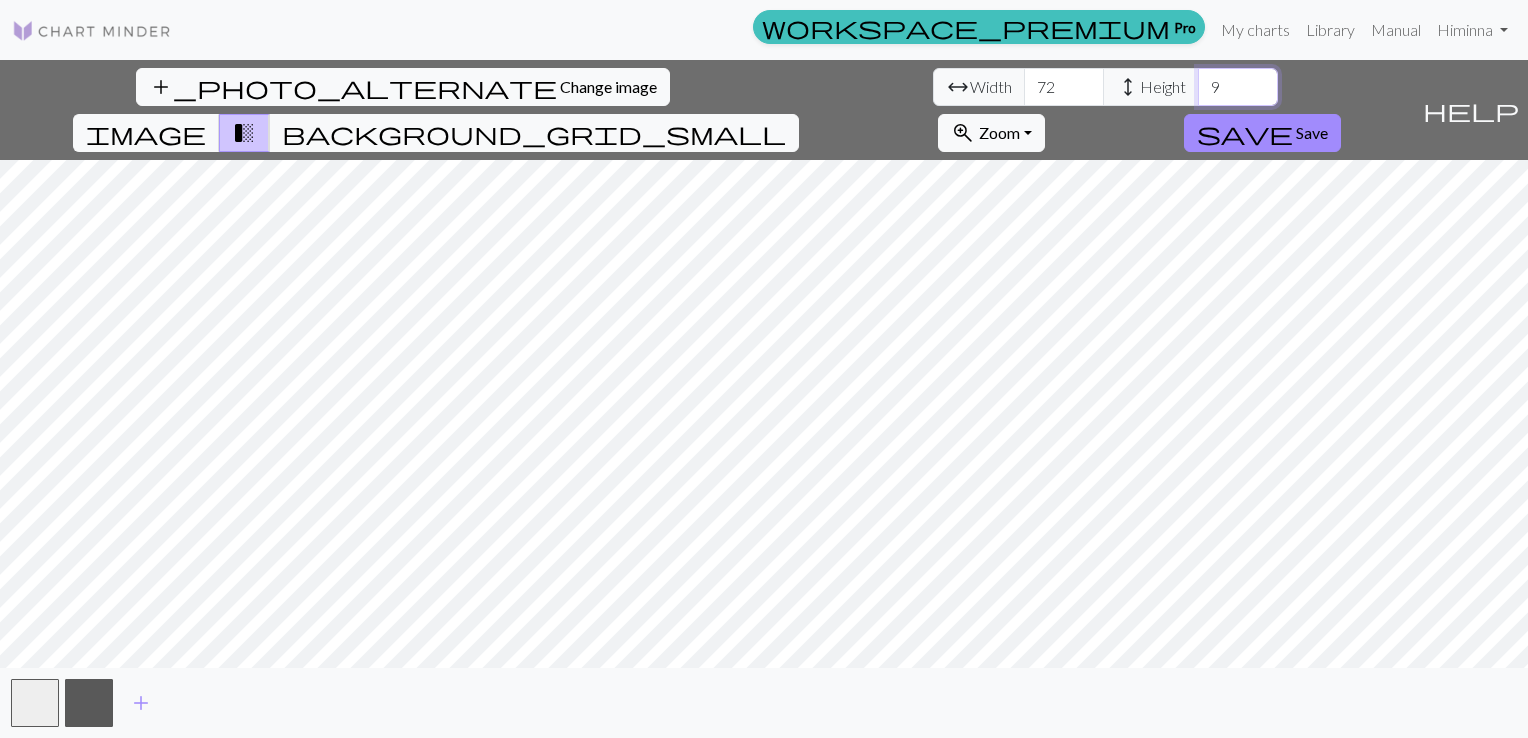 click on "9" at bounding box center (1238, 87) 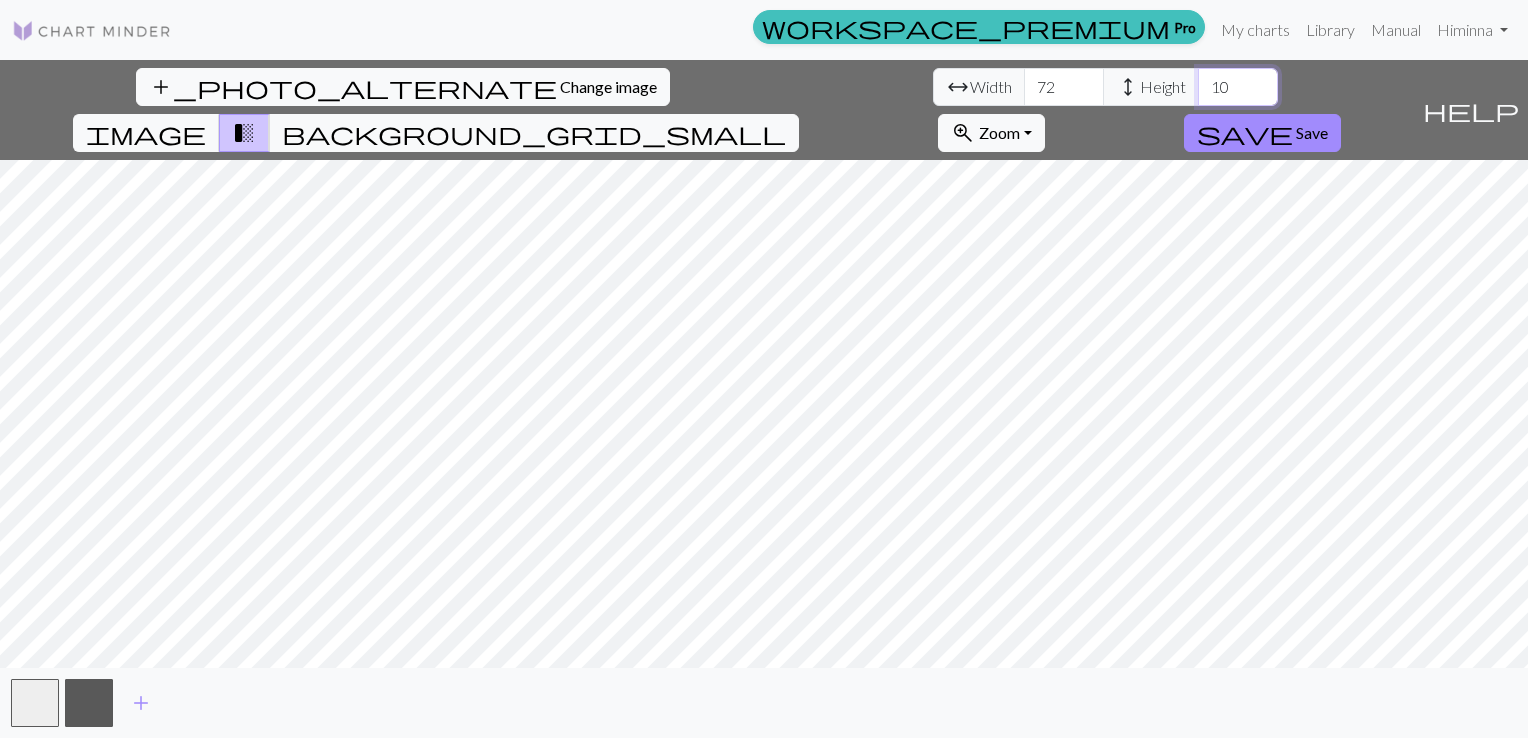 click on "10" at bounding box center [1238, 87] 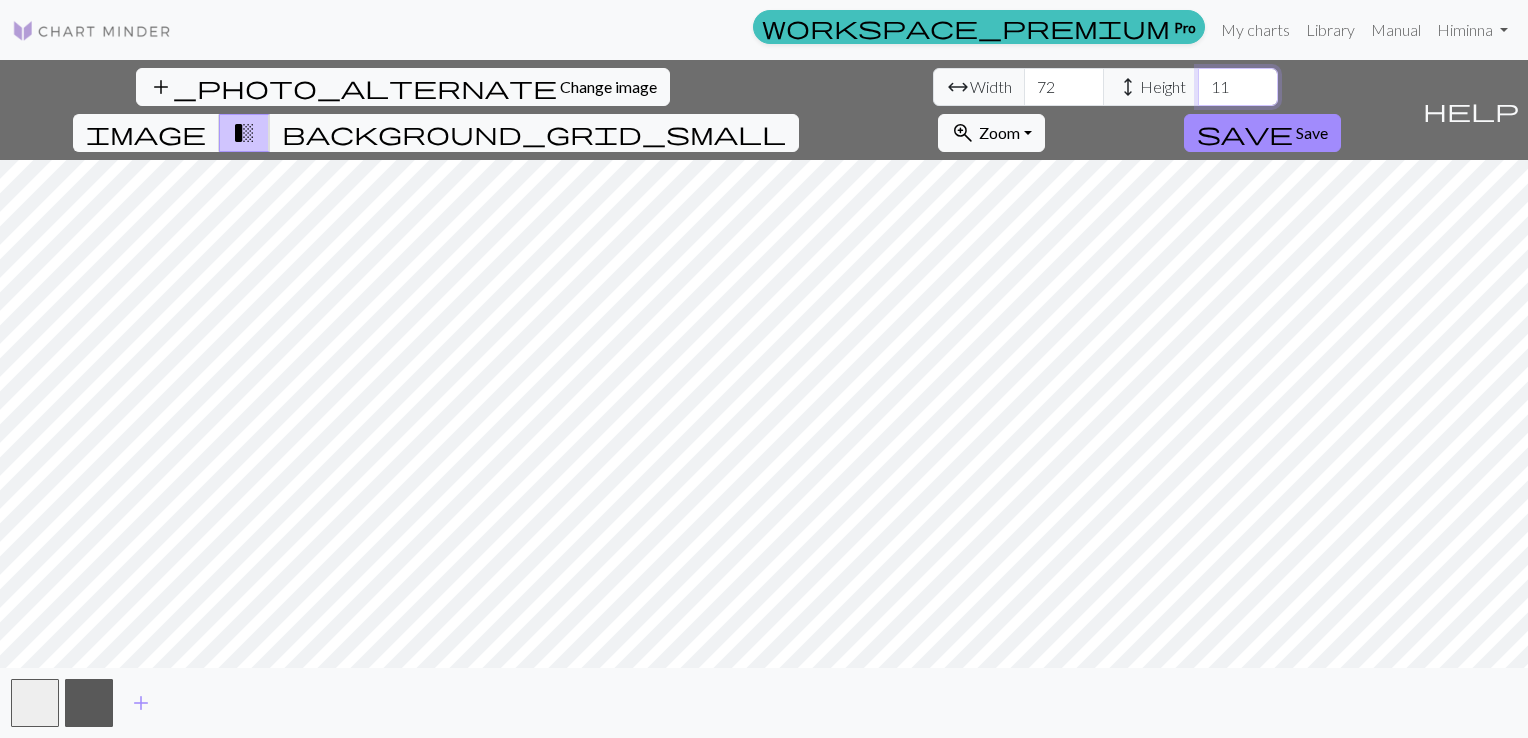 click on "11" at bounding box center [1238, 87] 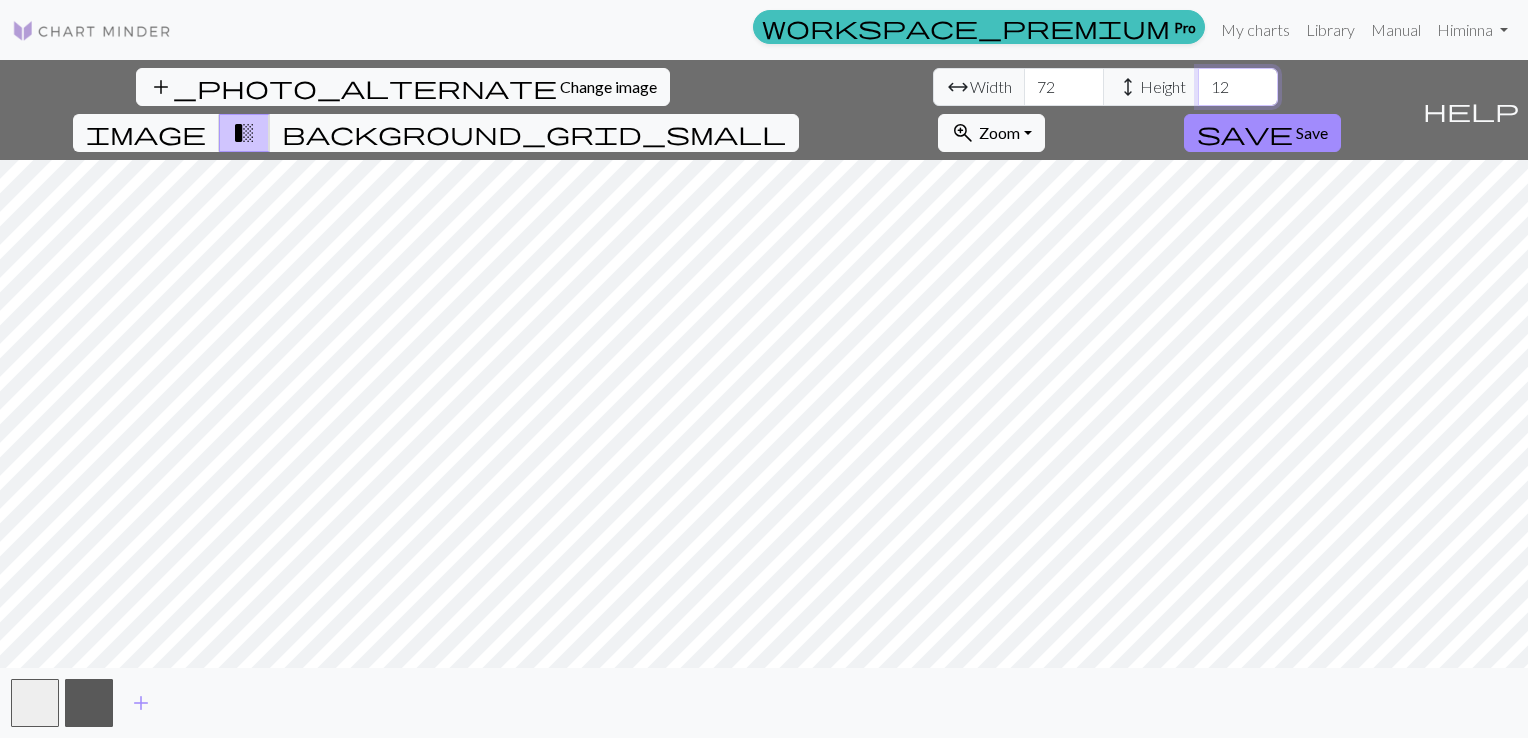 click on "12" at bounding box center (1238, 87) 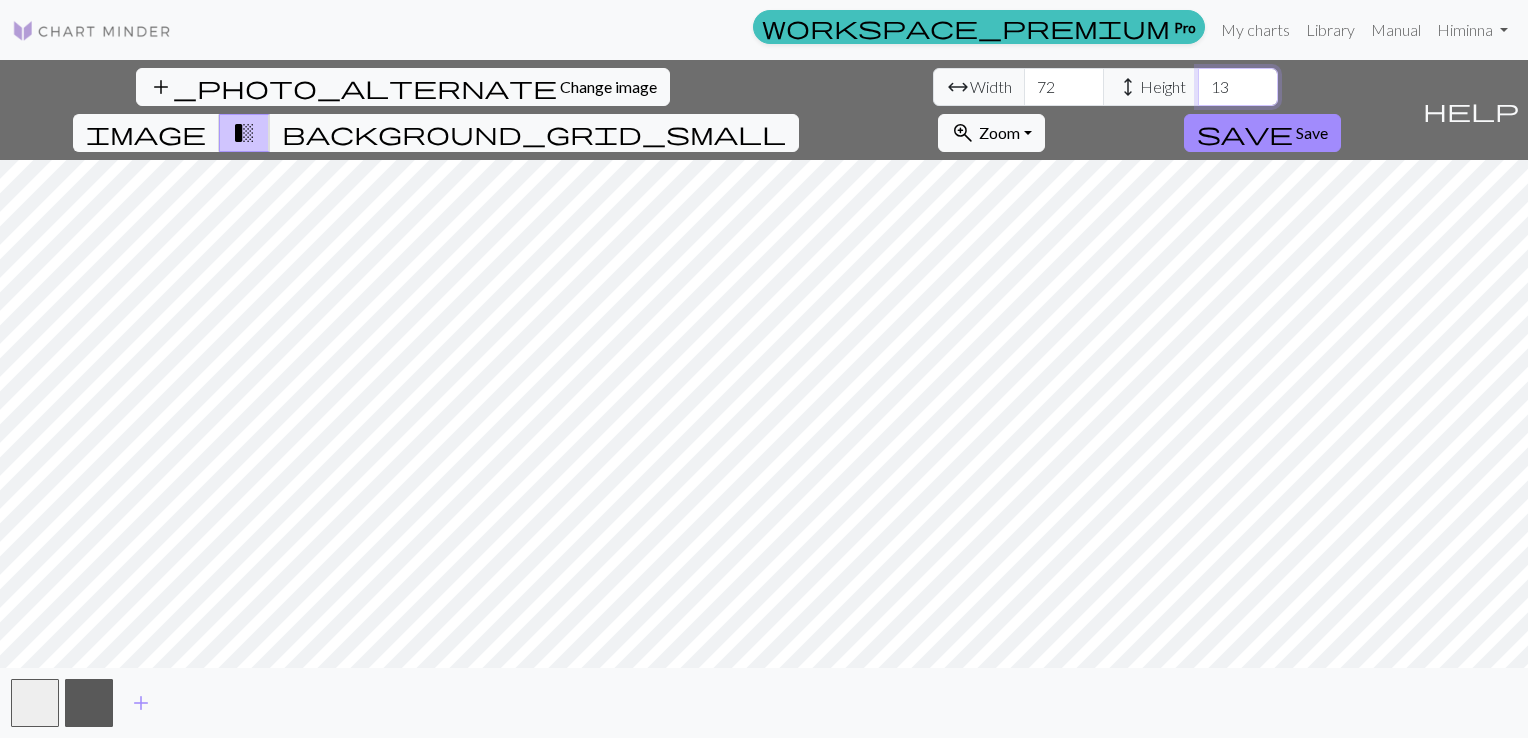 click on "13" at bounding box center [1238, 87] 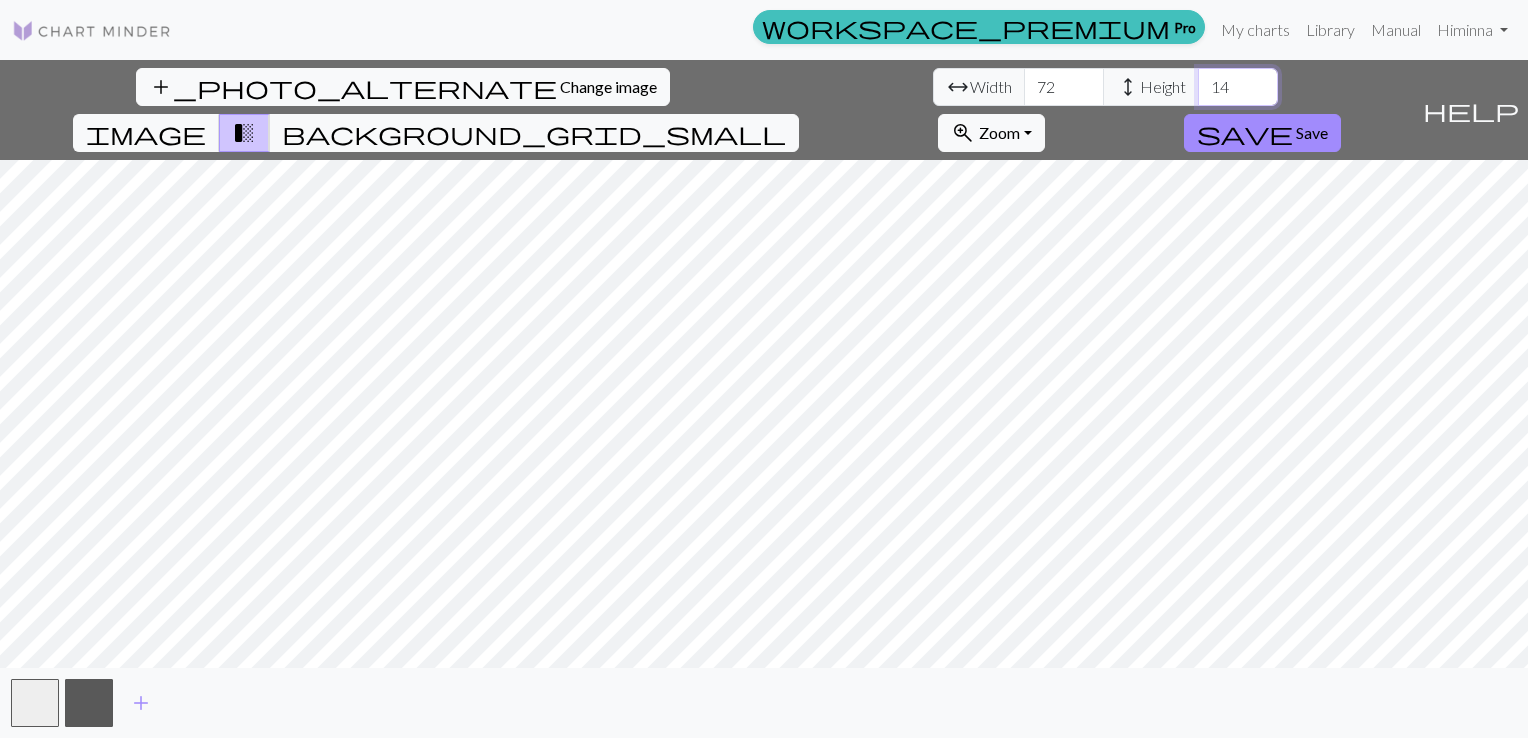 click on "14" at bounding box center [1238, 87] 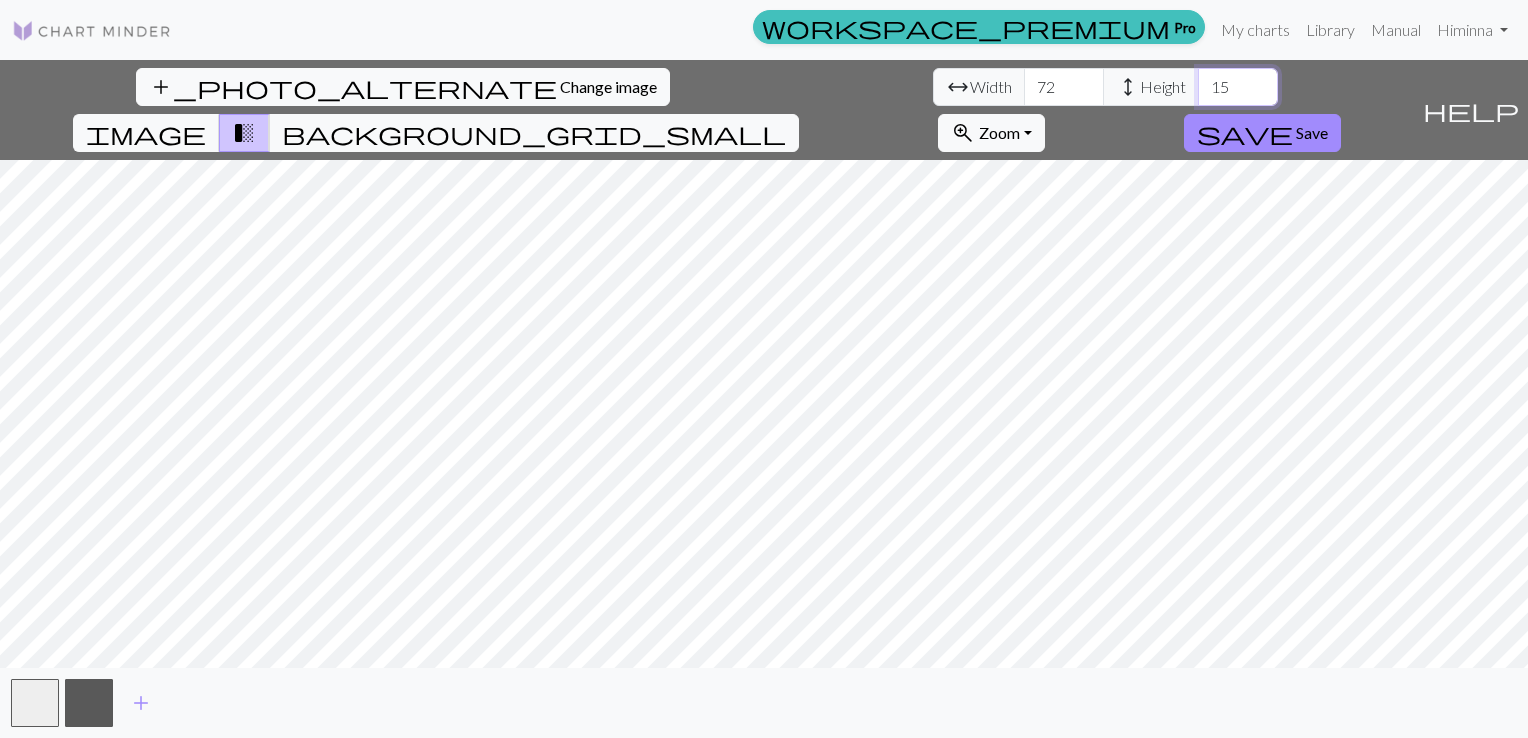 click on "15" at bounding box center [1238, 87] 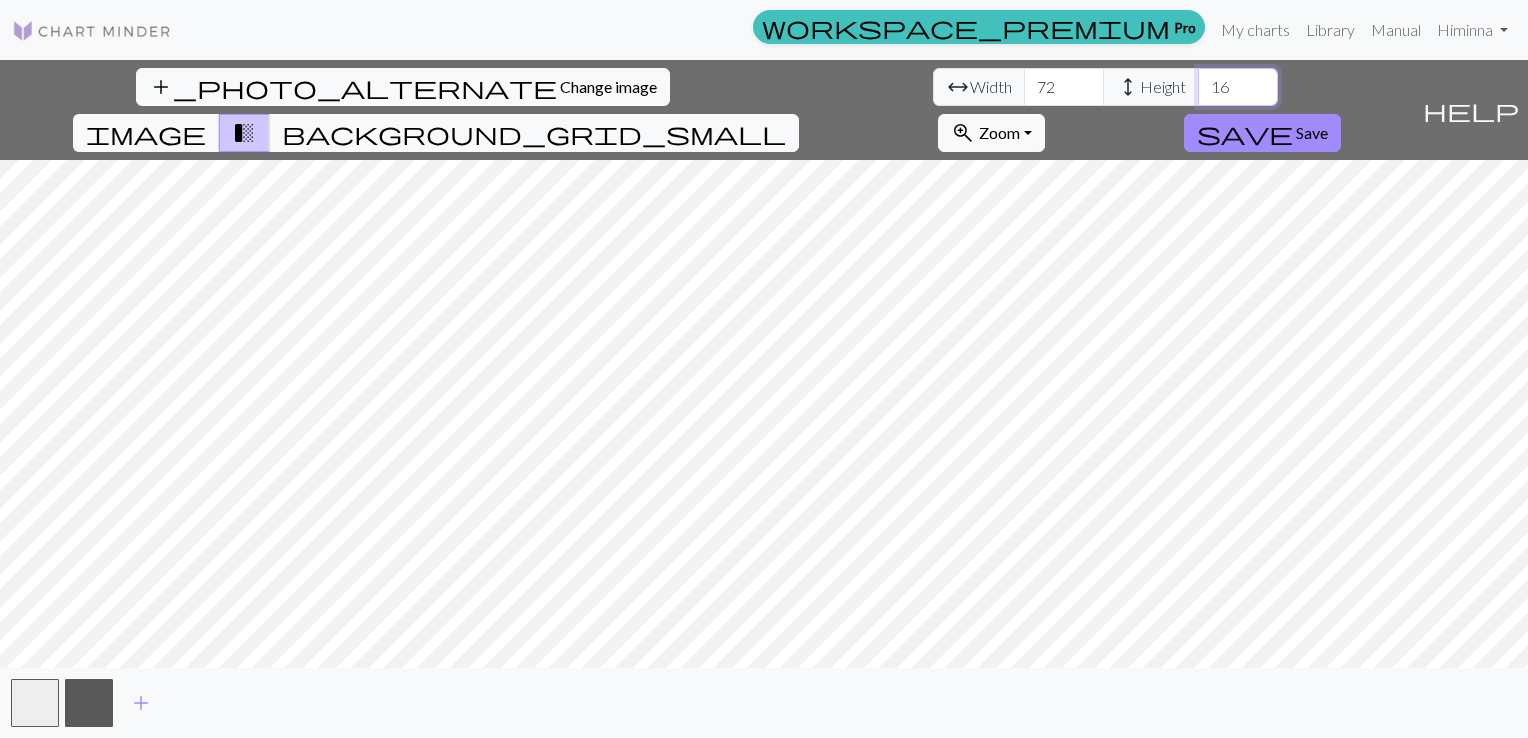 click on "16" at bounding box center [1238, 87] 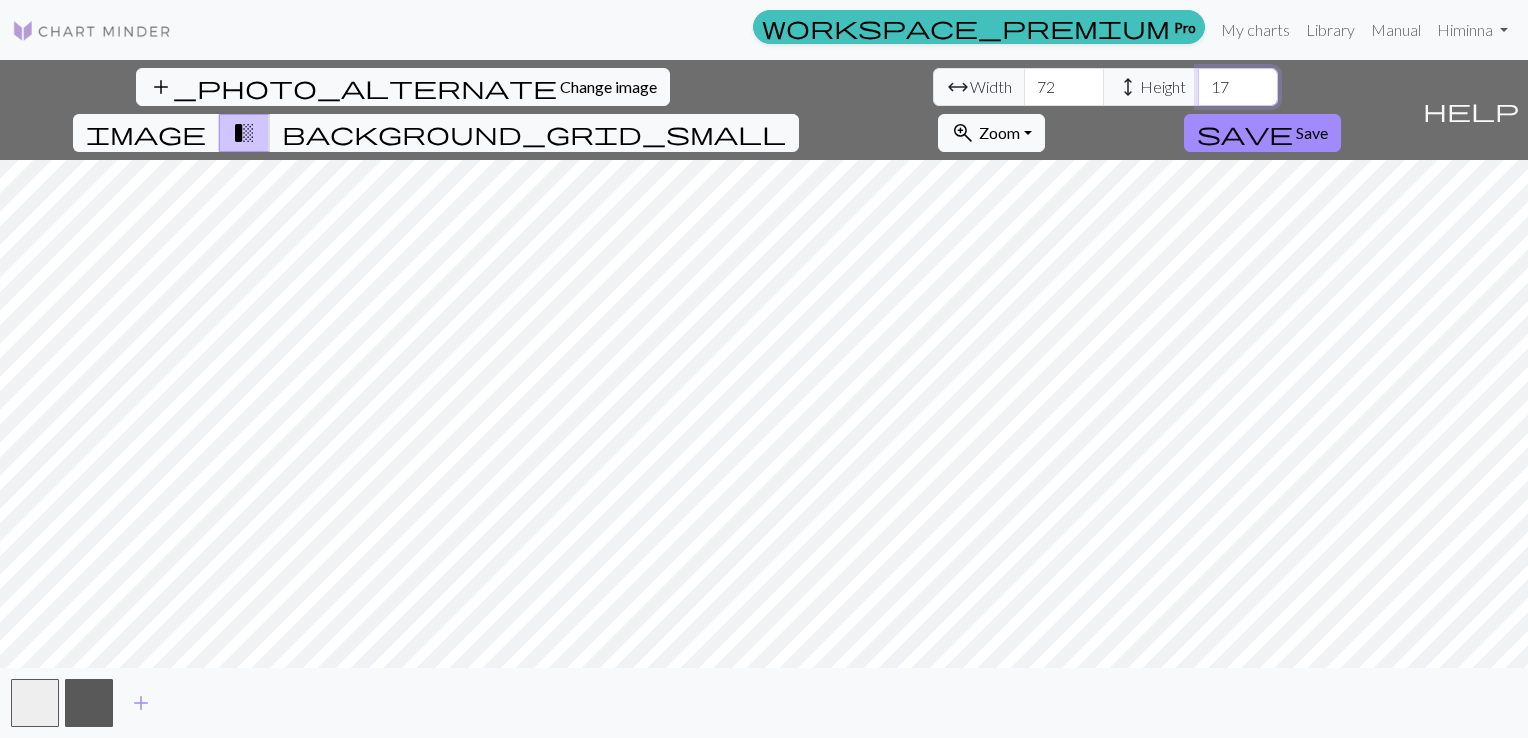 click on "17" at bounding box center (1238, 87) 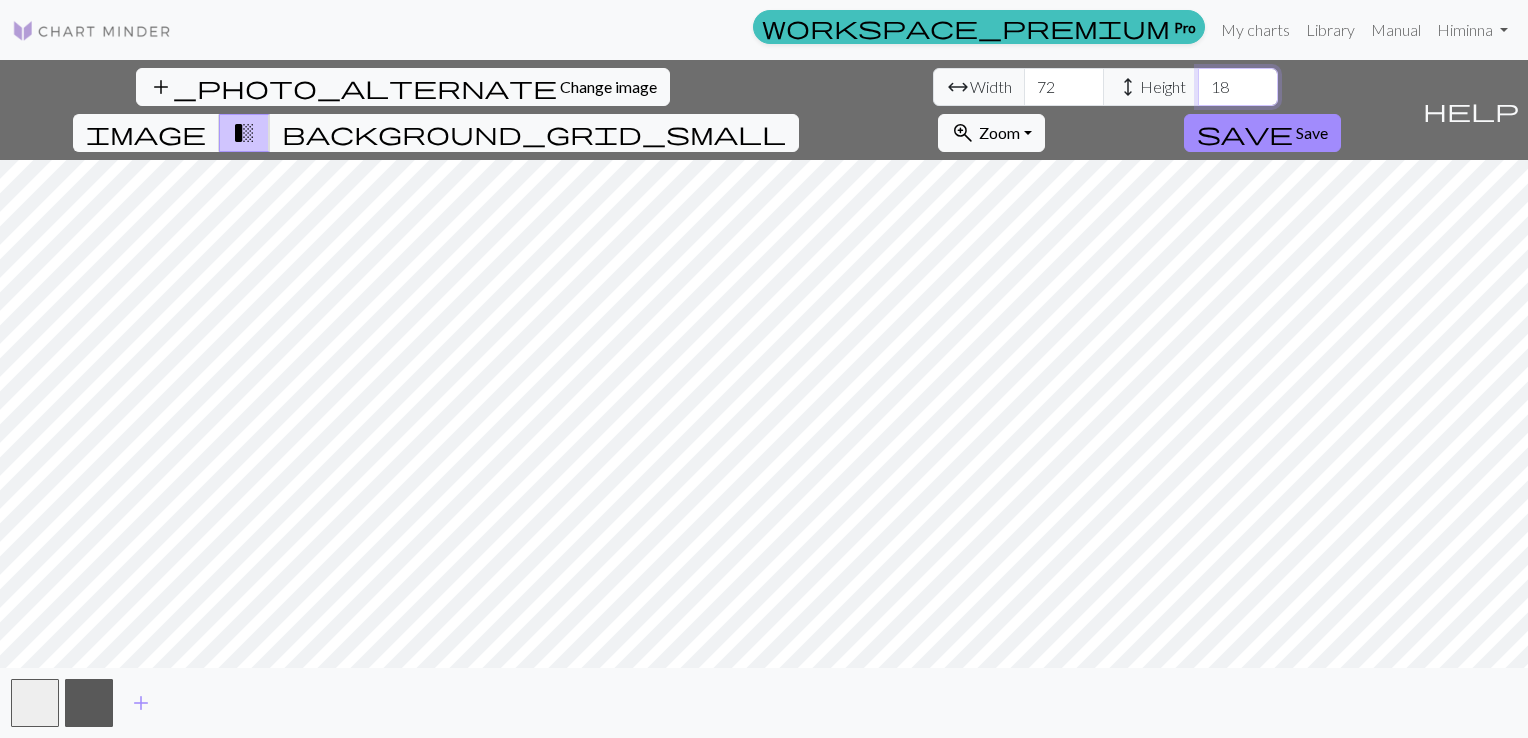 click on "18" at bounding box center [1238, 87] 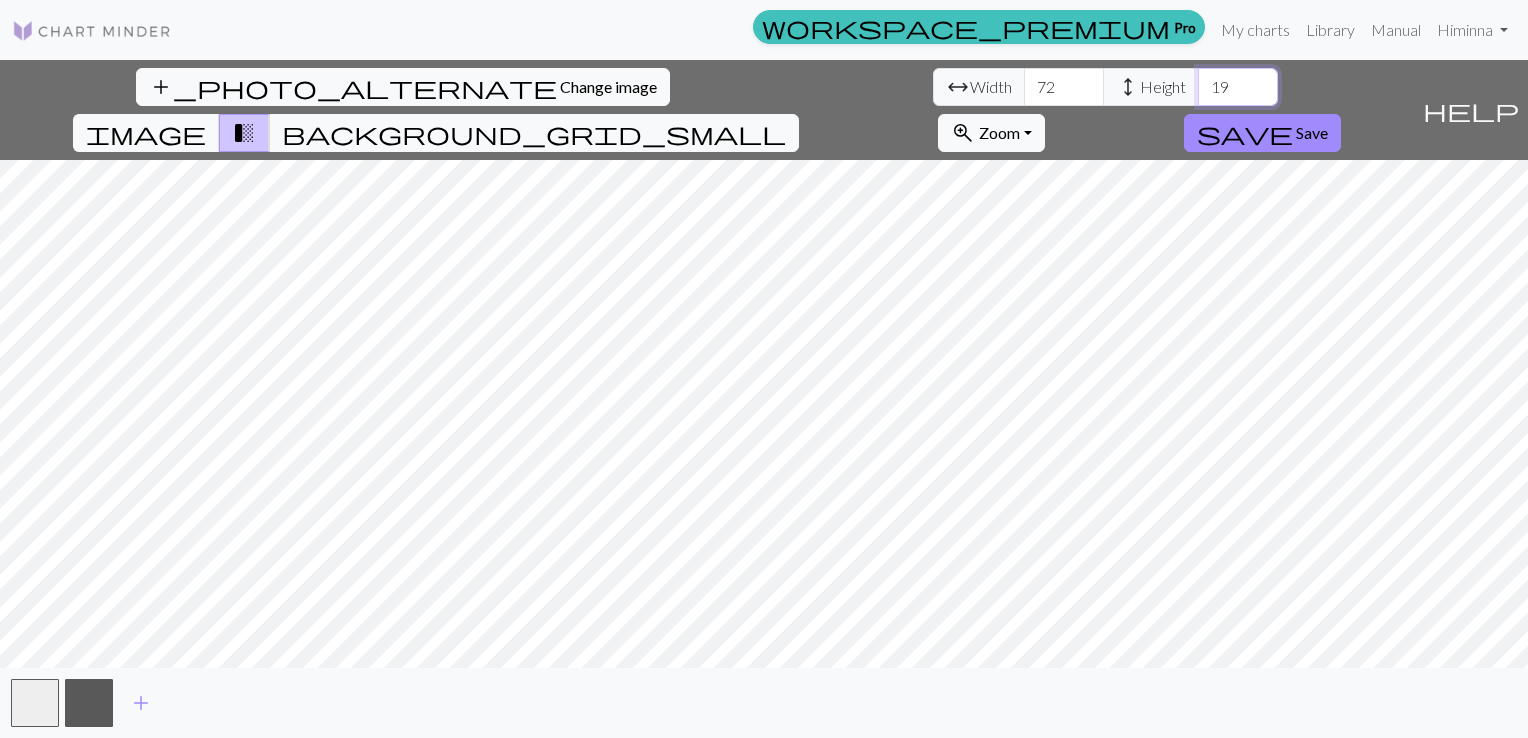 click on "19" at bounding box center (1238, 87) 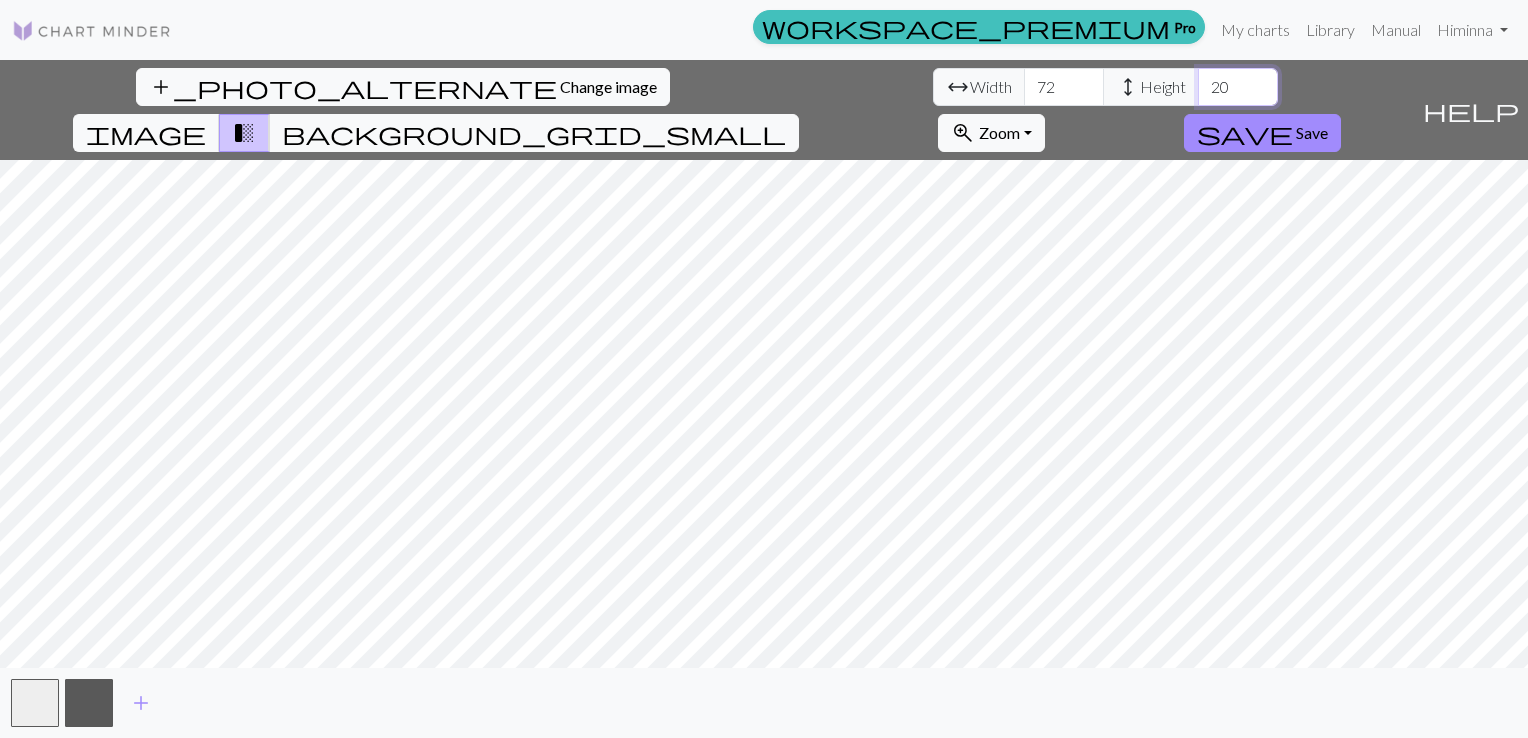 click on "20" at bounding box center [1238, 87] 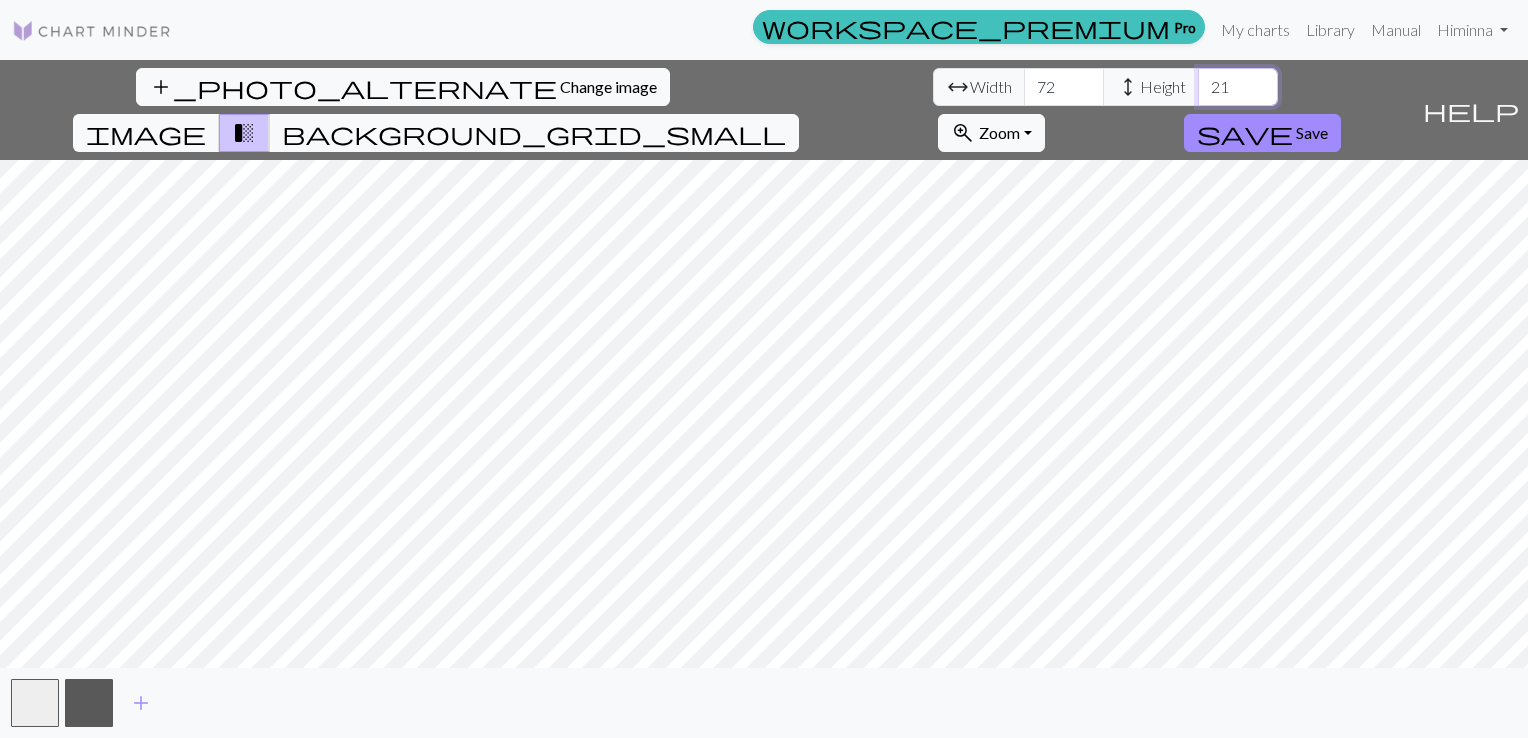 click on "21" at bounding box center (1238, 87) 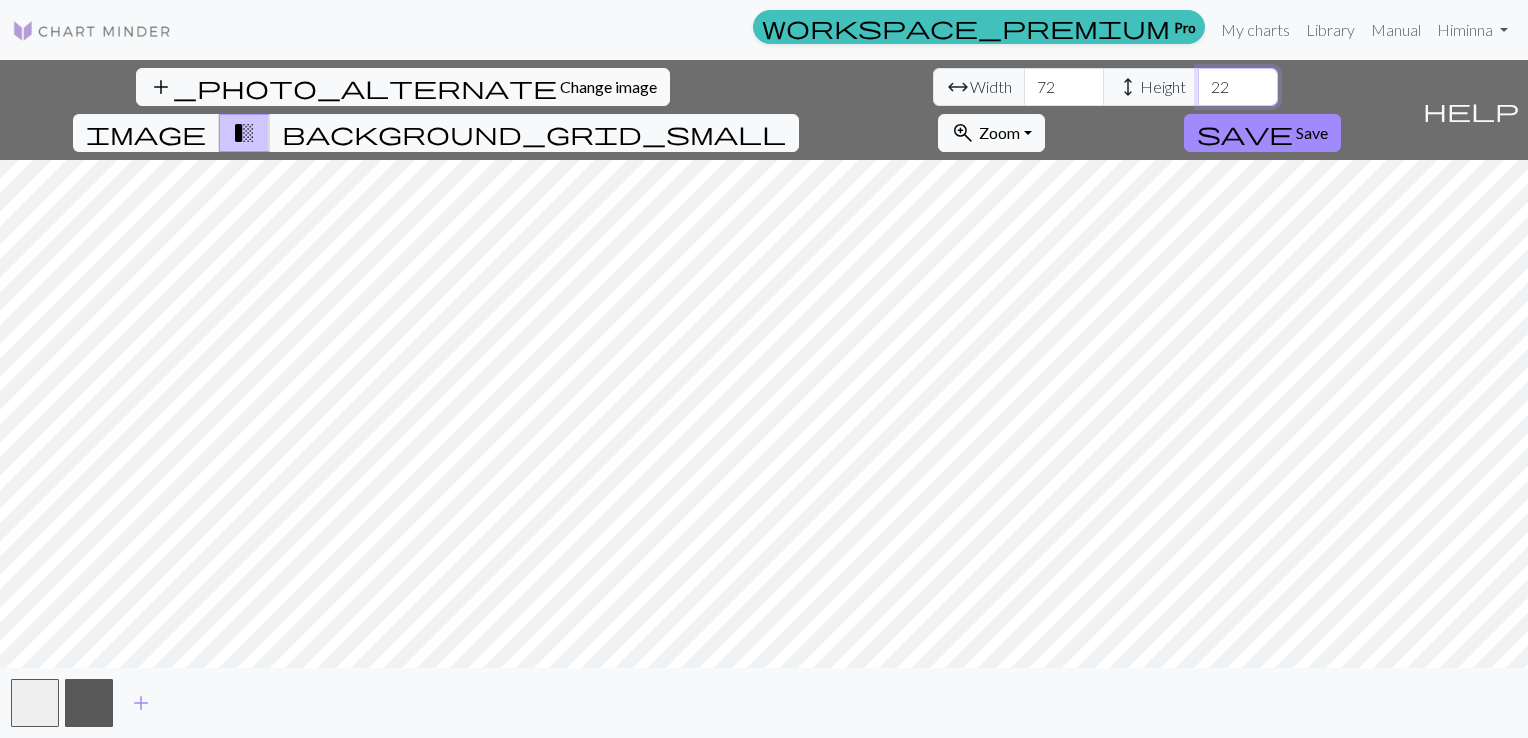 click on "22" at bounding box center [1238, 87] 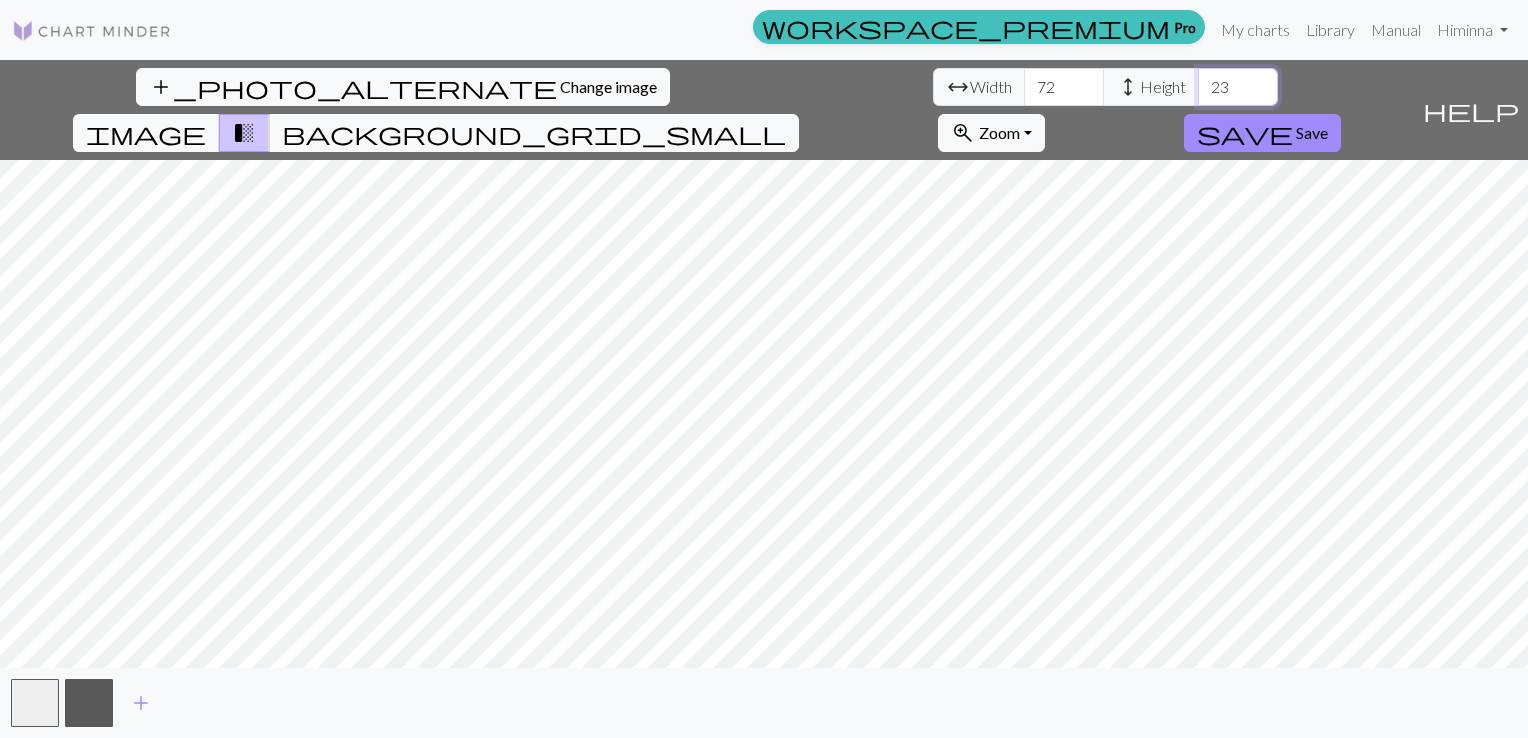 click on "23" at bounding box center (1238, 87) 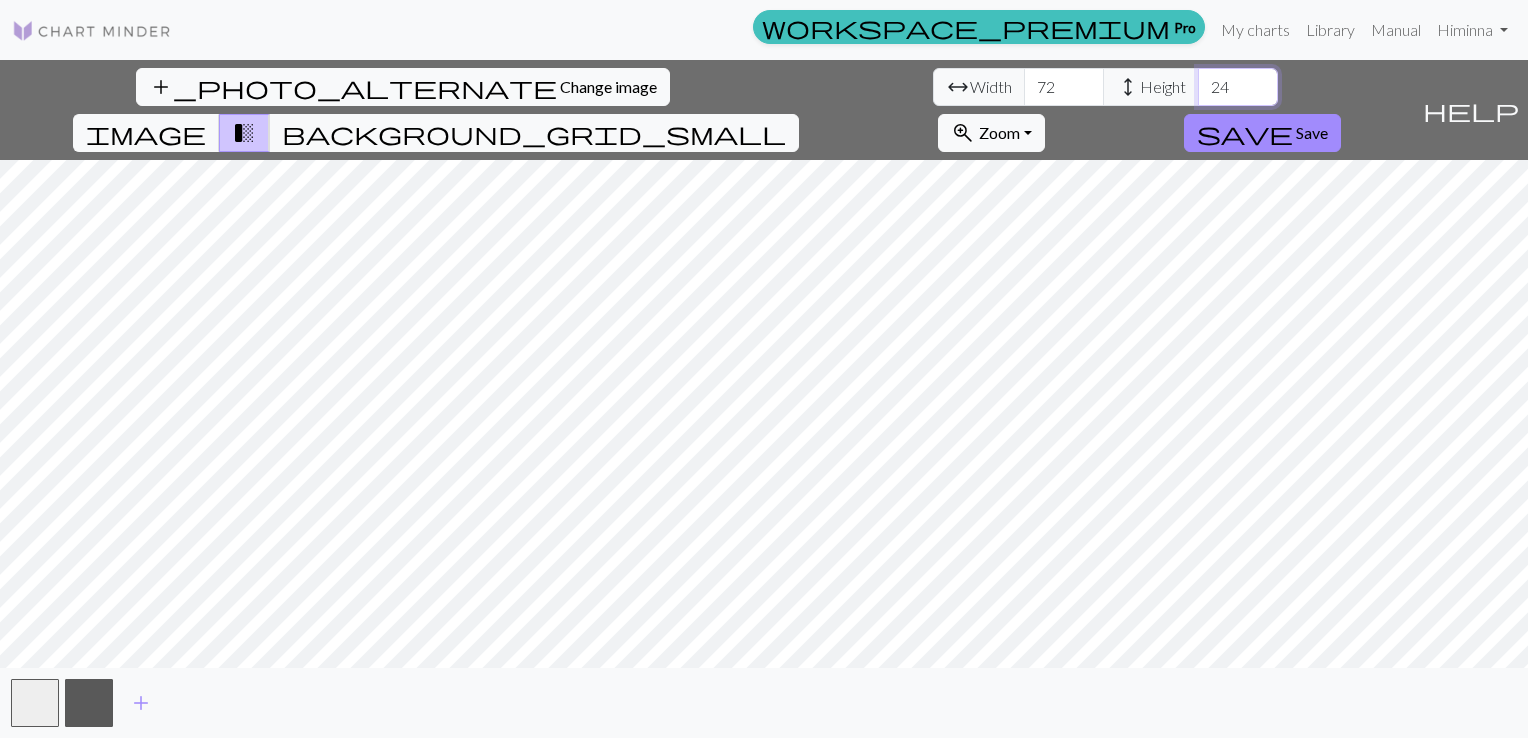 click on "24" at bounding box center [1238, 87] 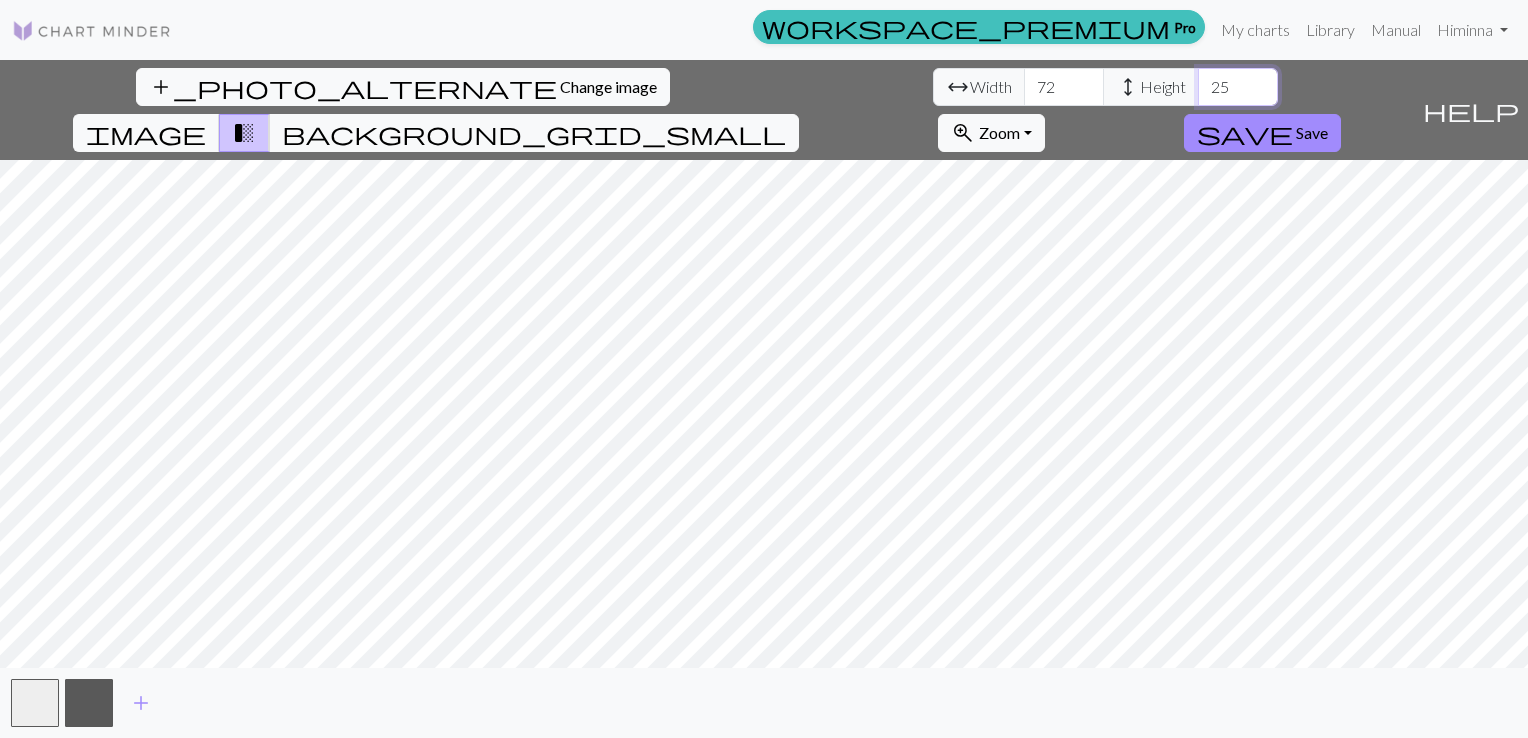 click on "25" at bounding box center [1238, 87] 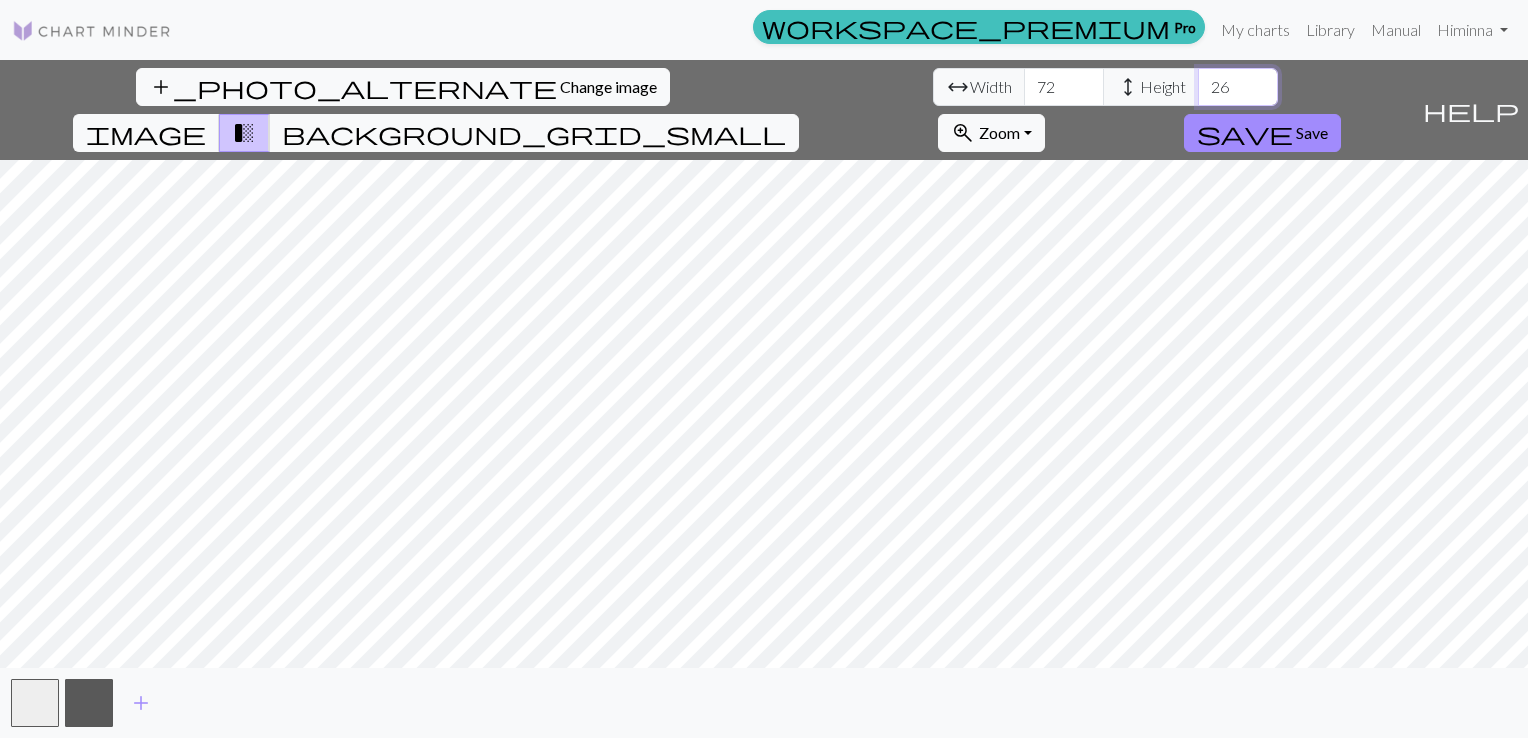 click on "26" at bounding box center [1238, 87] 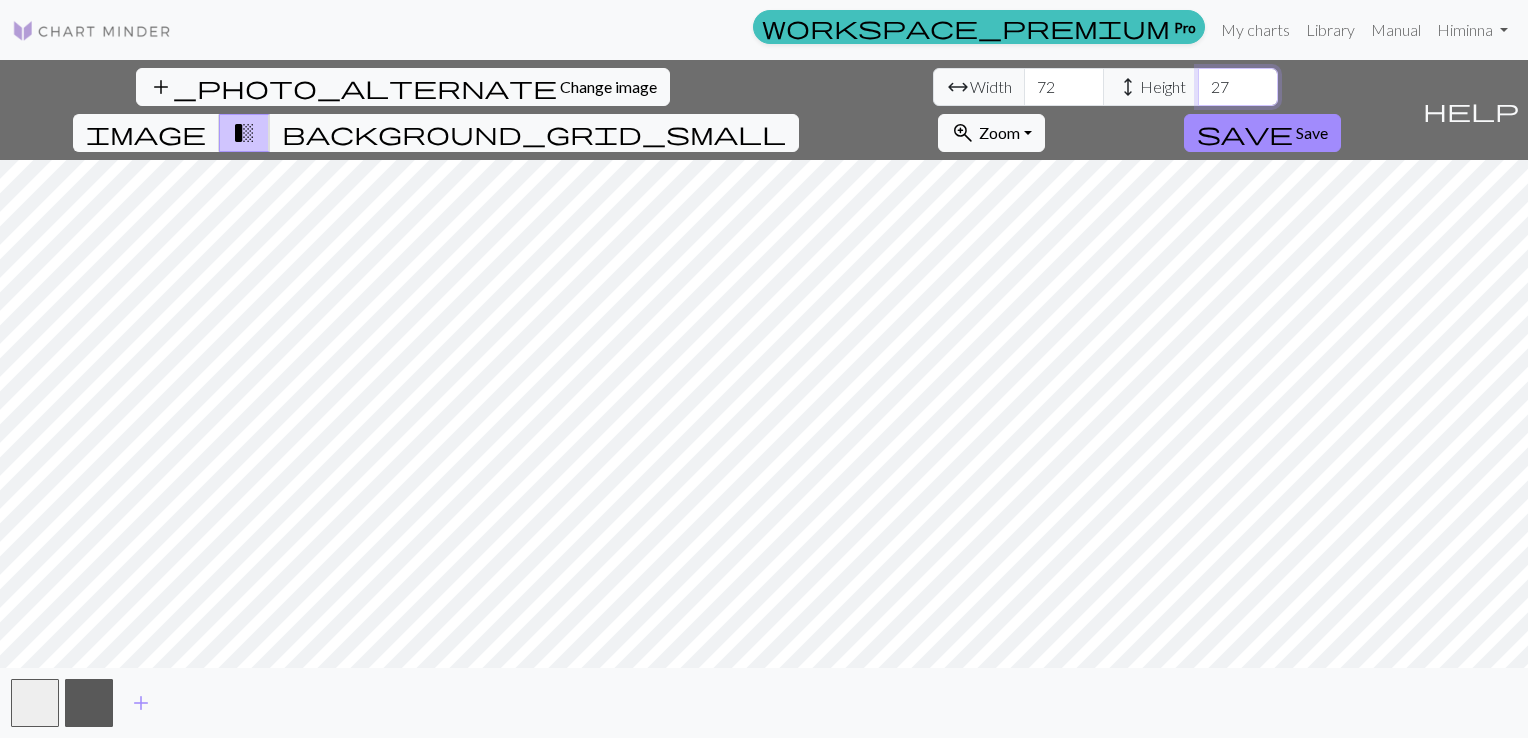 click on "27" at bounding box center [1238, 87] 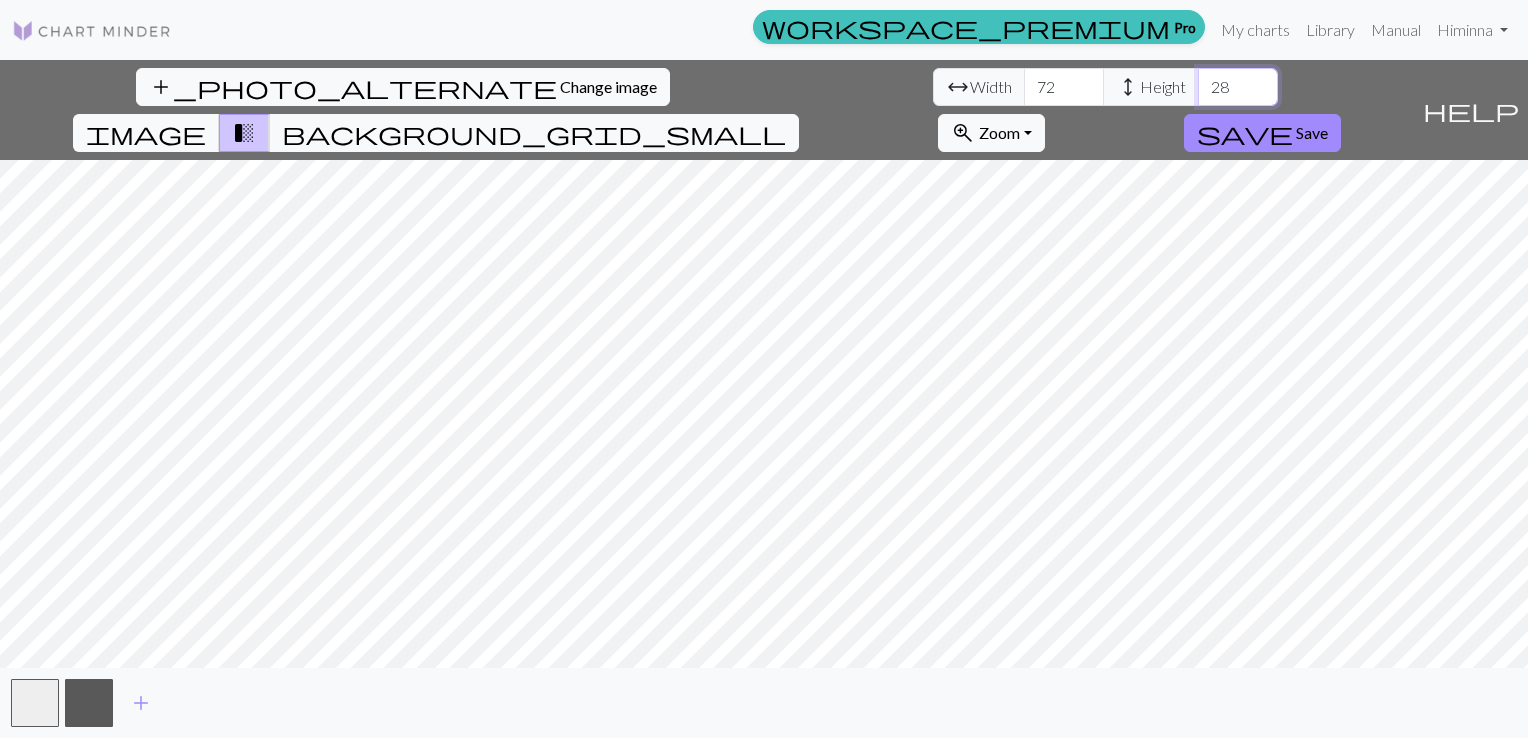 click on "28" at bounding box center (1238, 87) 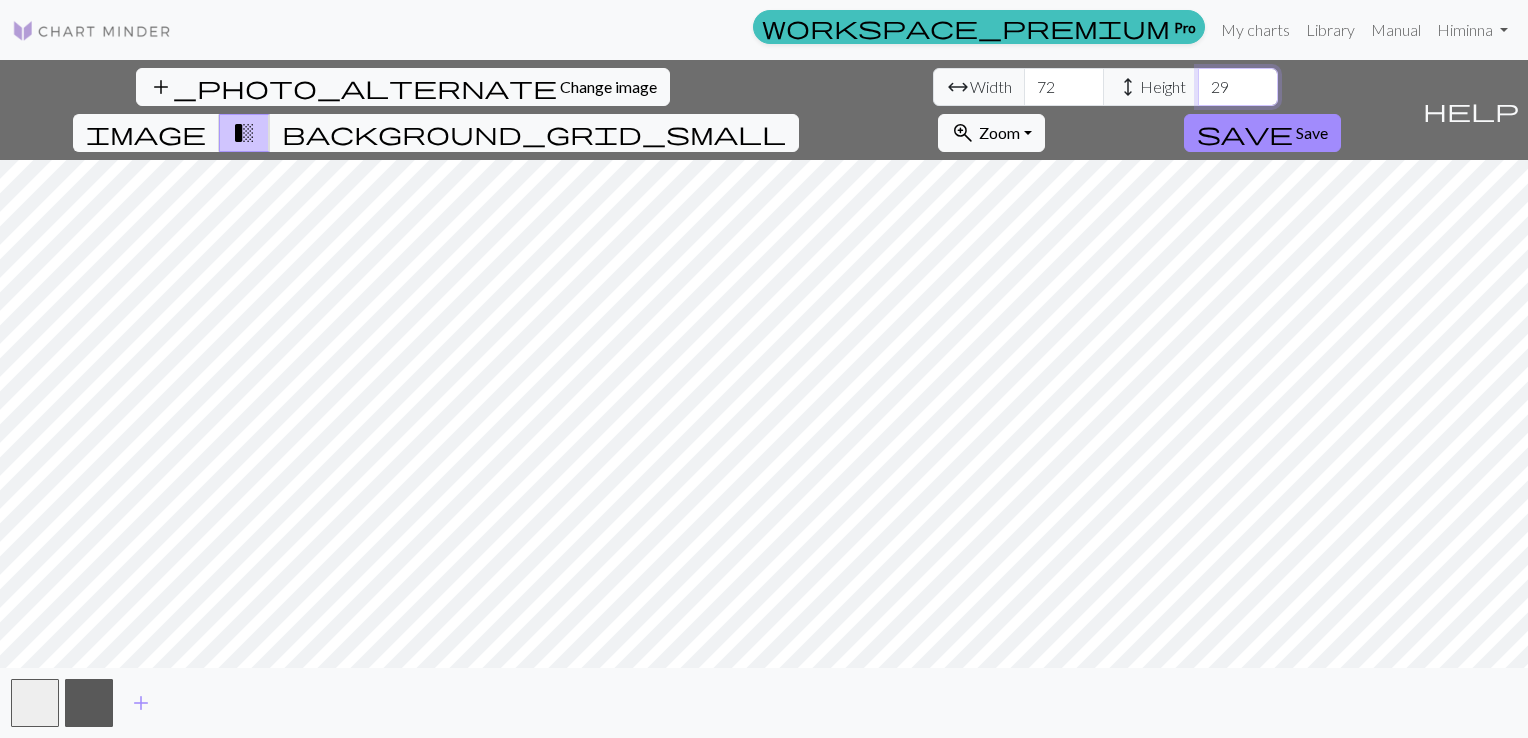 click on "29" at bounding box center (1238, 87) 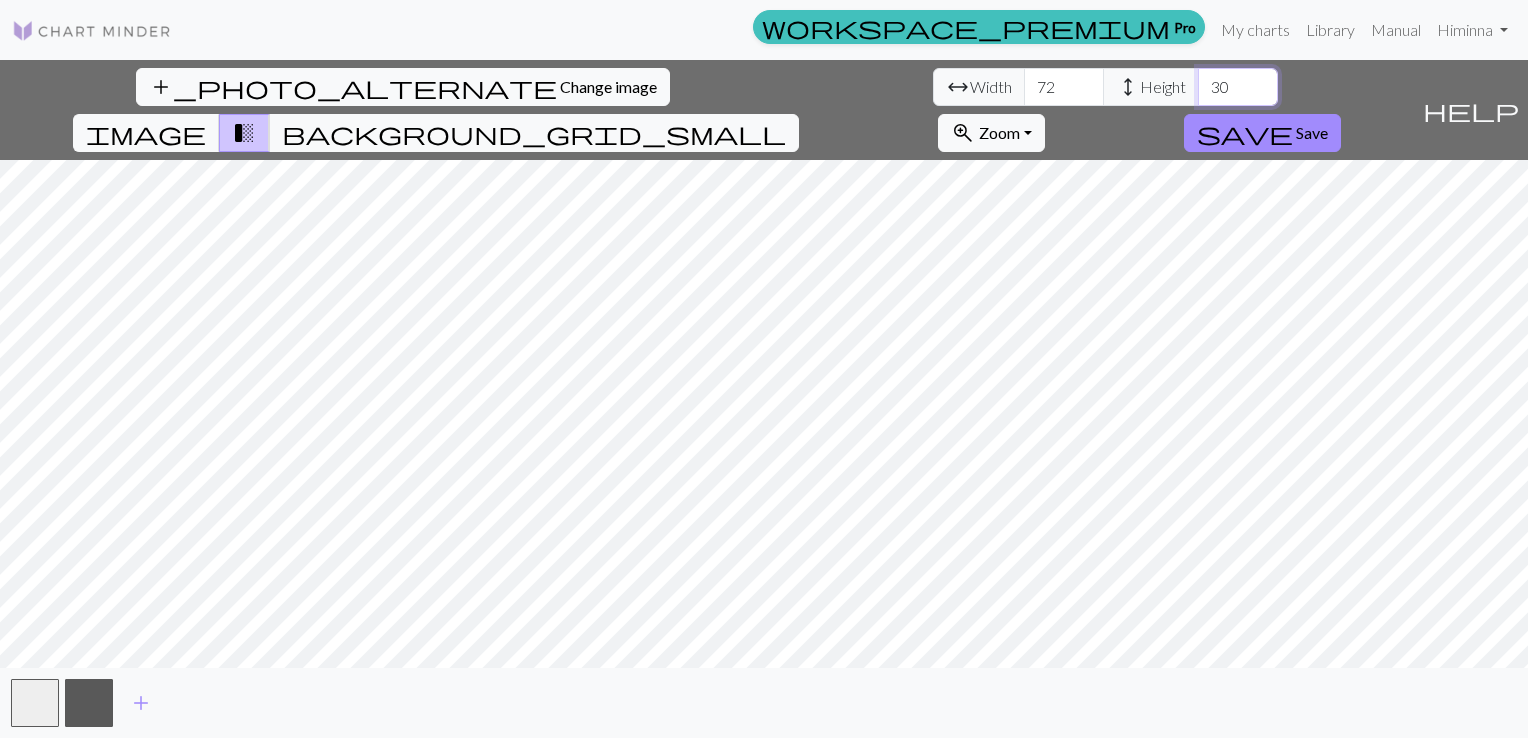 click on "30" at bounding box center [1238, 87] 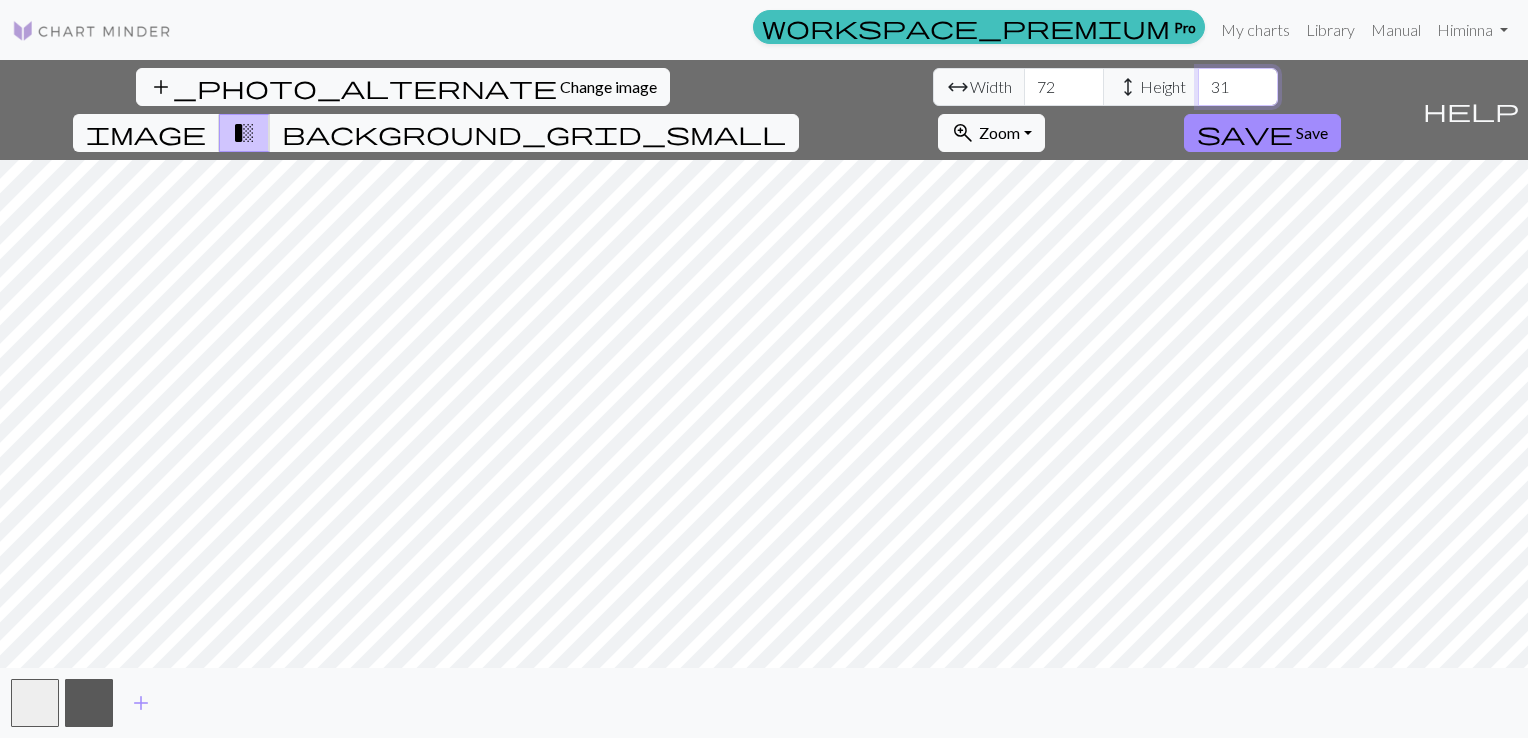 click on "31" at bounding box center (1238, 87) 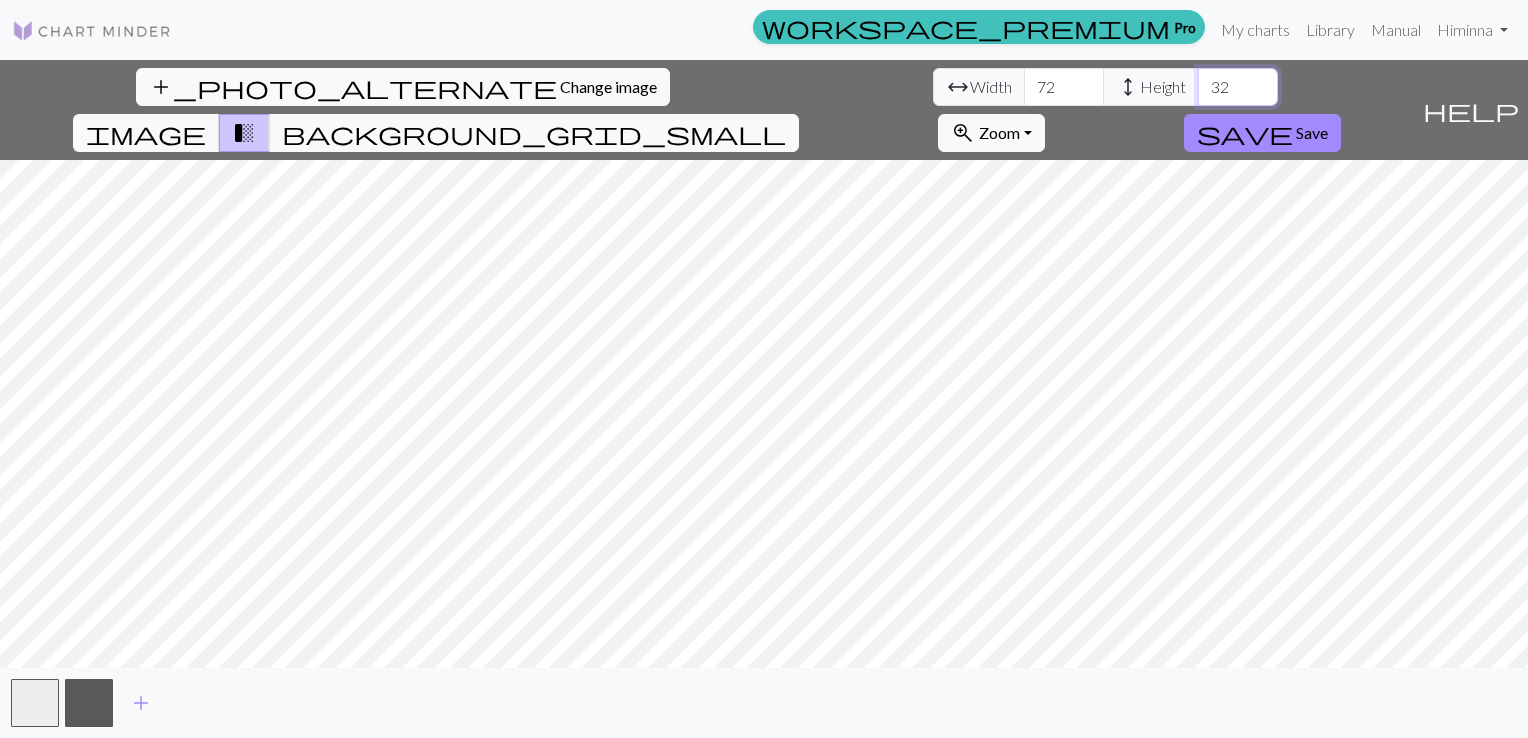 click on "32" at bounding box center (1238, 87) 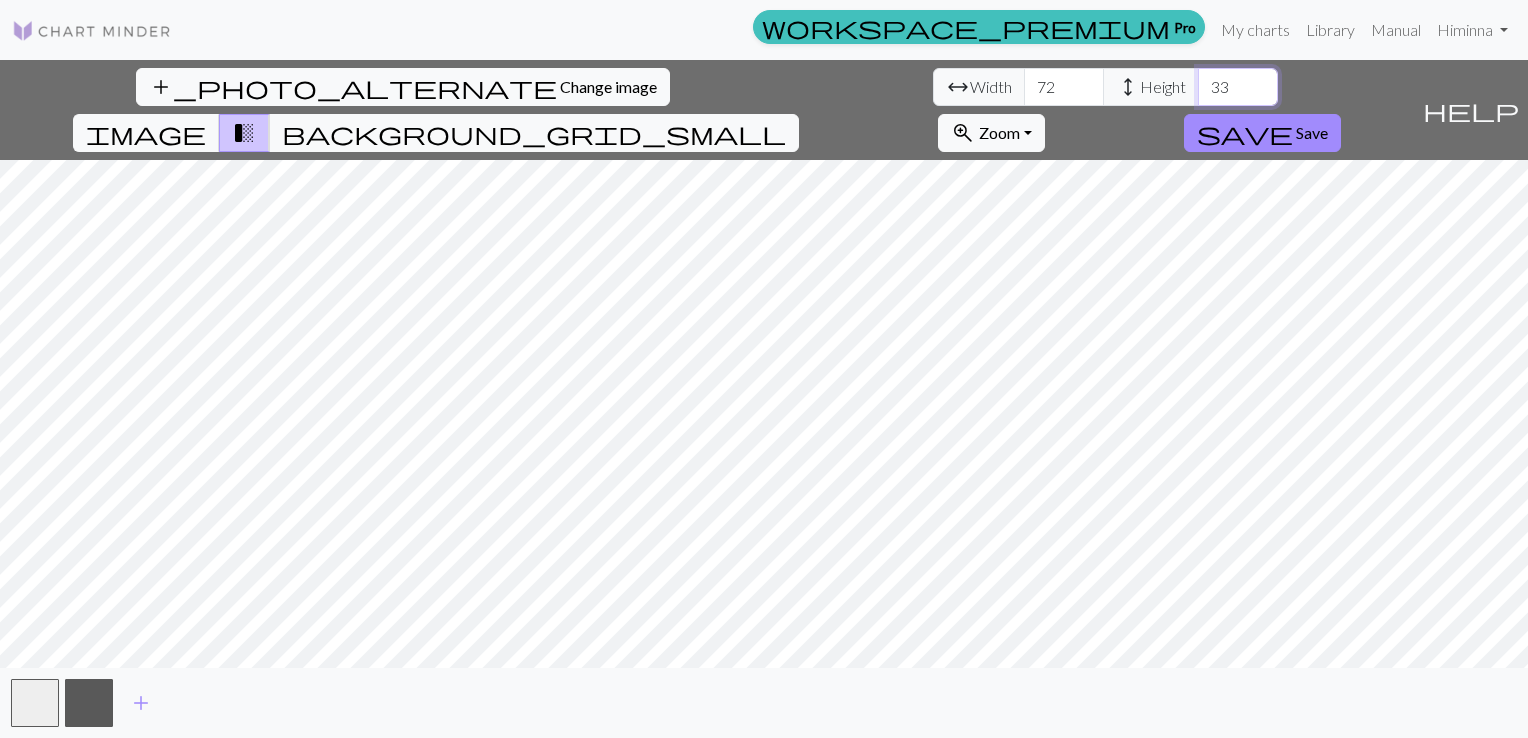 click on "33" at bounding box center [1238, 87] 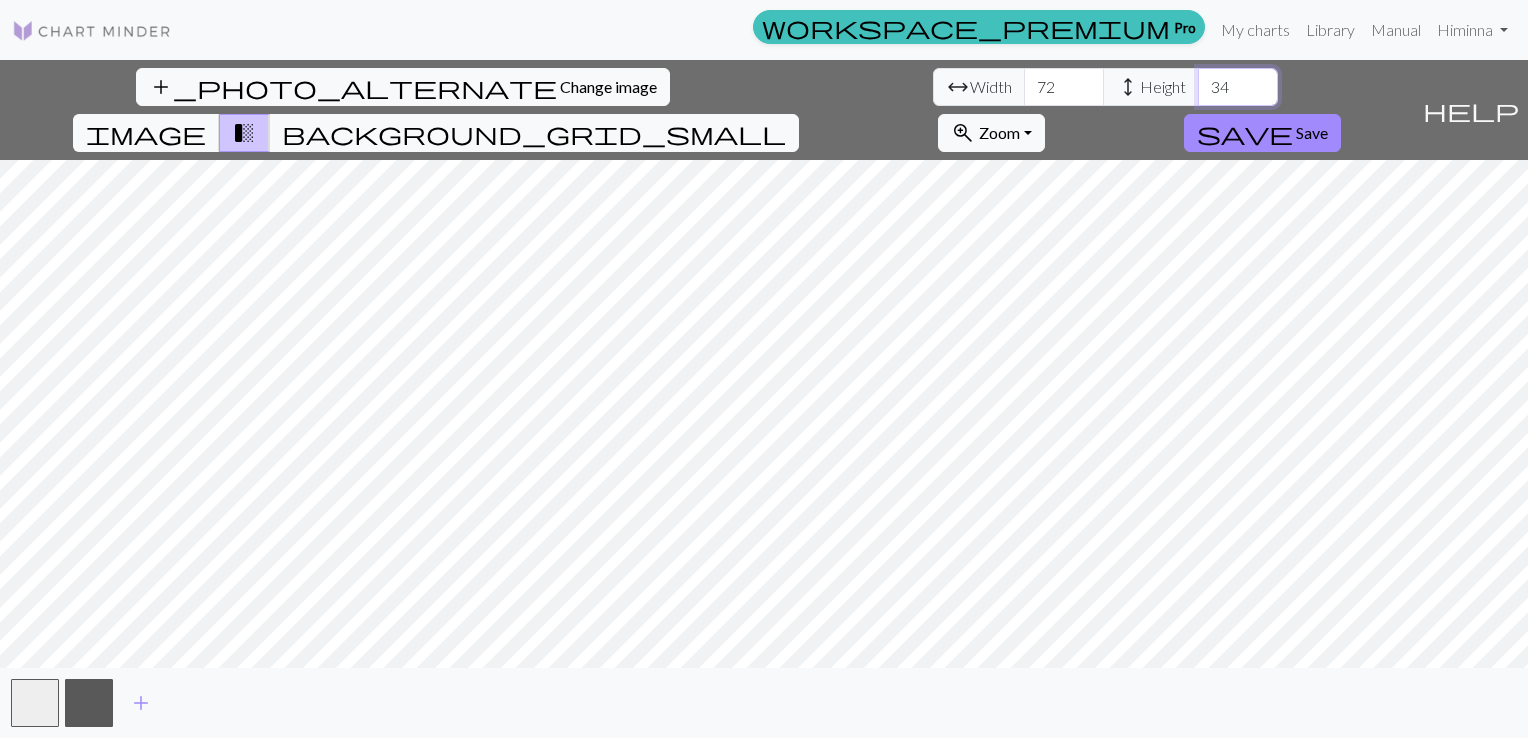 click on "34" at bounding box center (1238, 87) 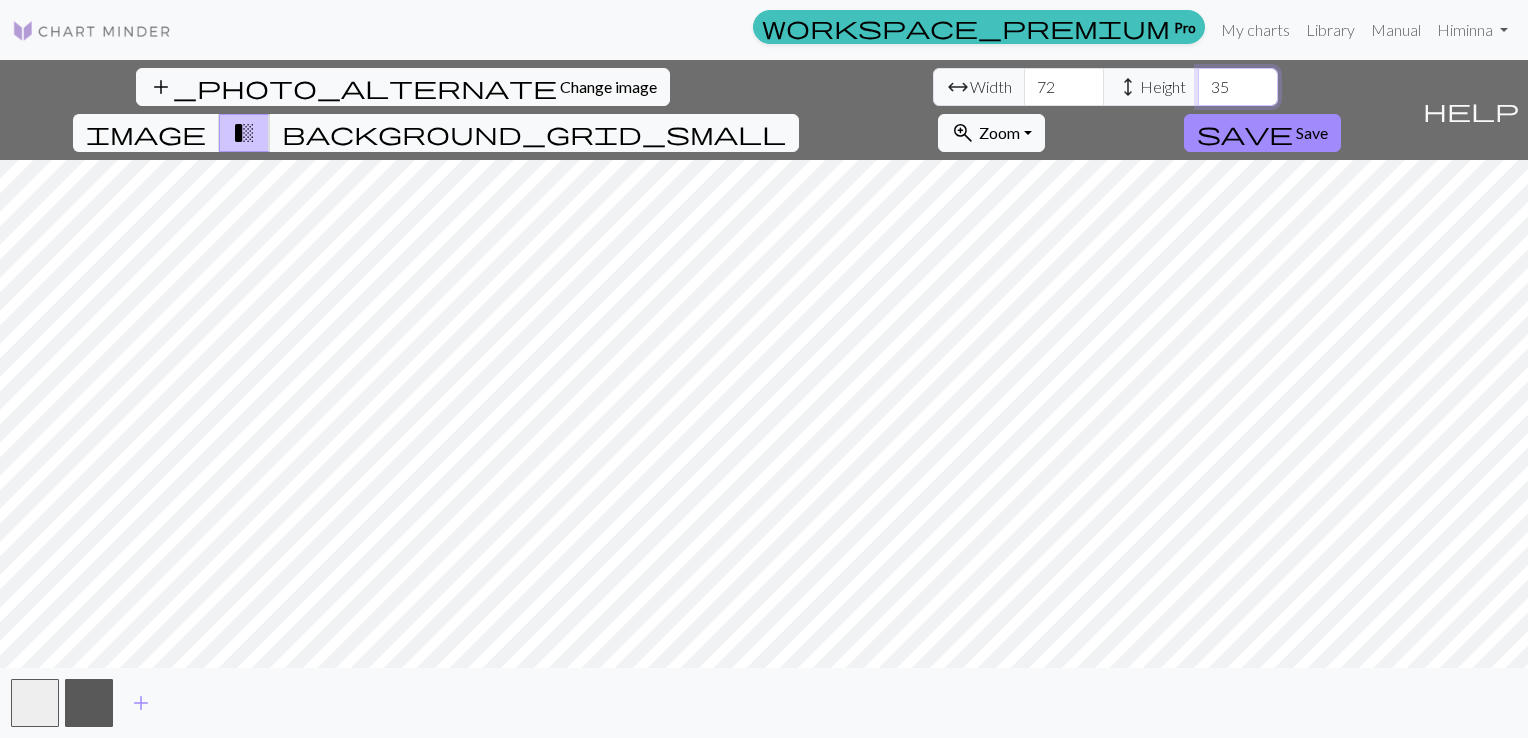 click on "35" at bounding box center [1238, 87] 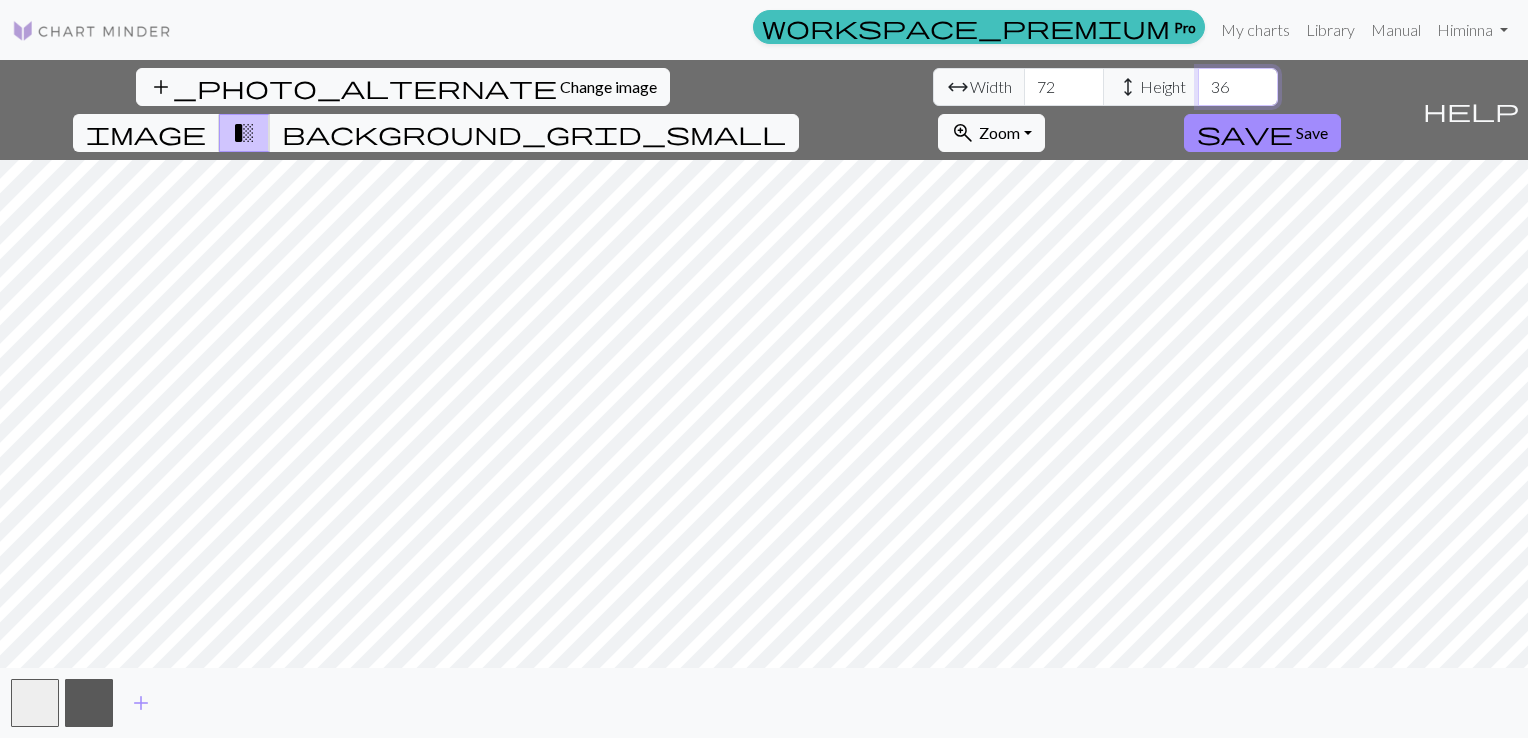 click on "36" at bounding box center [1238, 87] 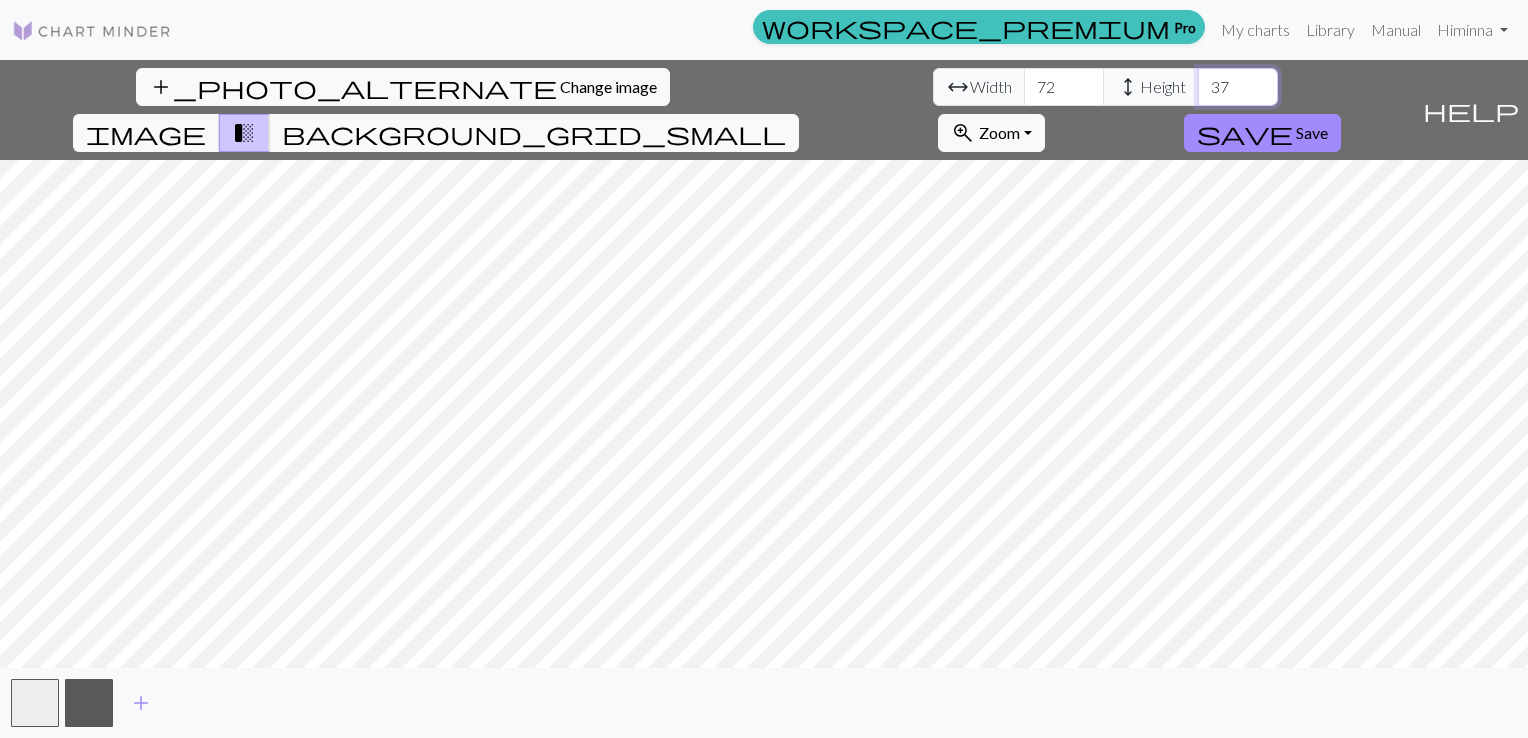 click on "37" at bounding box center (1238, 87) 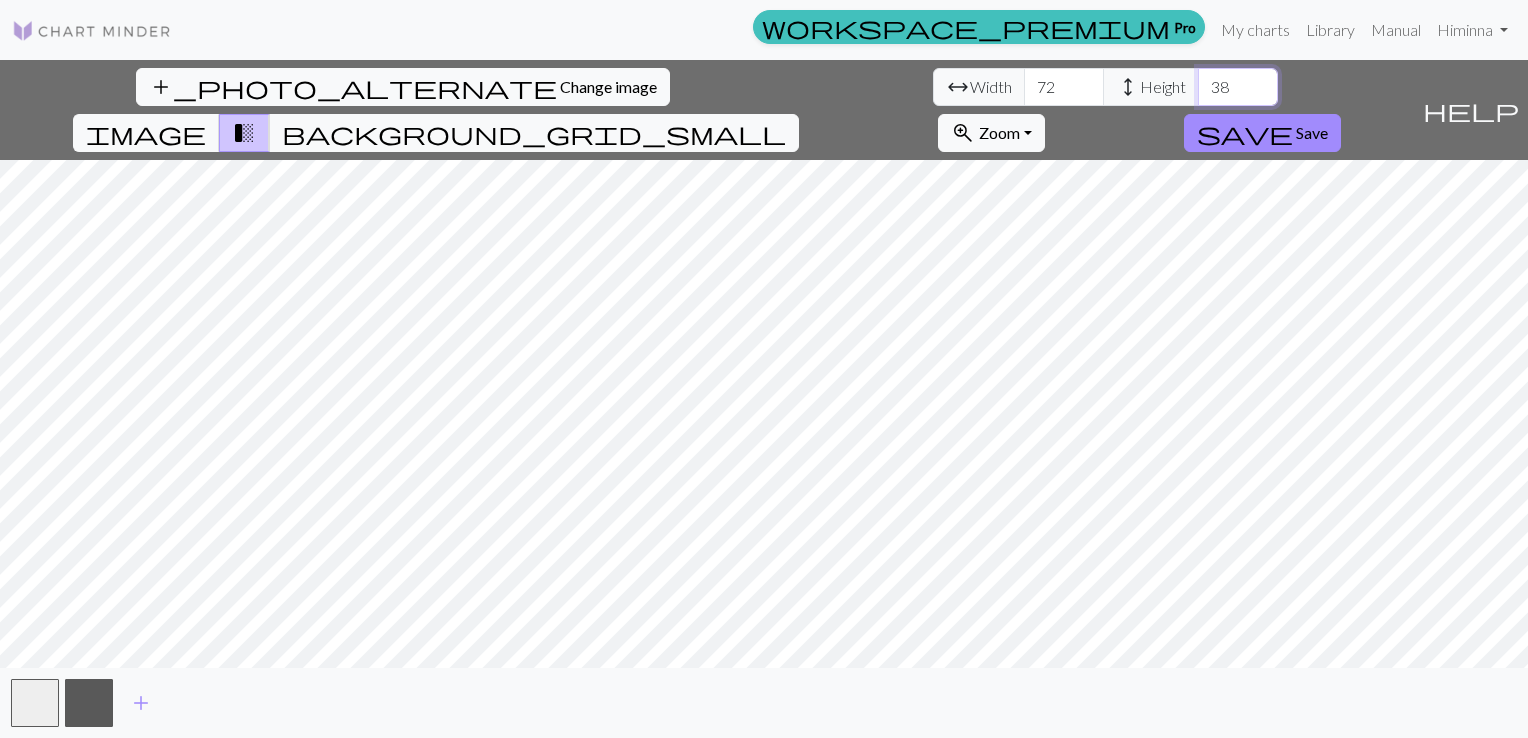 click on "38" at bounding box center [1238, 87] 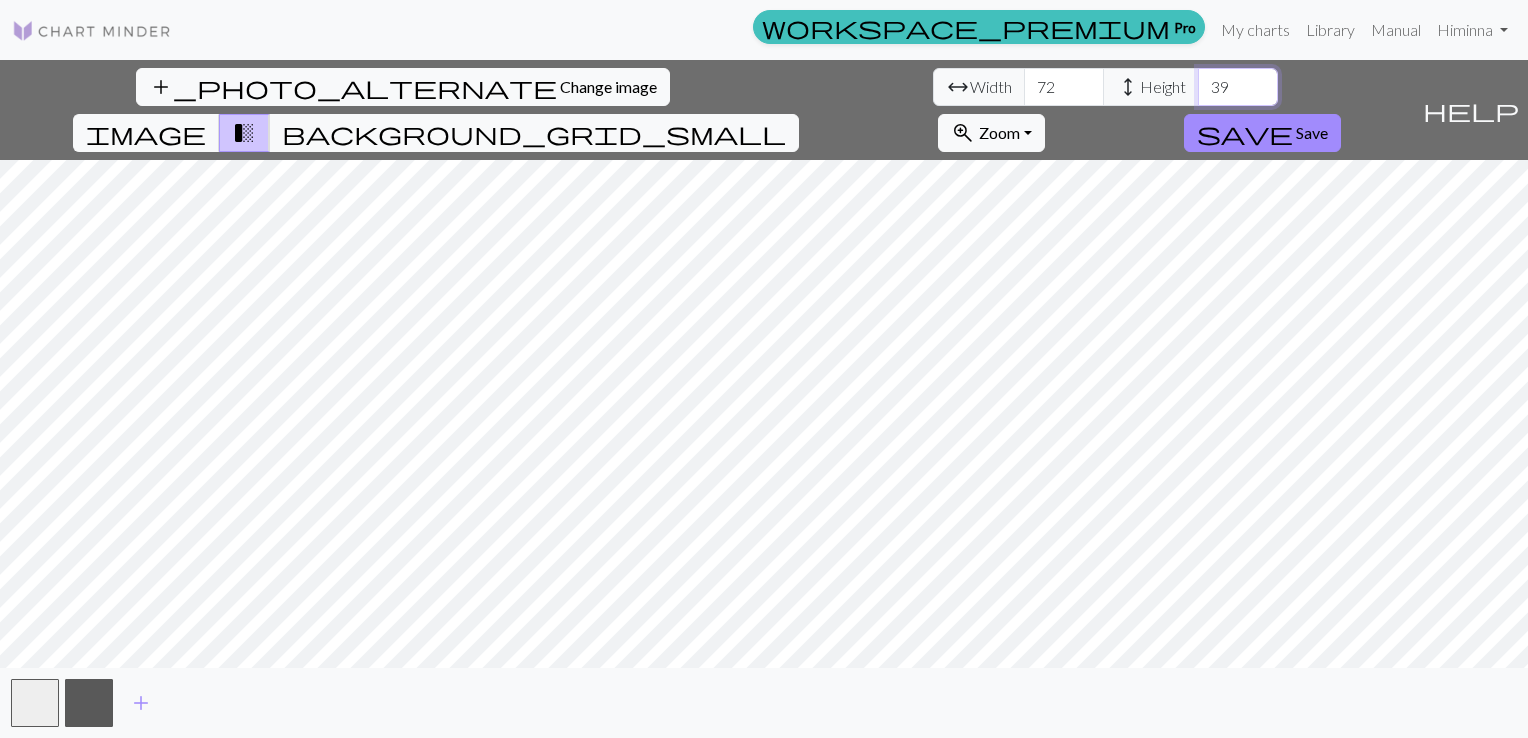 click on "39" at bounding box center [1238, 87] 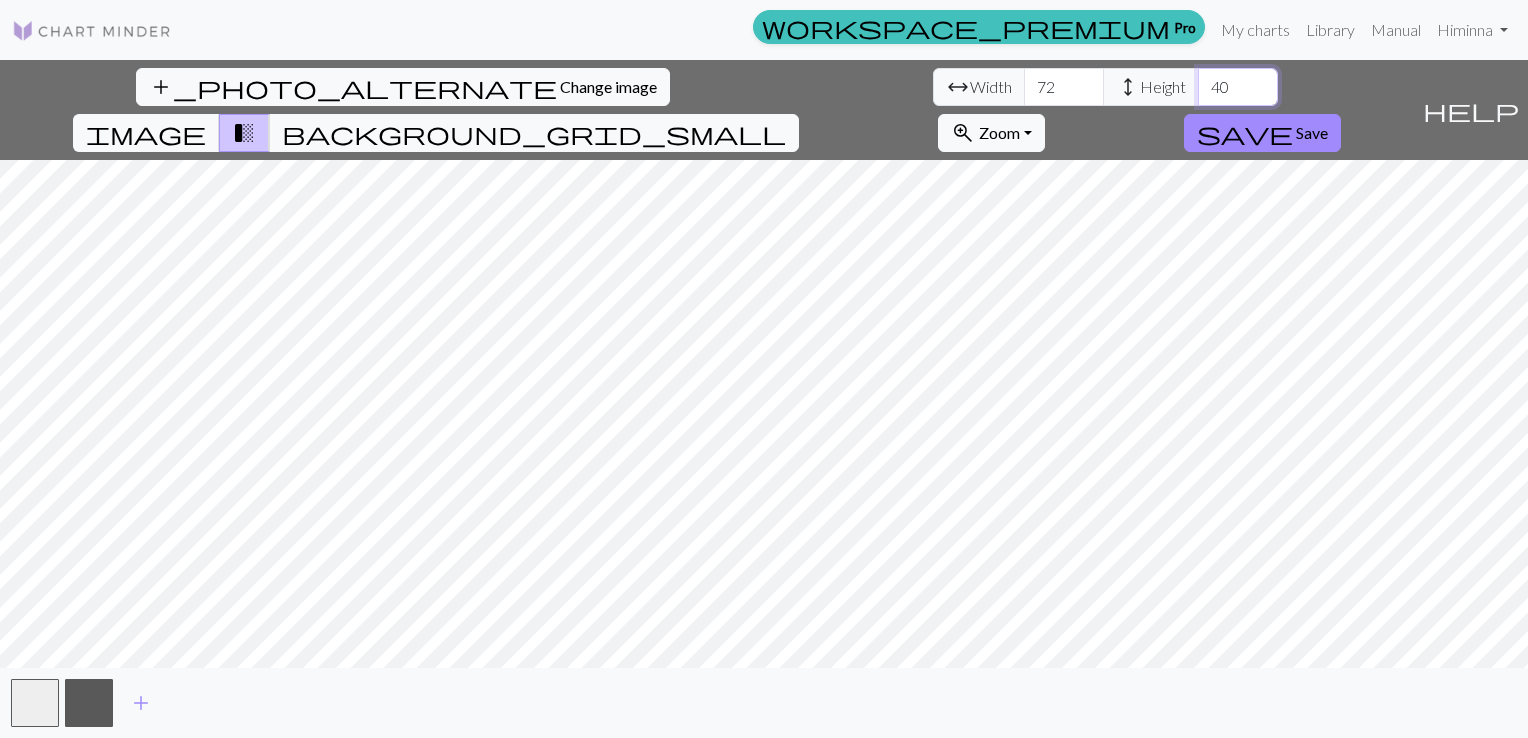 click on "40" at bounding box center [1238, 87] 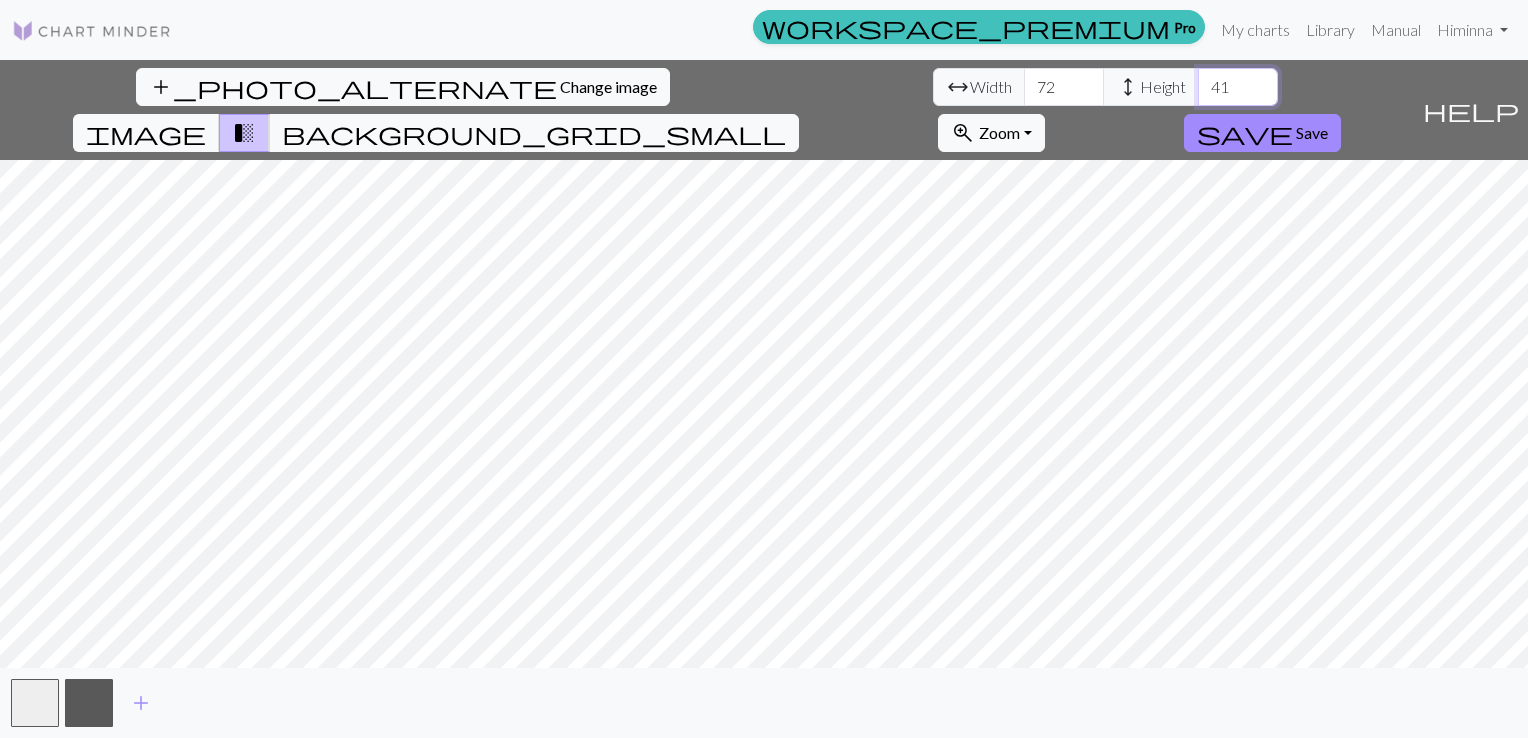 click on "41" at bounding box center (1238, 87) 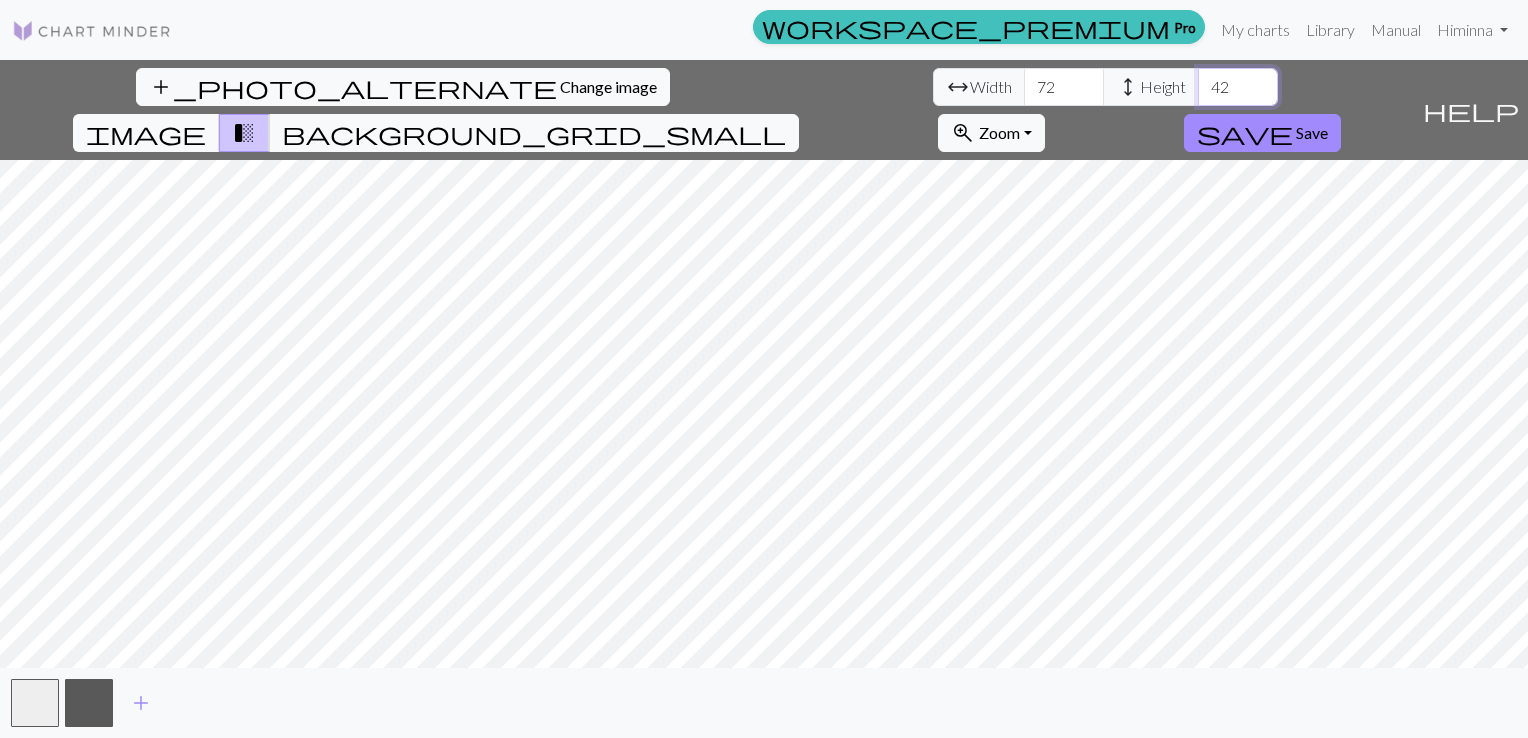 click on "42" at bounding box center (1238, 87) 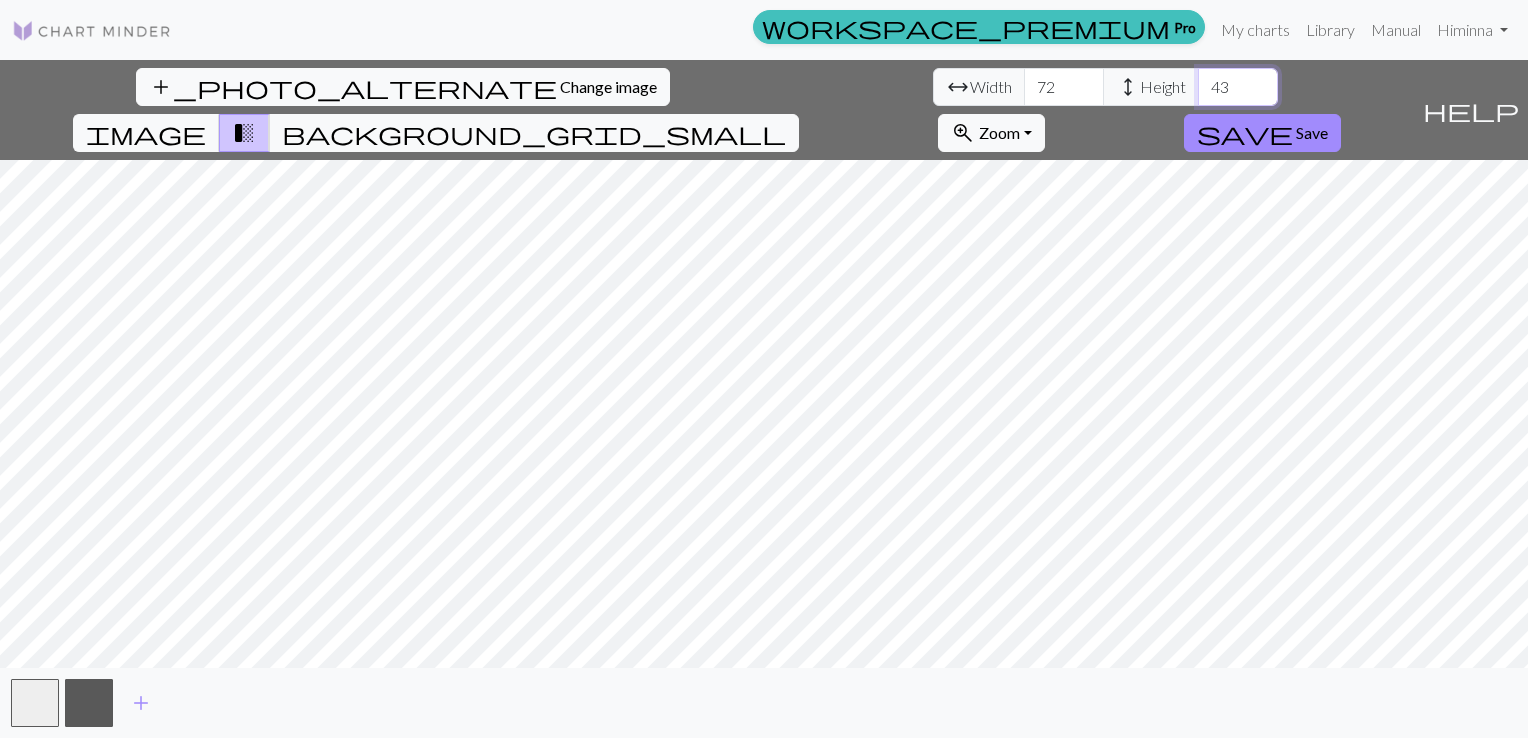 click on "43" at bounding box center [1238, 87] 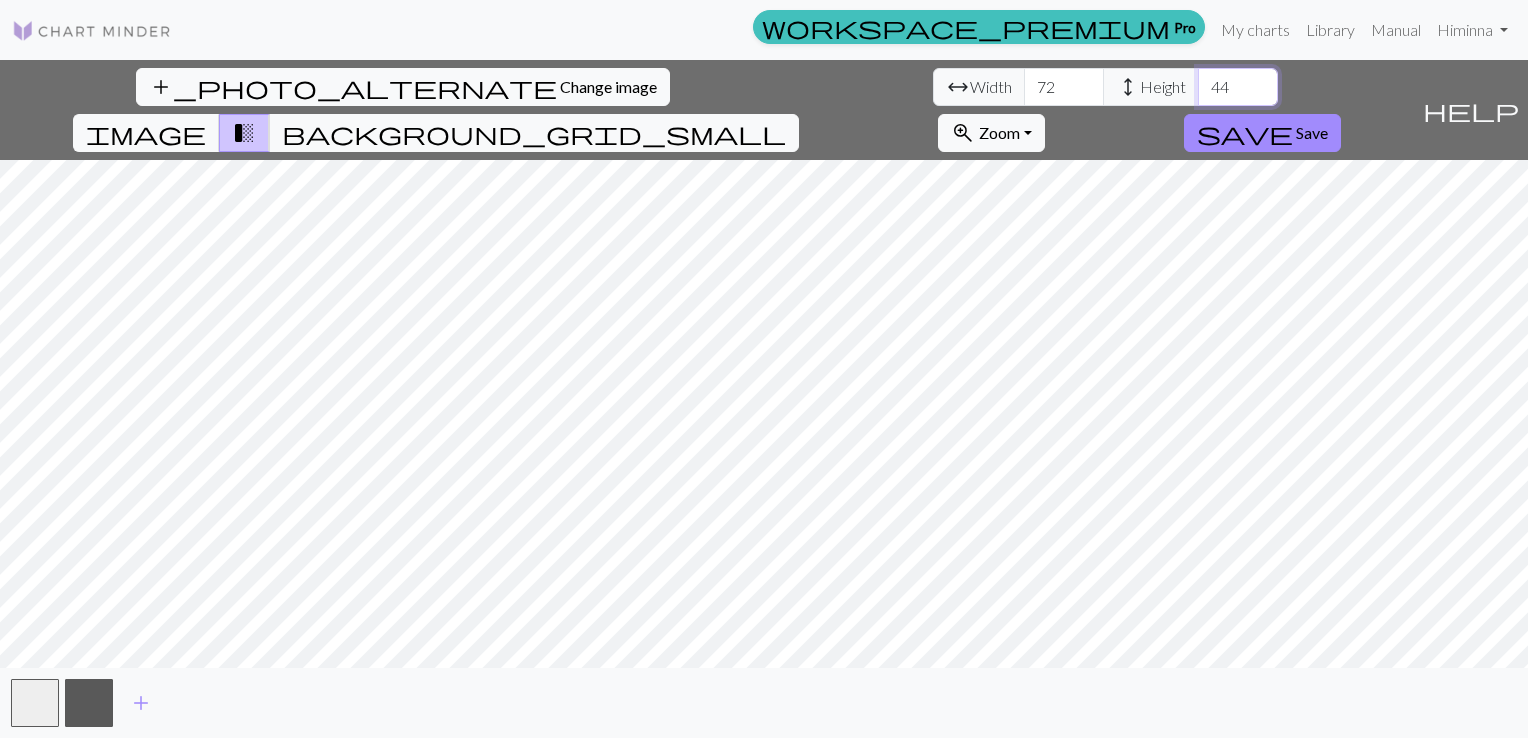 click on "44" at bounding box center (1238, 87) 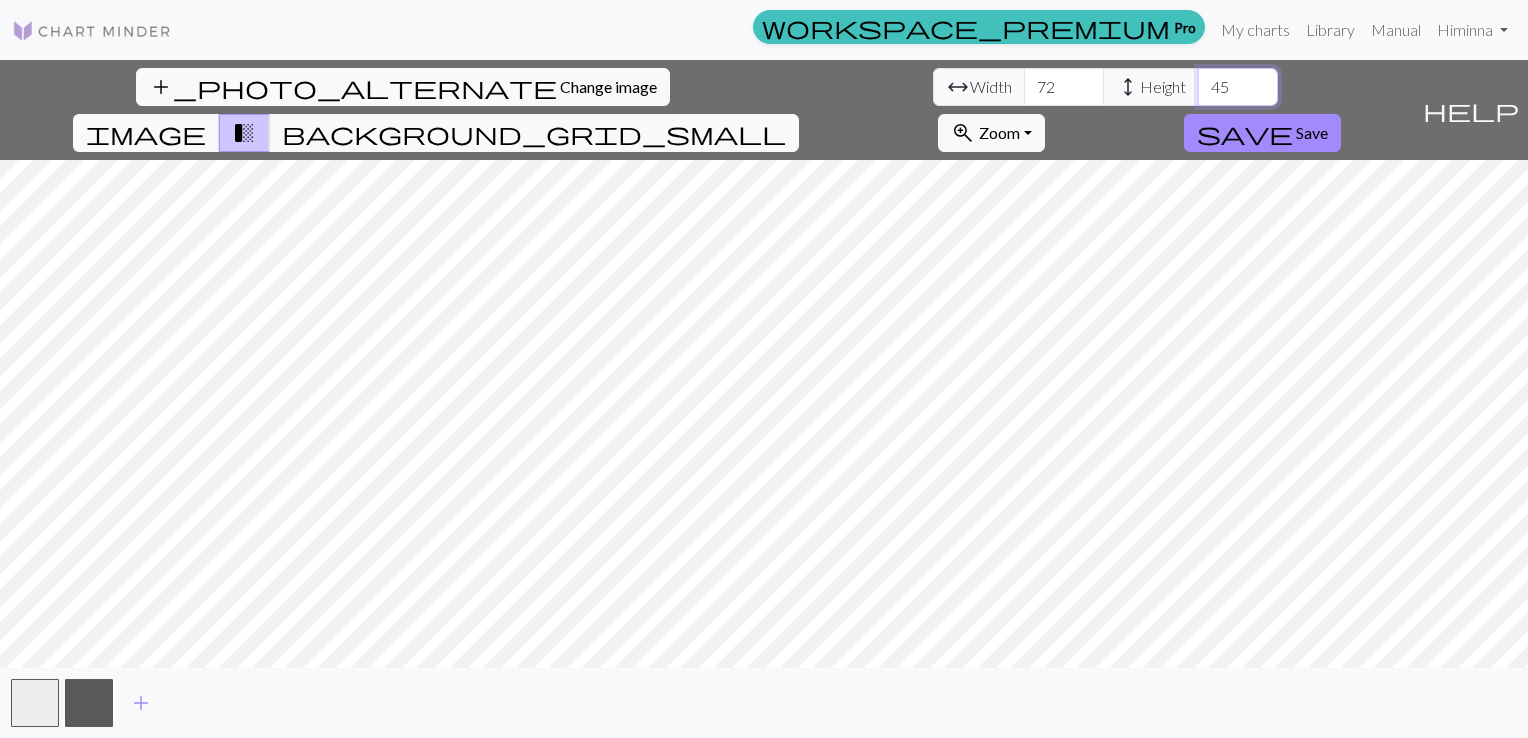 click on "45" at bounding box center (1238, 87) 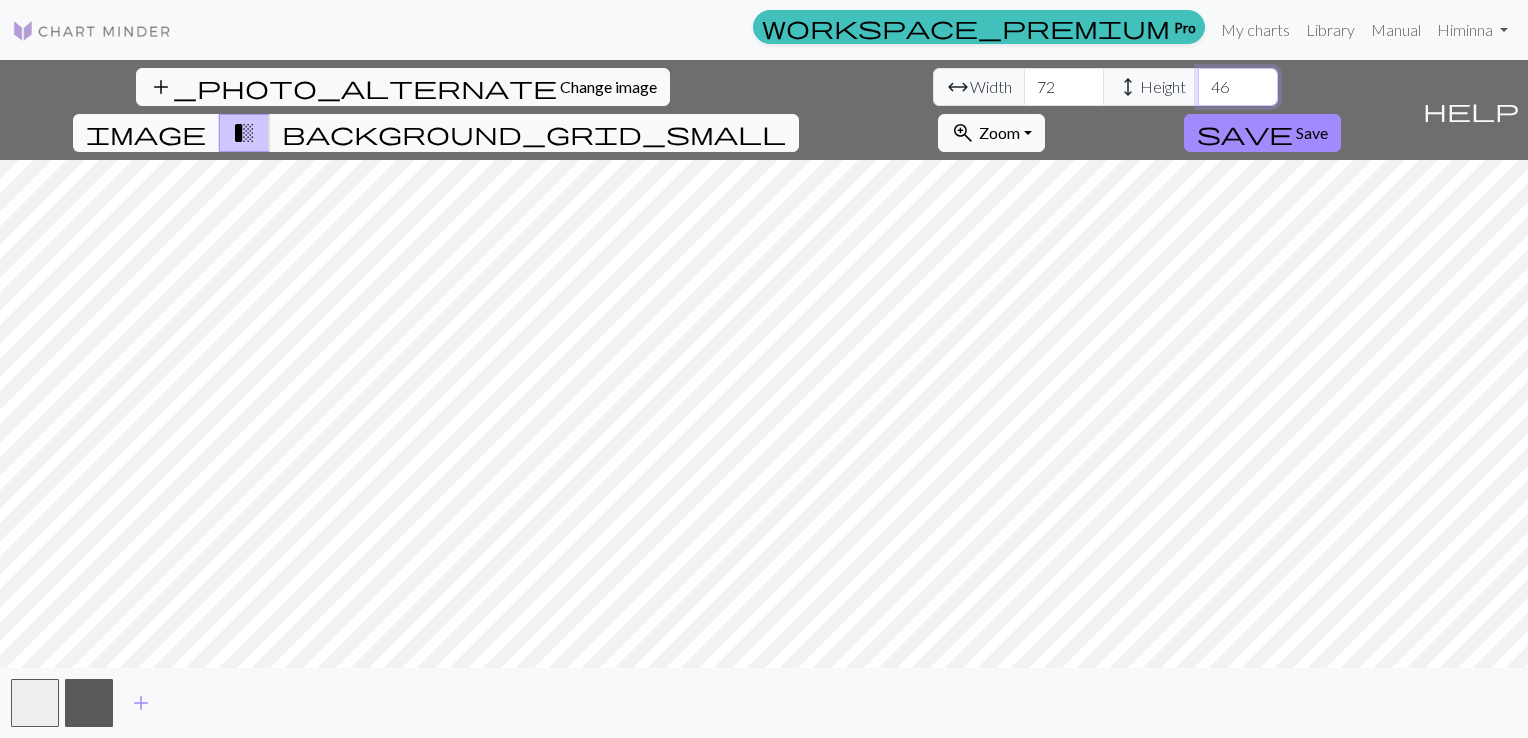 click on "46" at bounding box center [1238, 87] 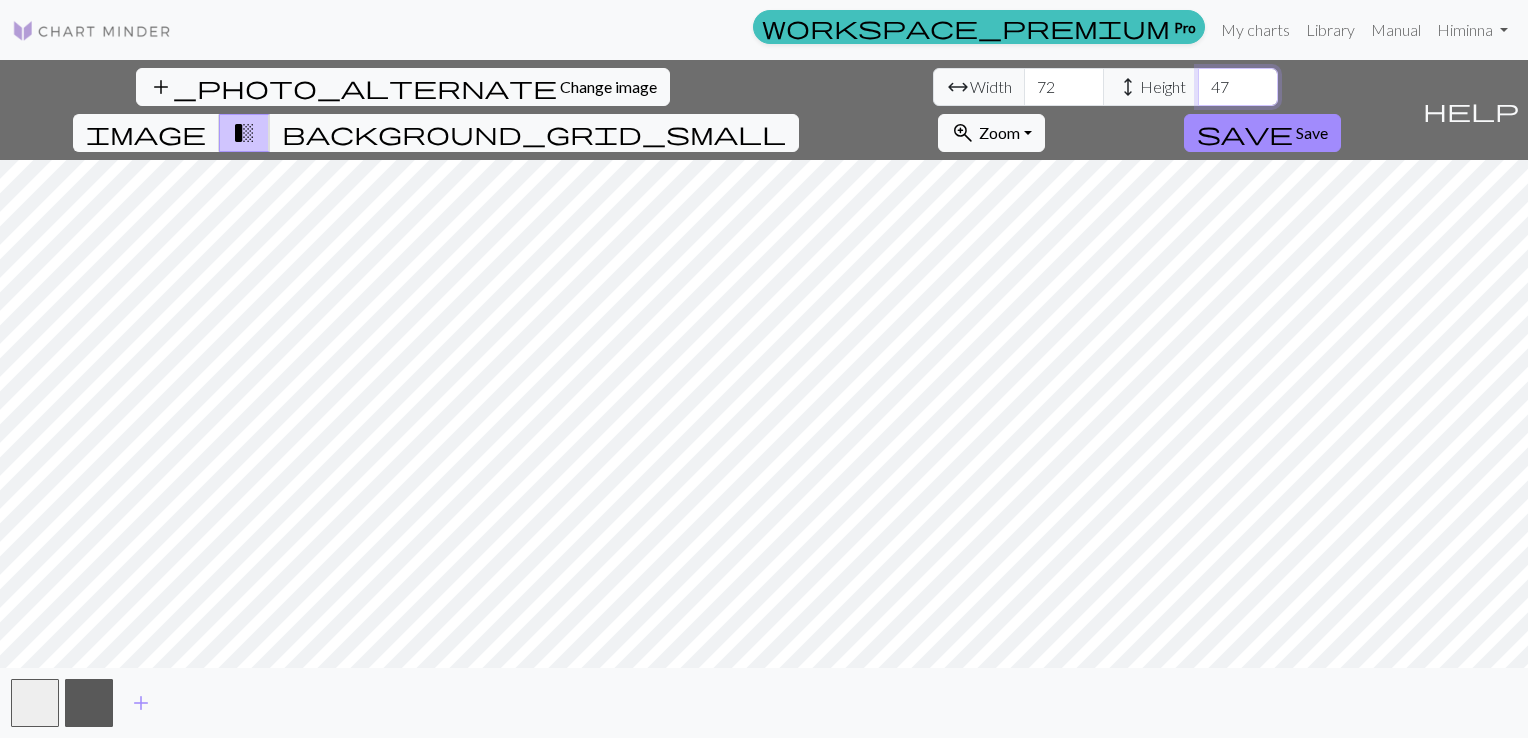 click on "47" at bounding box center (1238, 87) 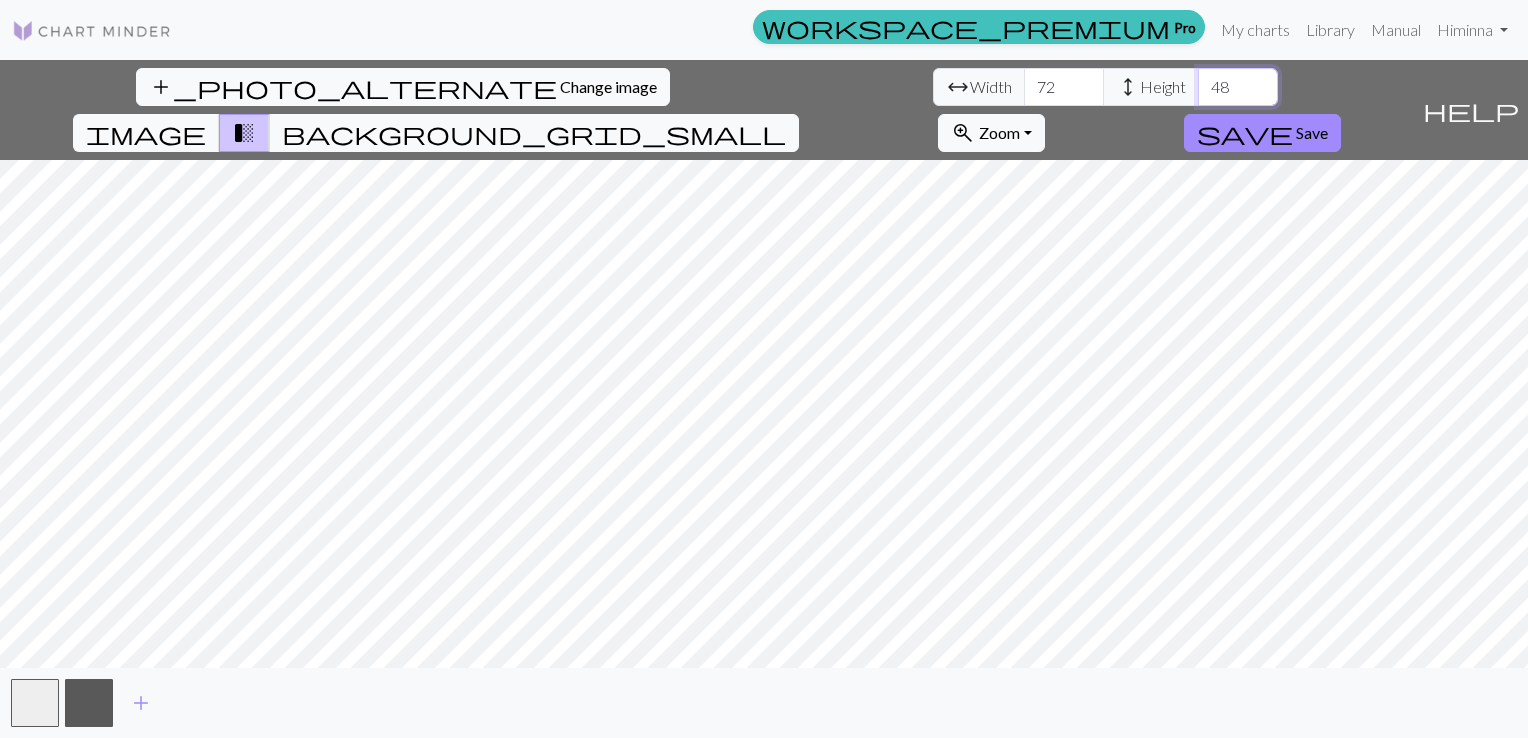 click on "48" at bounding box center [1238, 87] 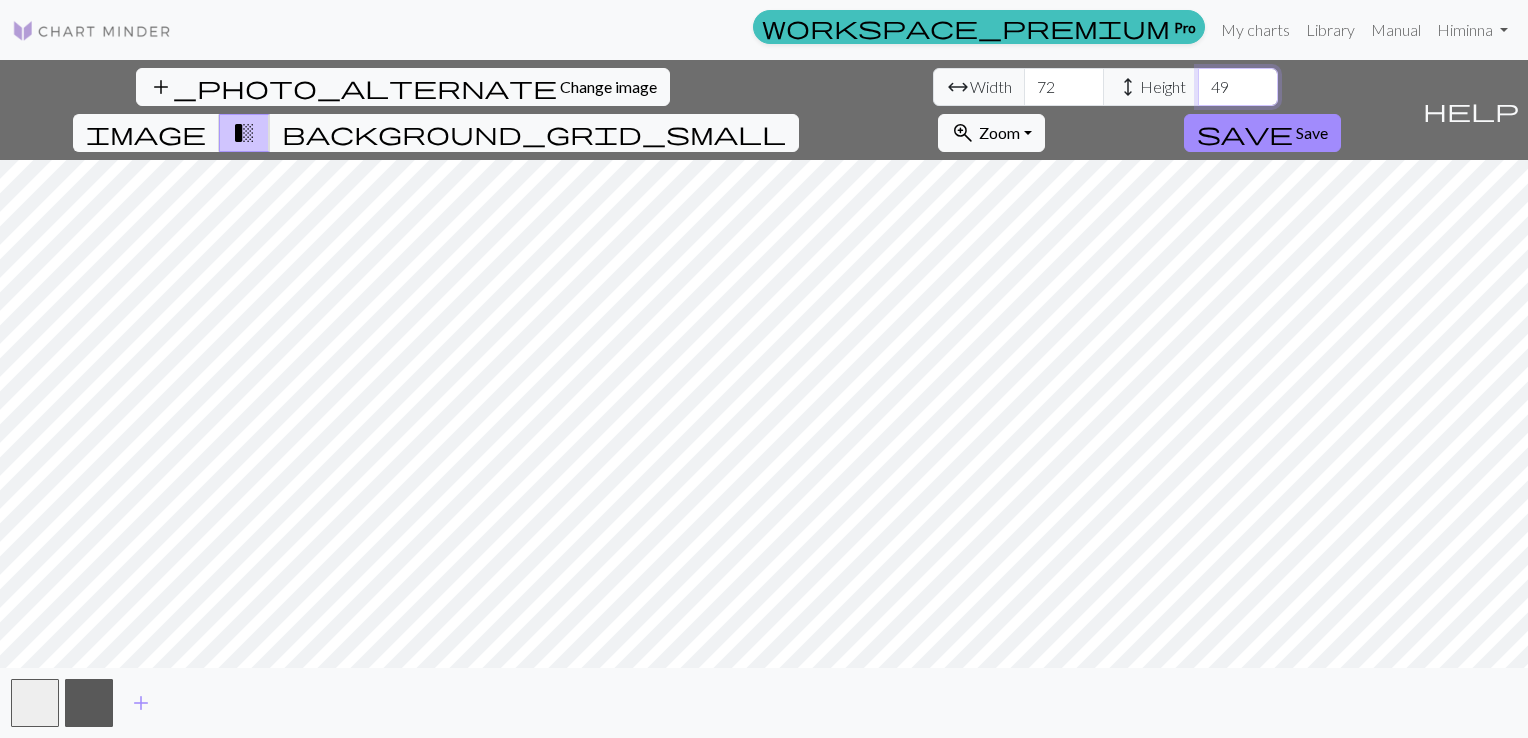 click on "49" at bounding box center [1238, 87] 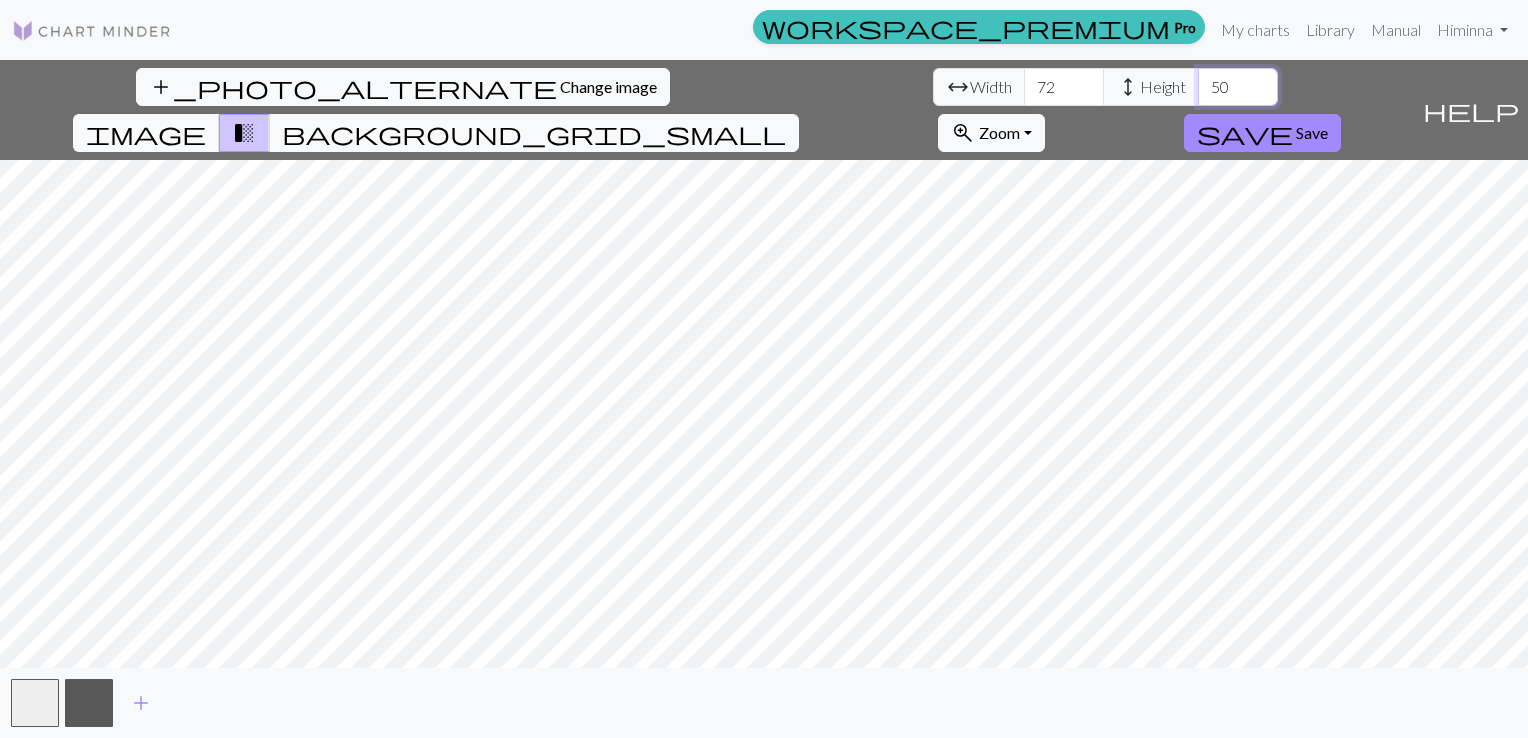 click on "50" at bounding box center [1238, 87] 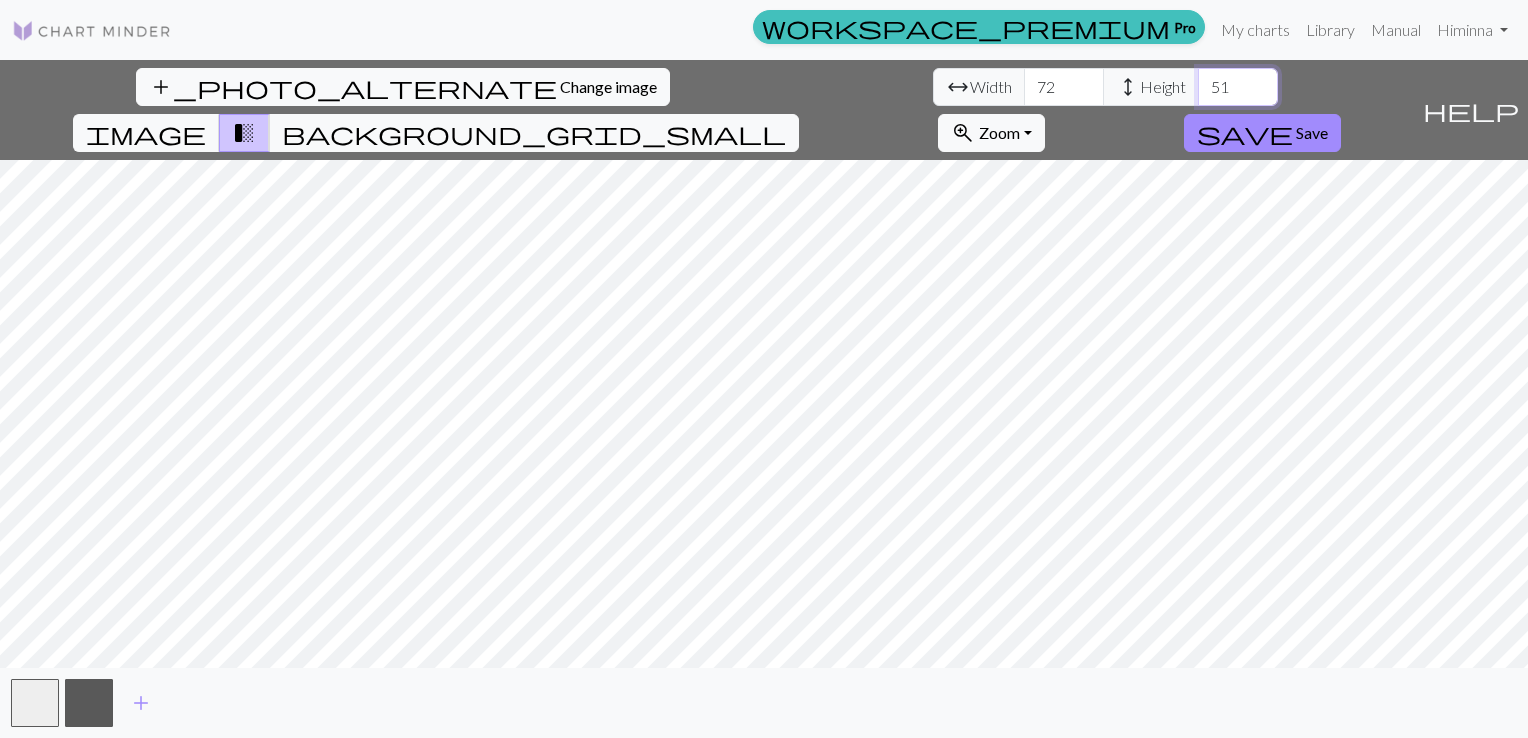 click on "51" at bounding box center (1238, 87) 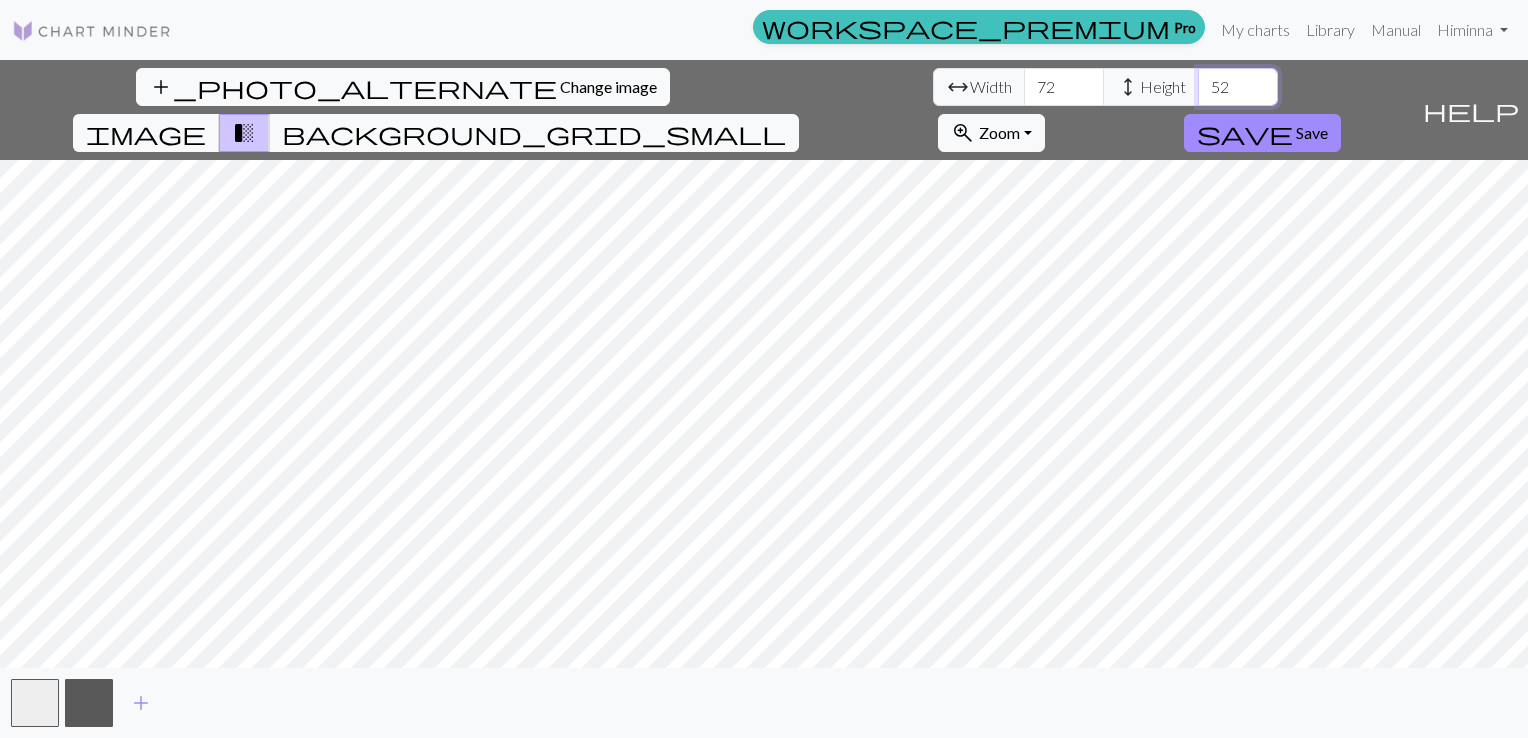 click on "52" at bounding box center [1238, 87] 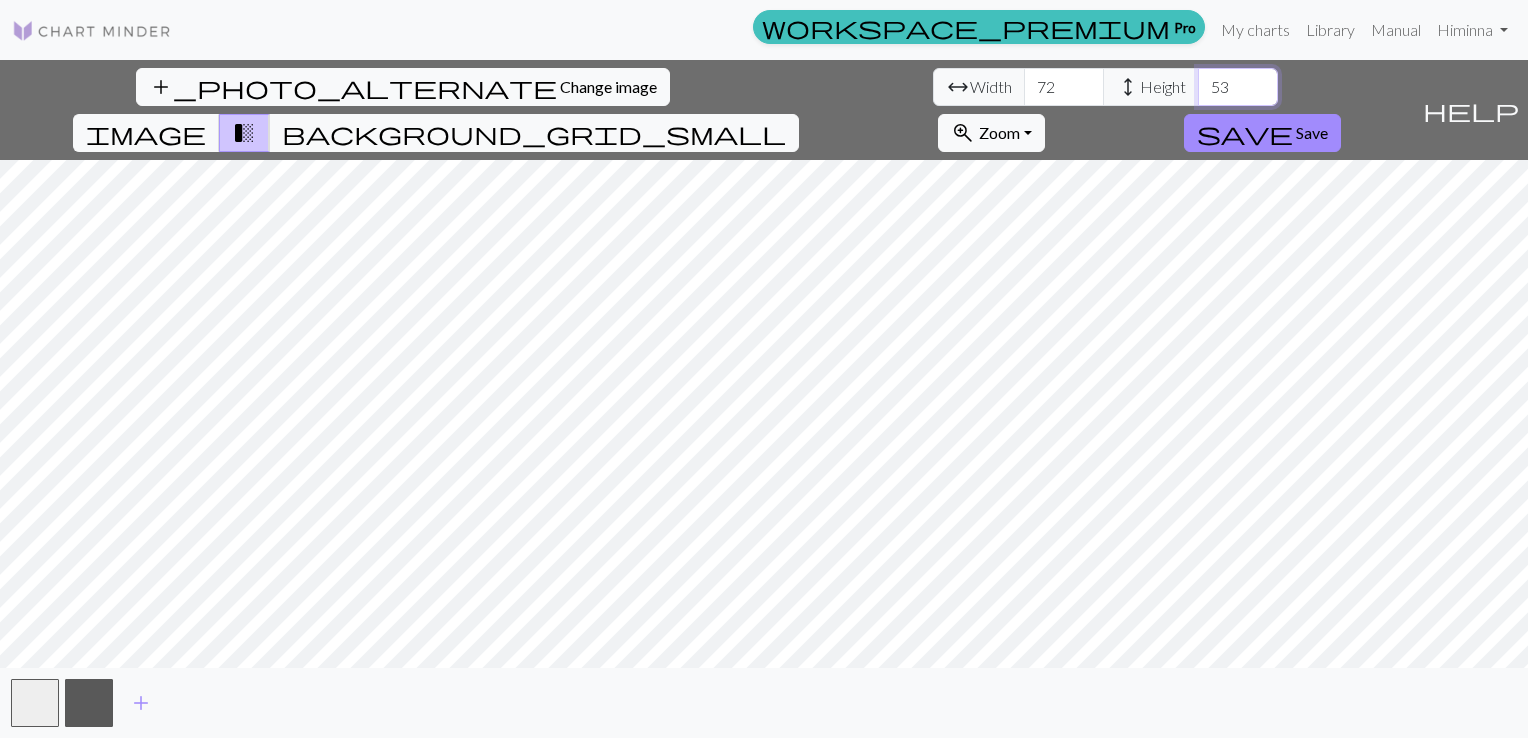 click on "53" at bounding box center [1238, 87] 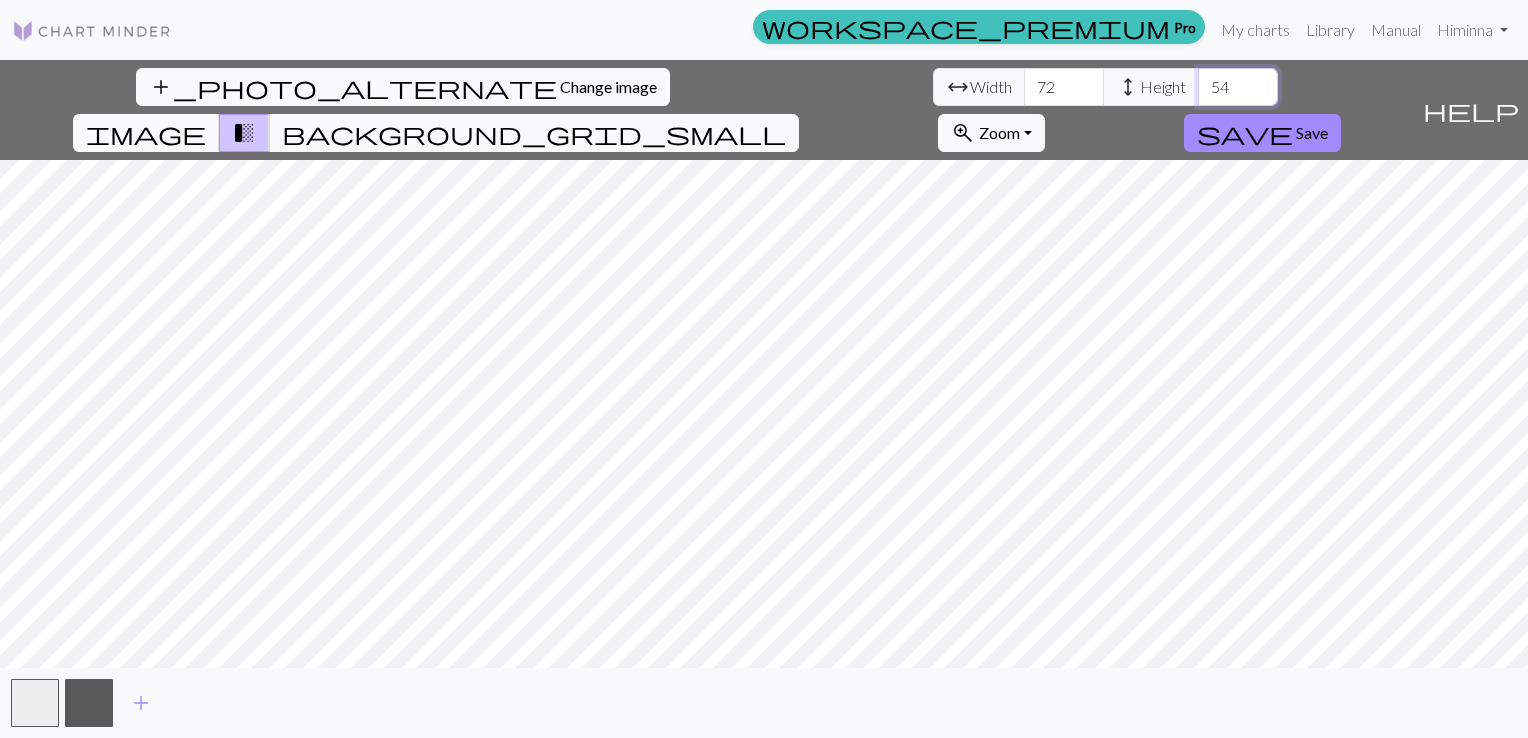 click on "54" at bounding box center (1238, 87) 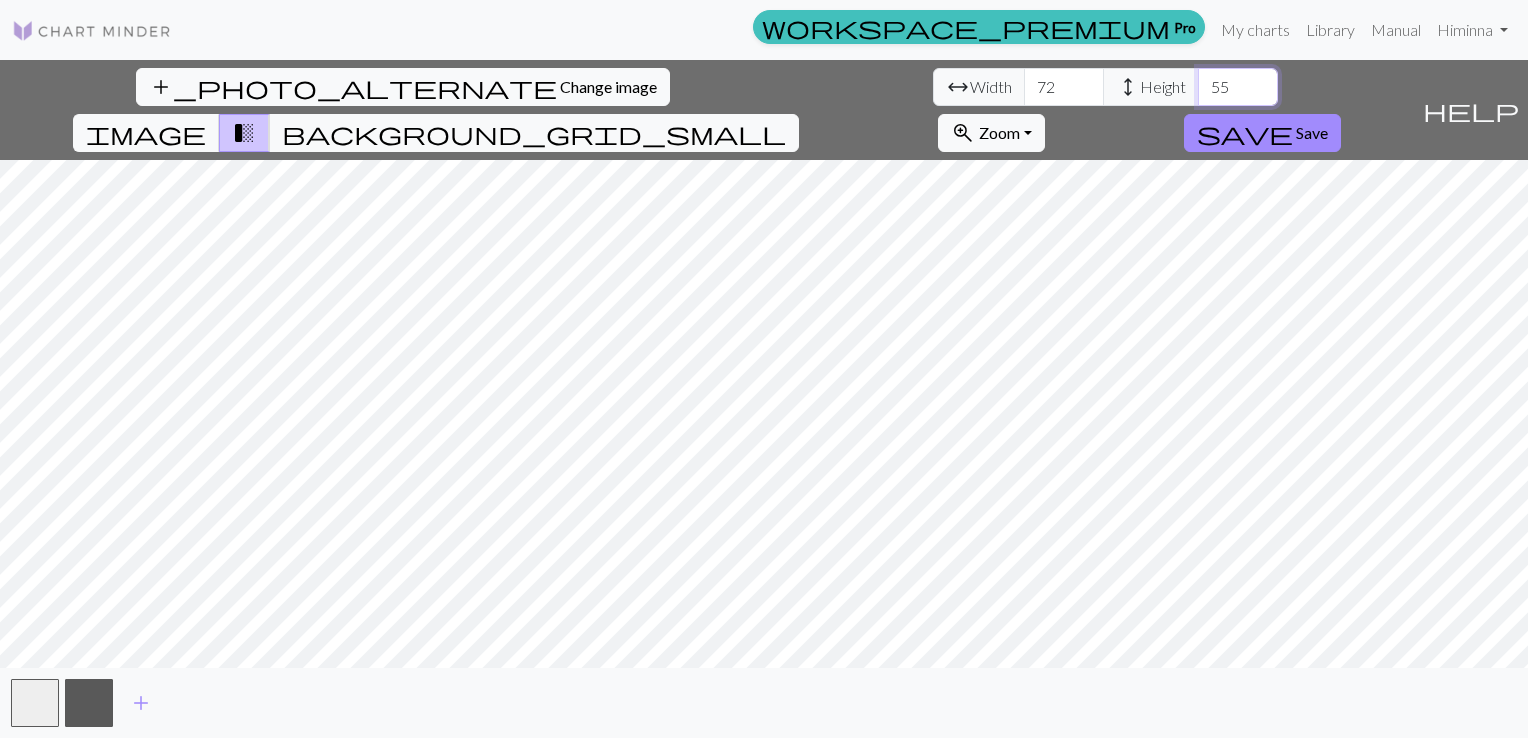 click on "55" at bounding box center [1238, 87] 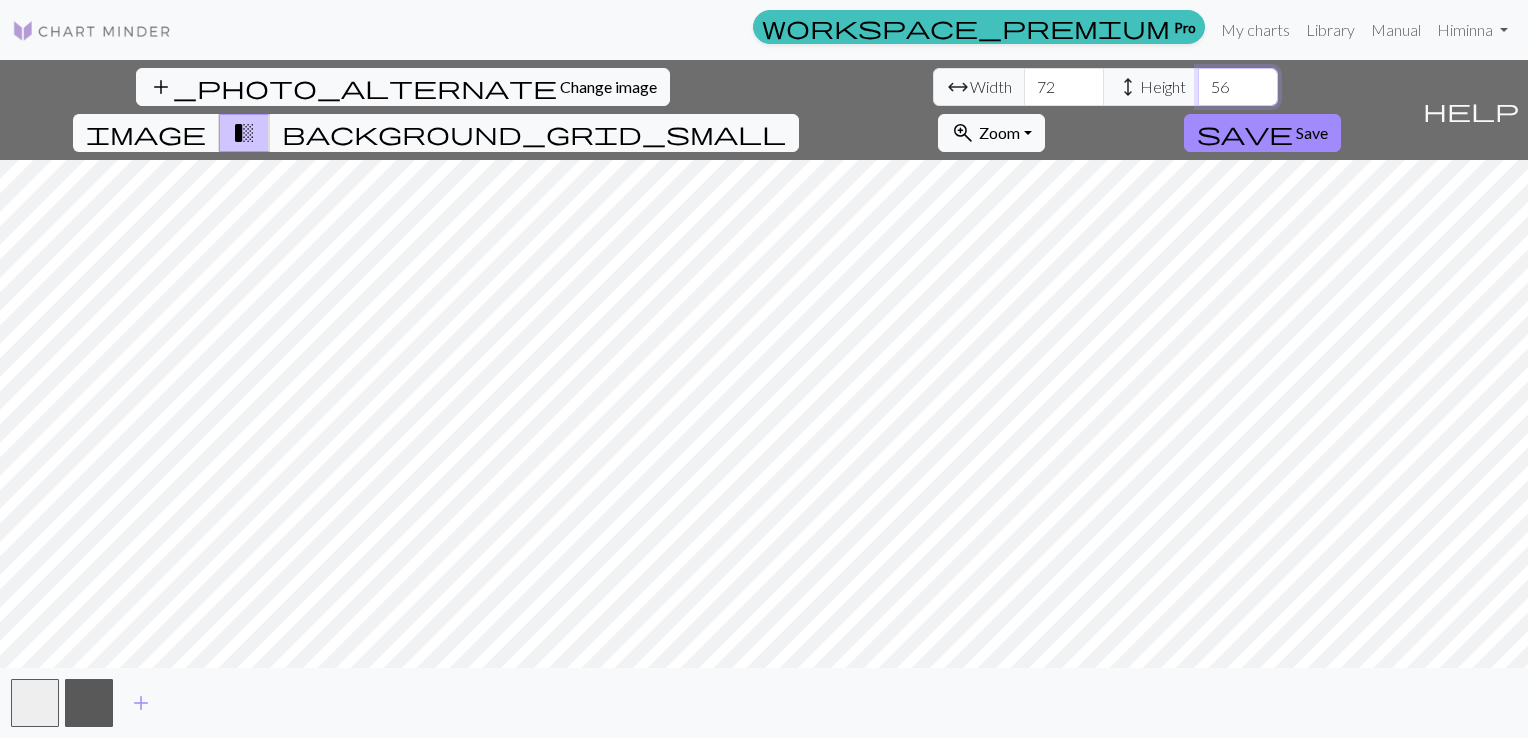 click on "56" at bounding box center [1238, 87] 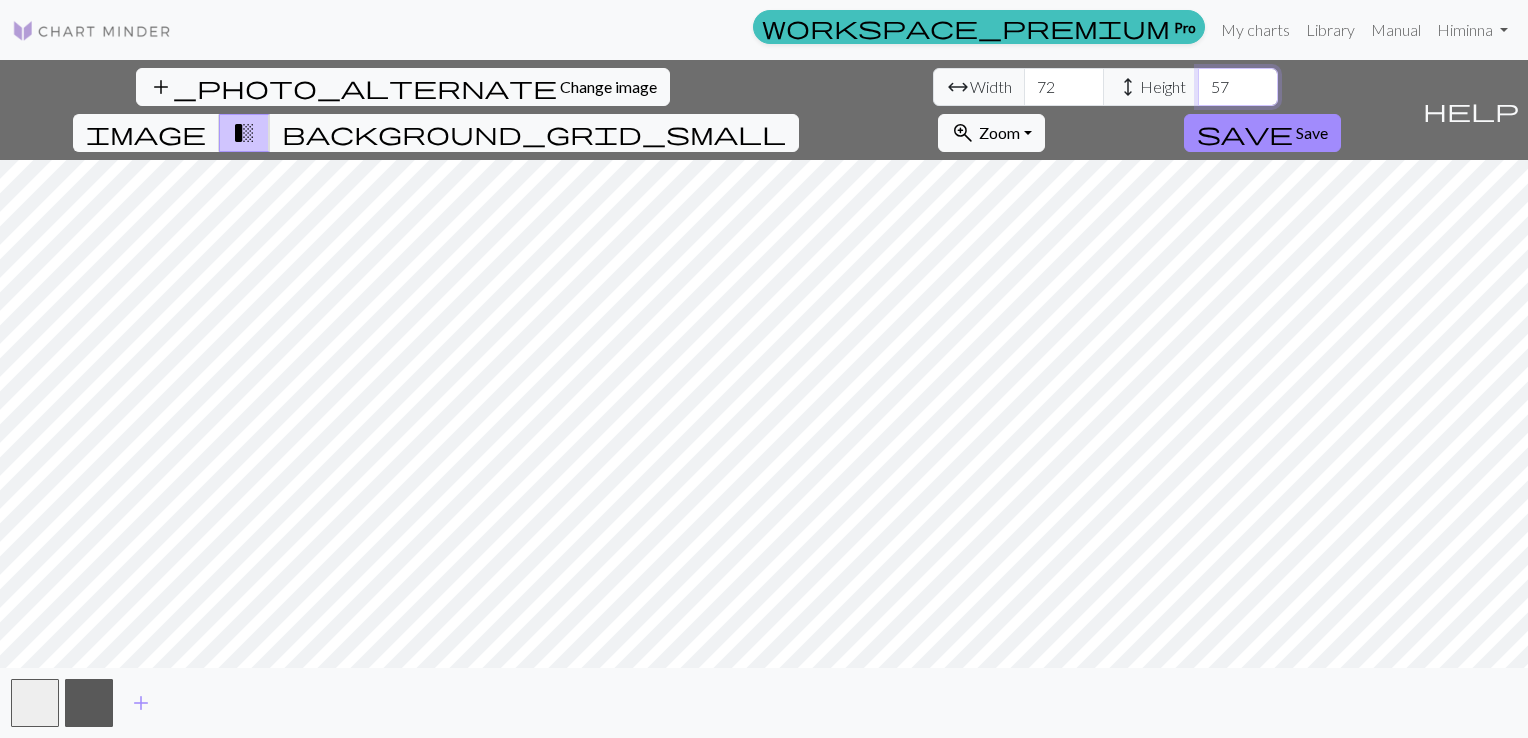 click on "57" at bounding box center [1238, 87] 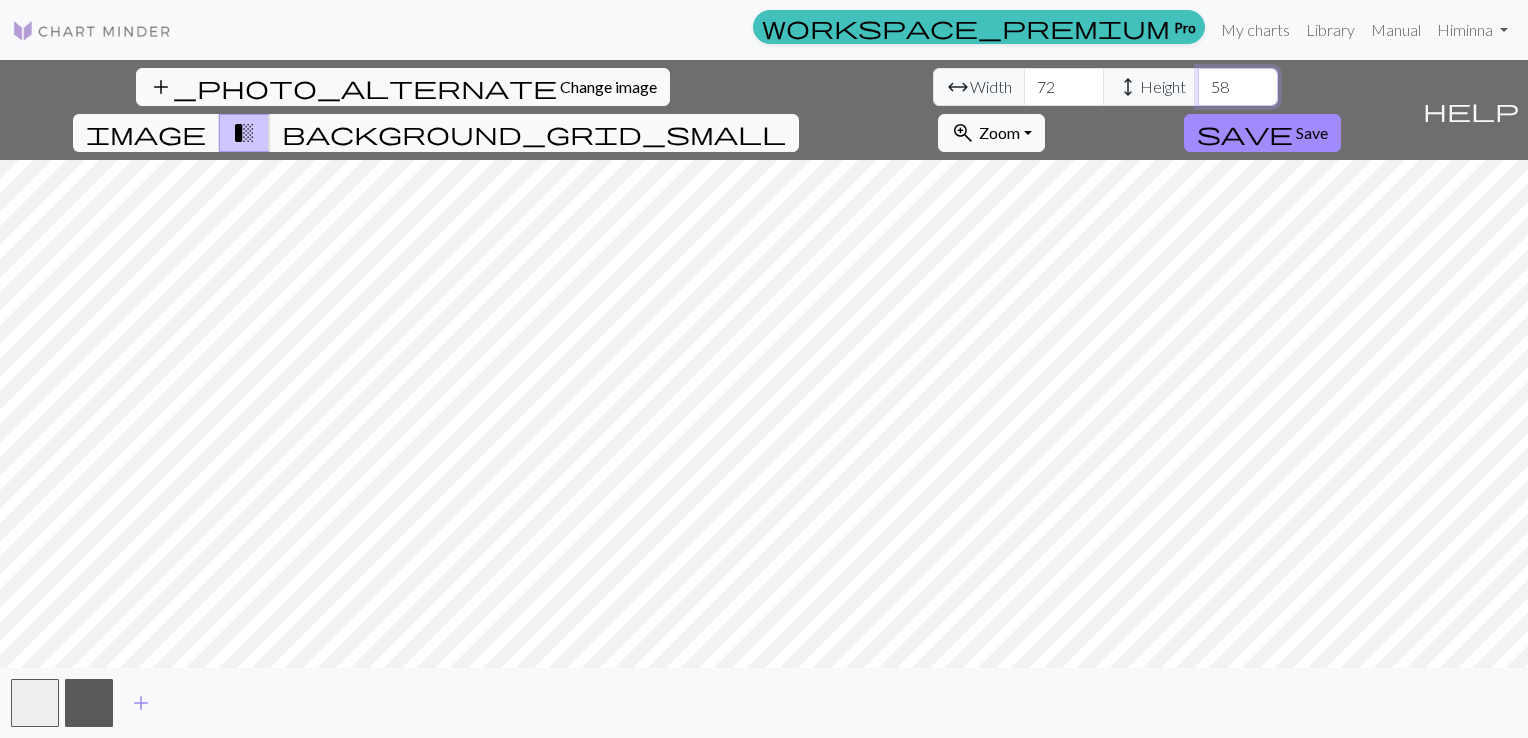 click on "58" at bounding box center [1238, 87] 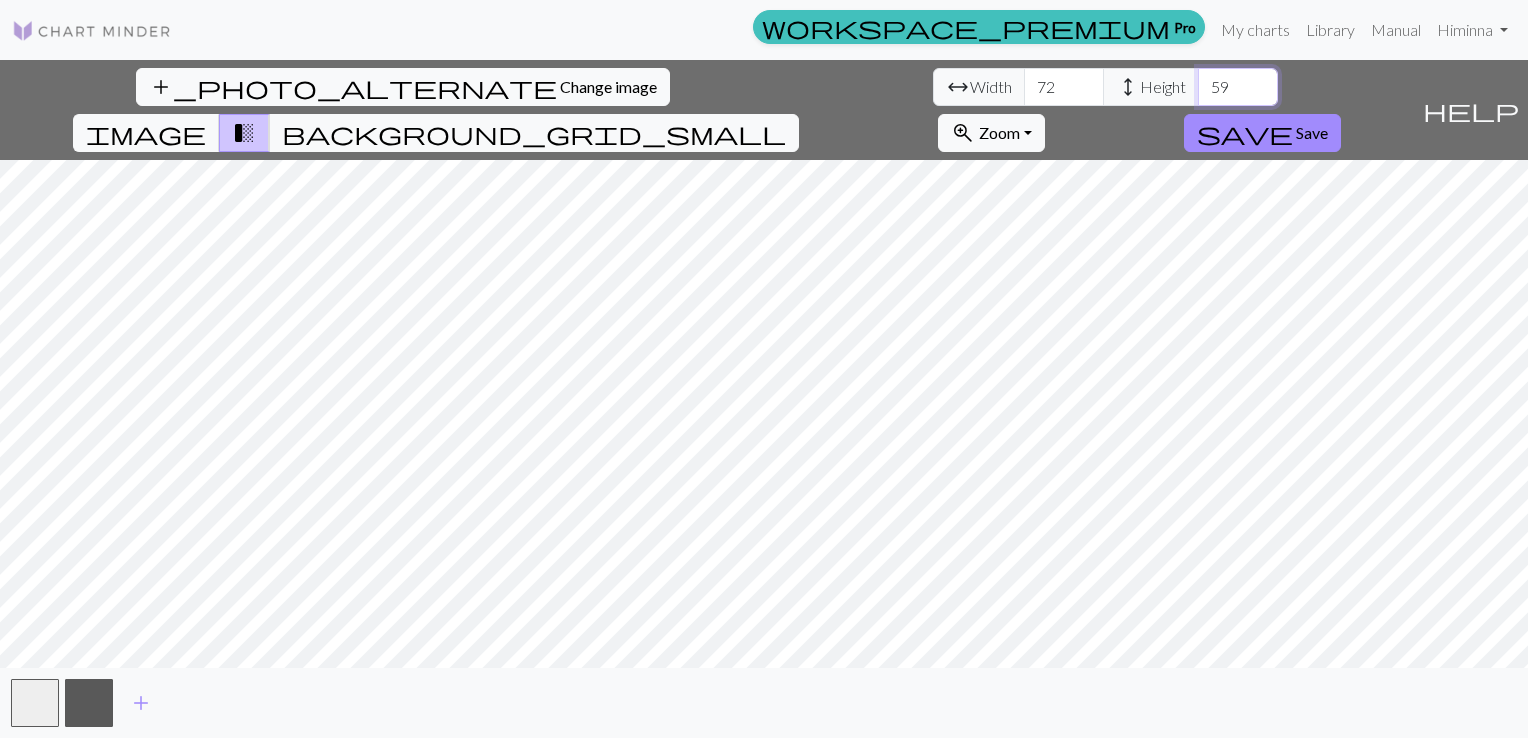 click on "59" at bounding box center (1238, 87) 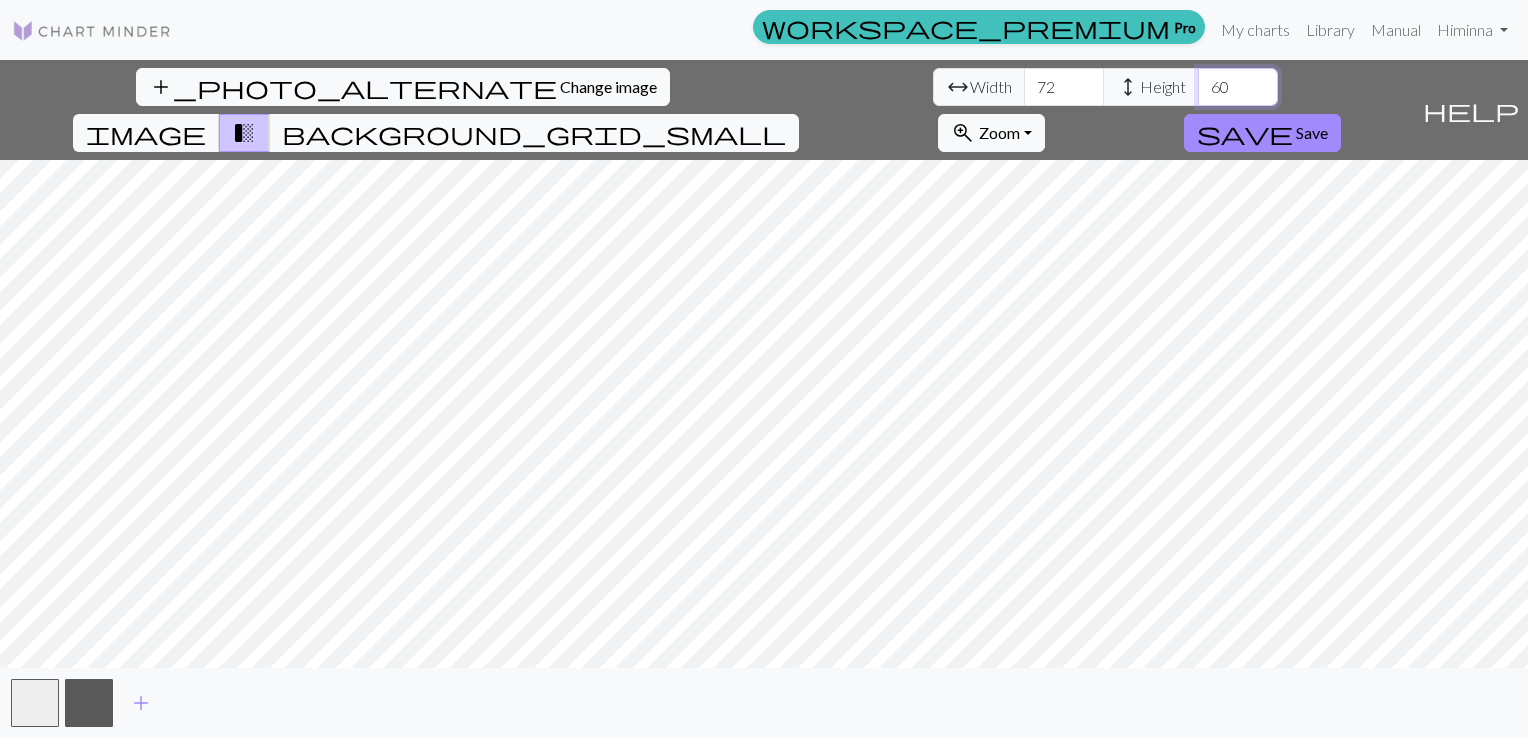 click on "60" at bounding box center [1238, 87] 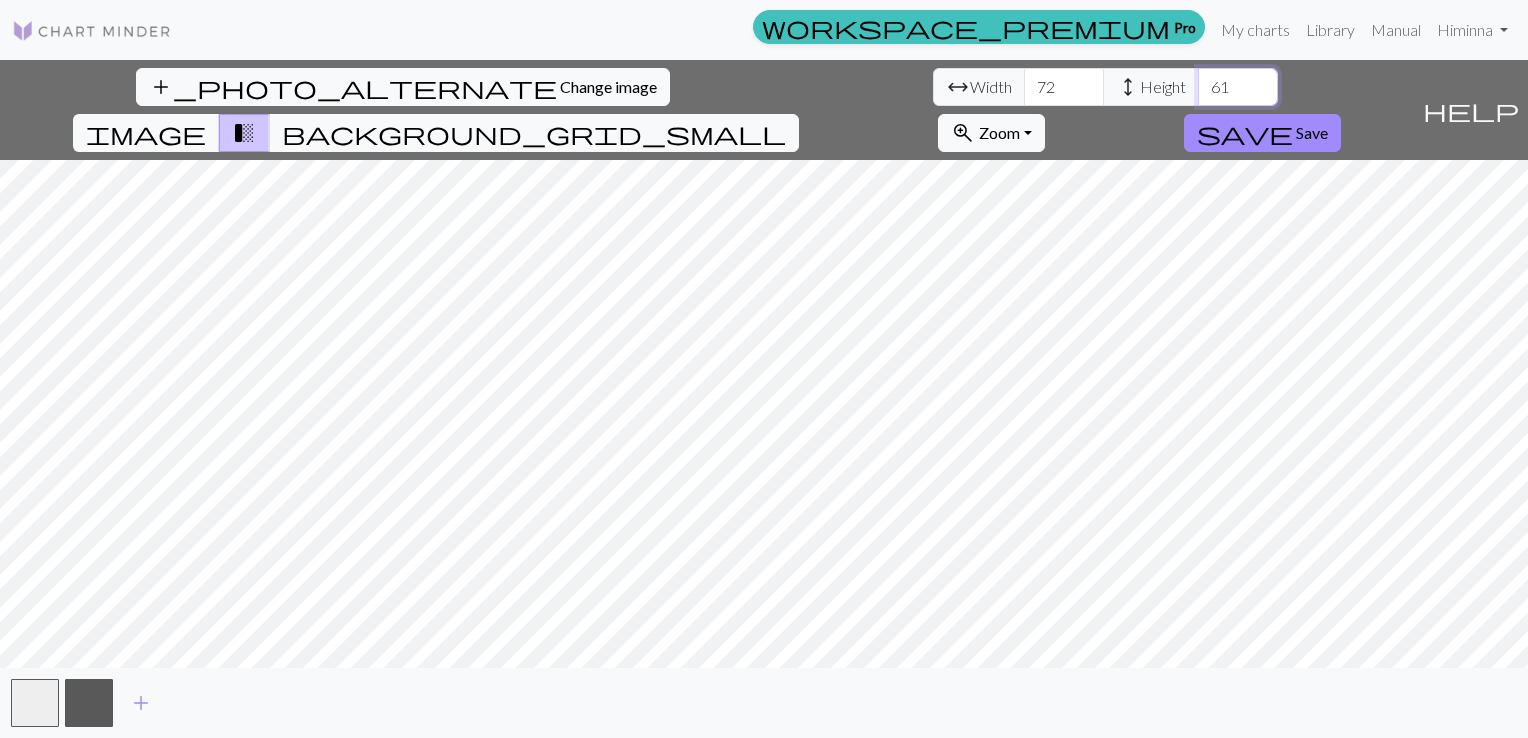 click on "61" at bounding box center [1238, 87] 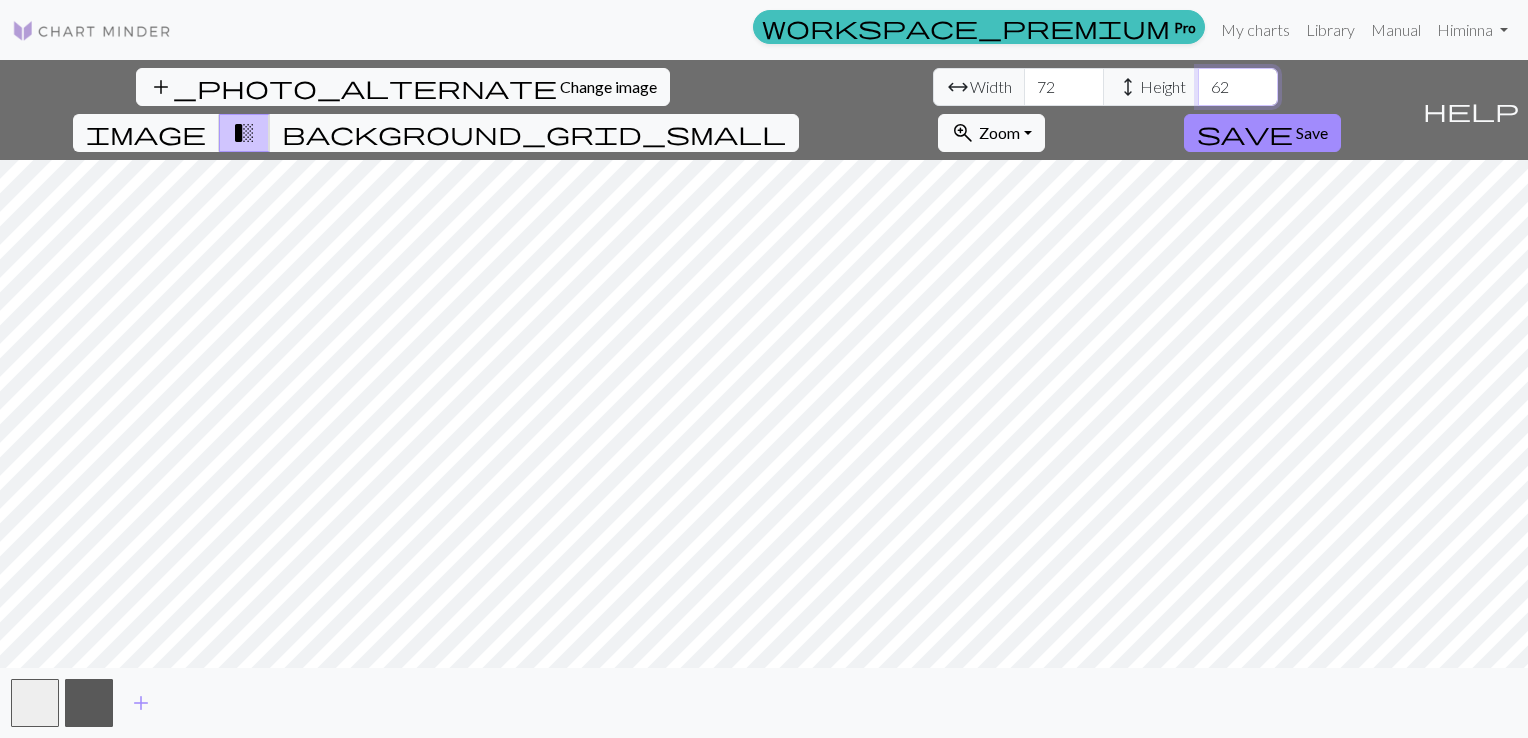 click on "62" at bounding box center (1238, 87) 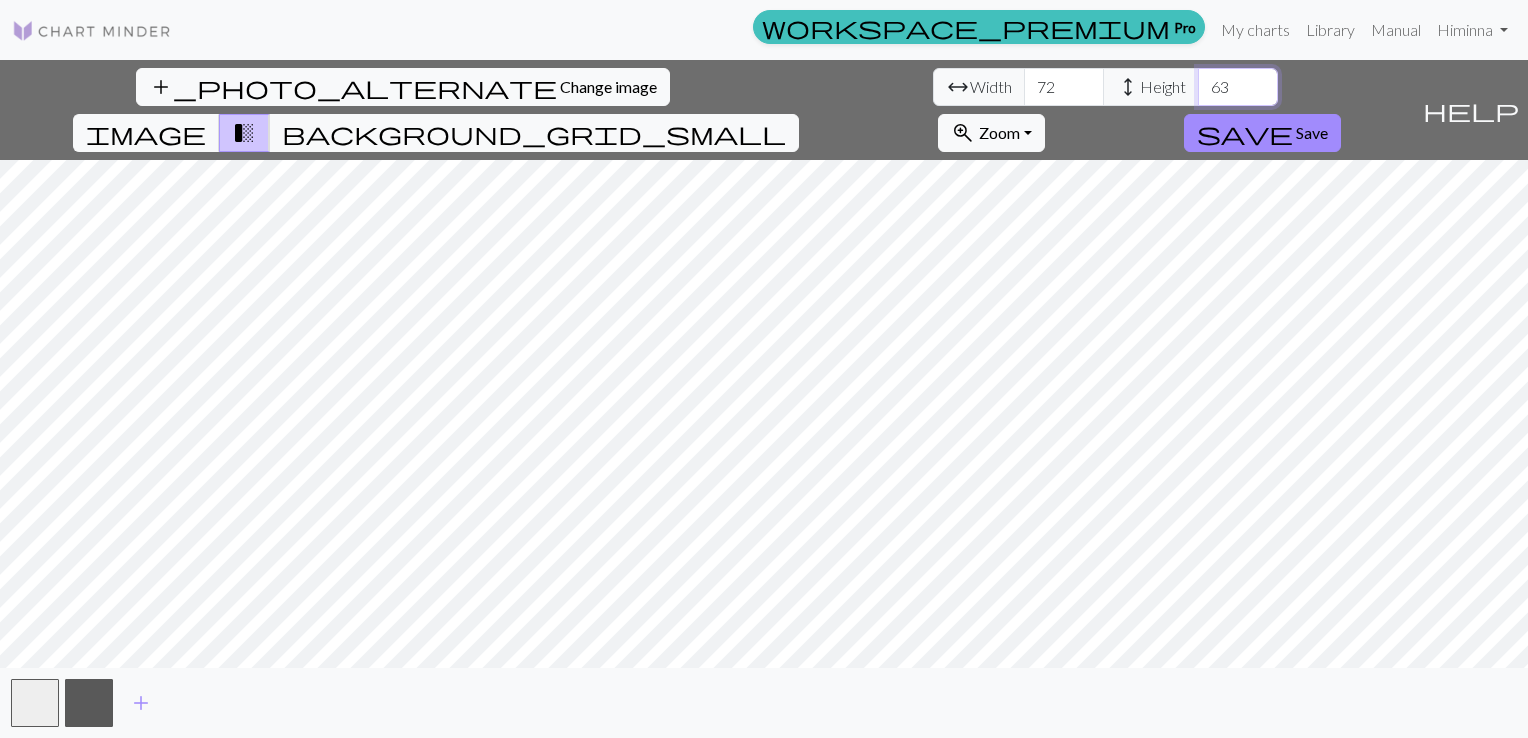 click on "63" at bounding box center (1238, 87) 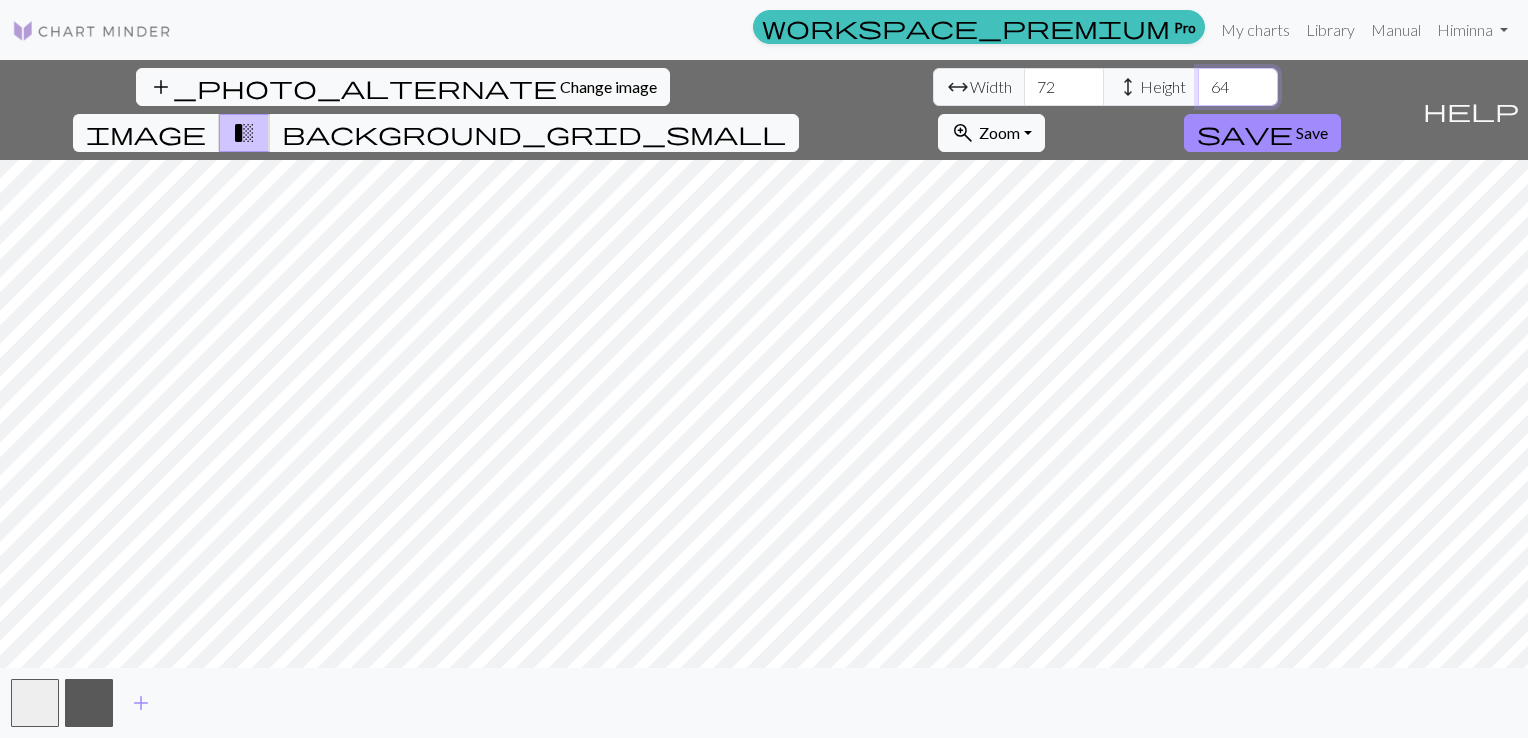 click on "64" at bounding box center [1238, 87] 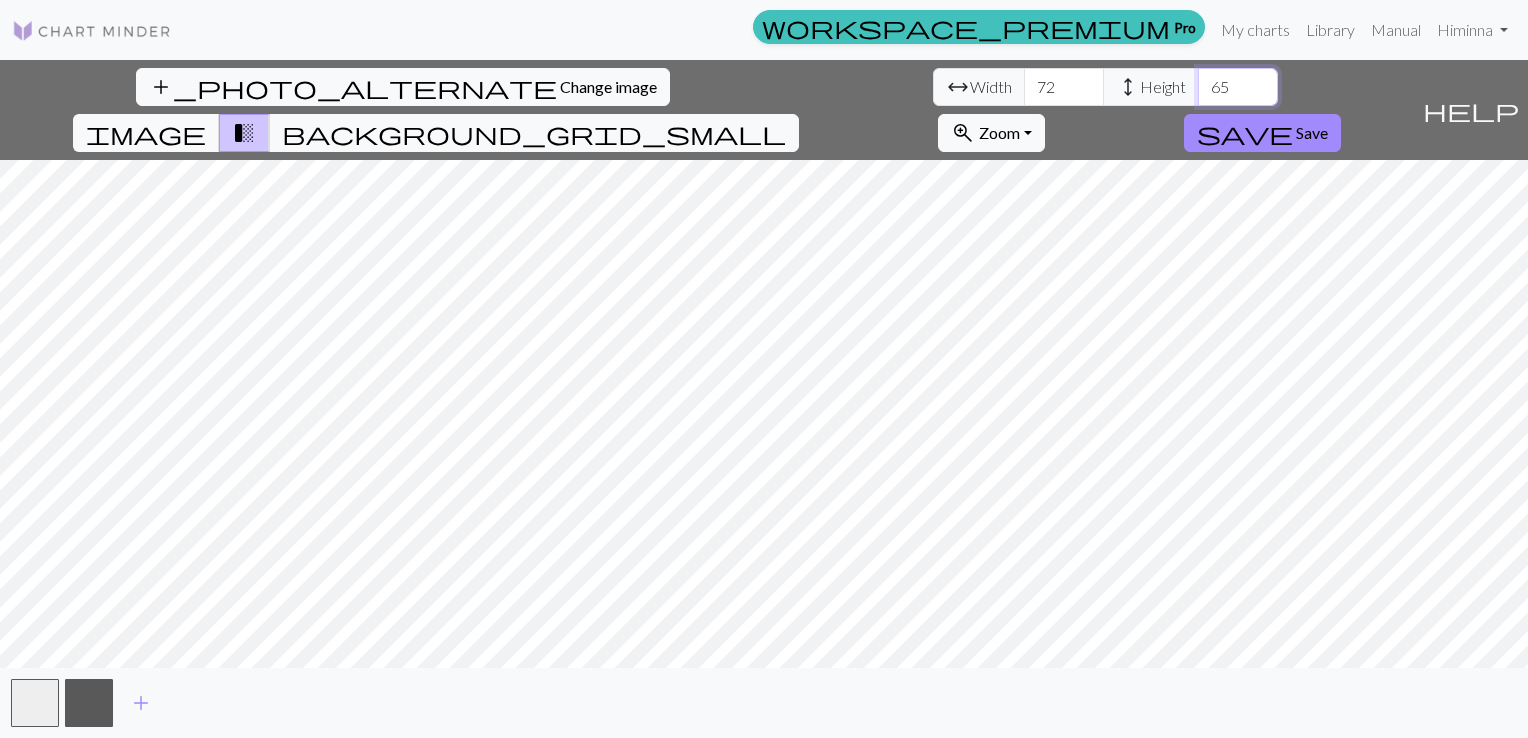 click on "65" at bounding box center (1238, 87) 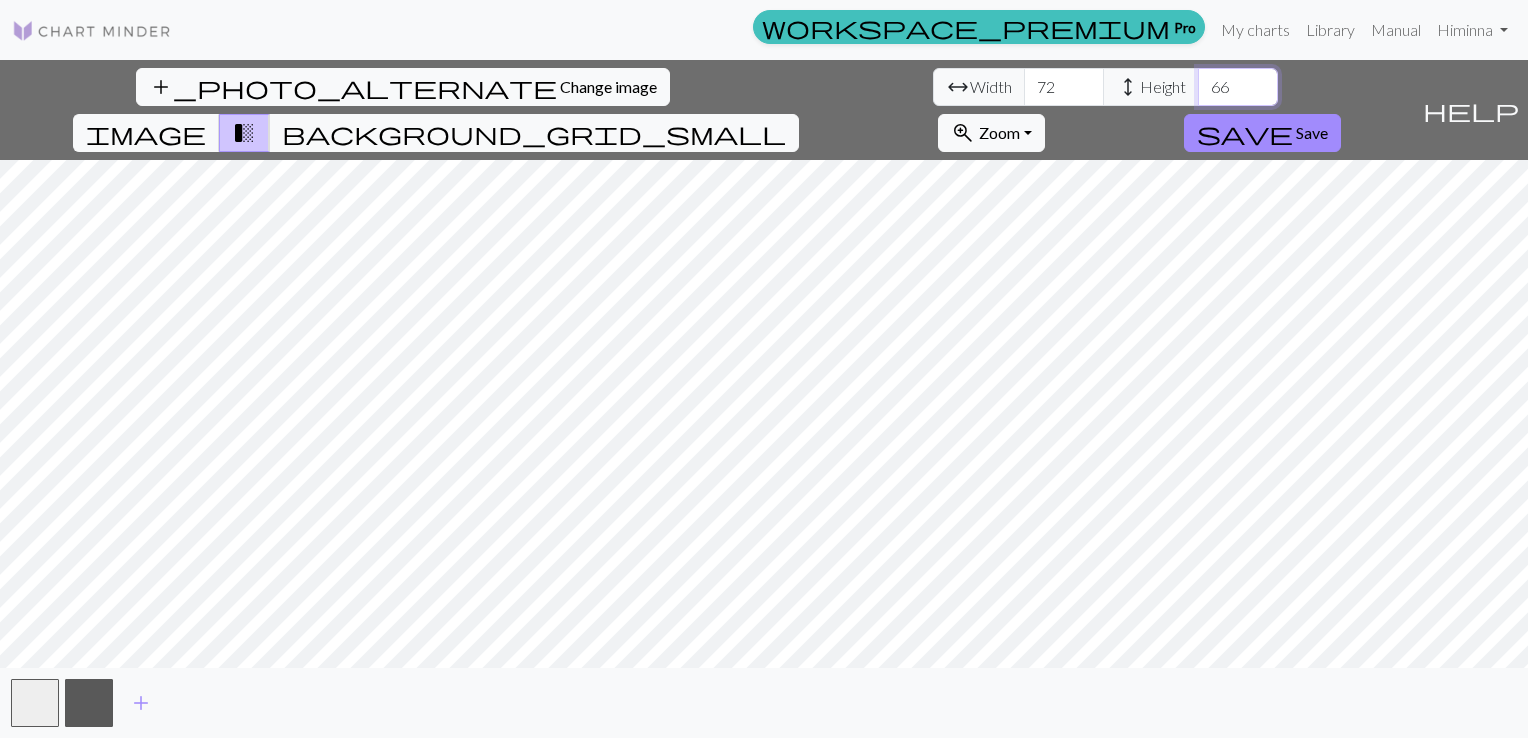 click on "66" at bounding box center (1238, 87) 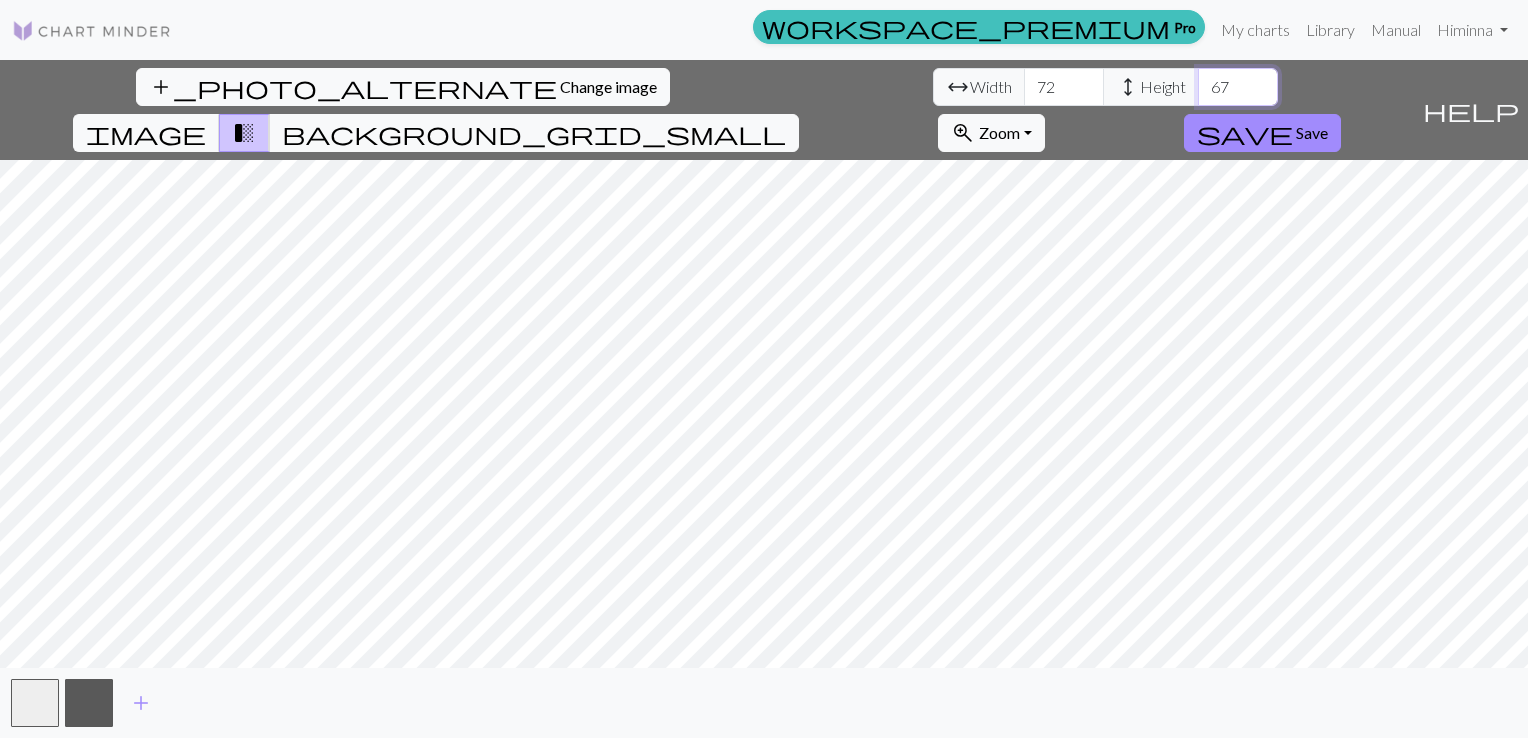 click on "67" at bounding box center [1238, 87] 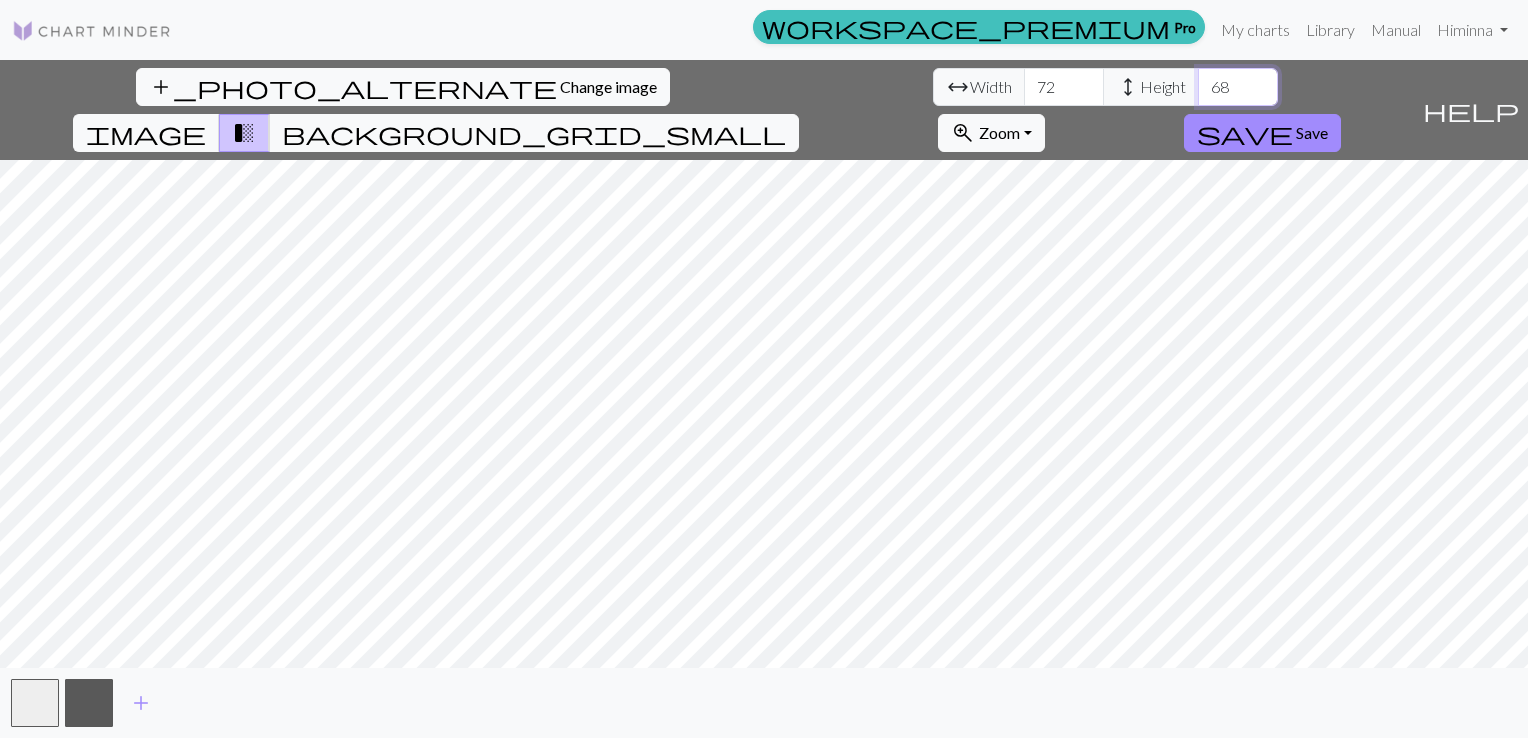 click on "68" at bounding box center (1238, 87) 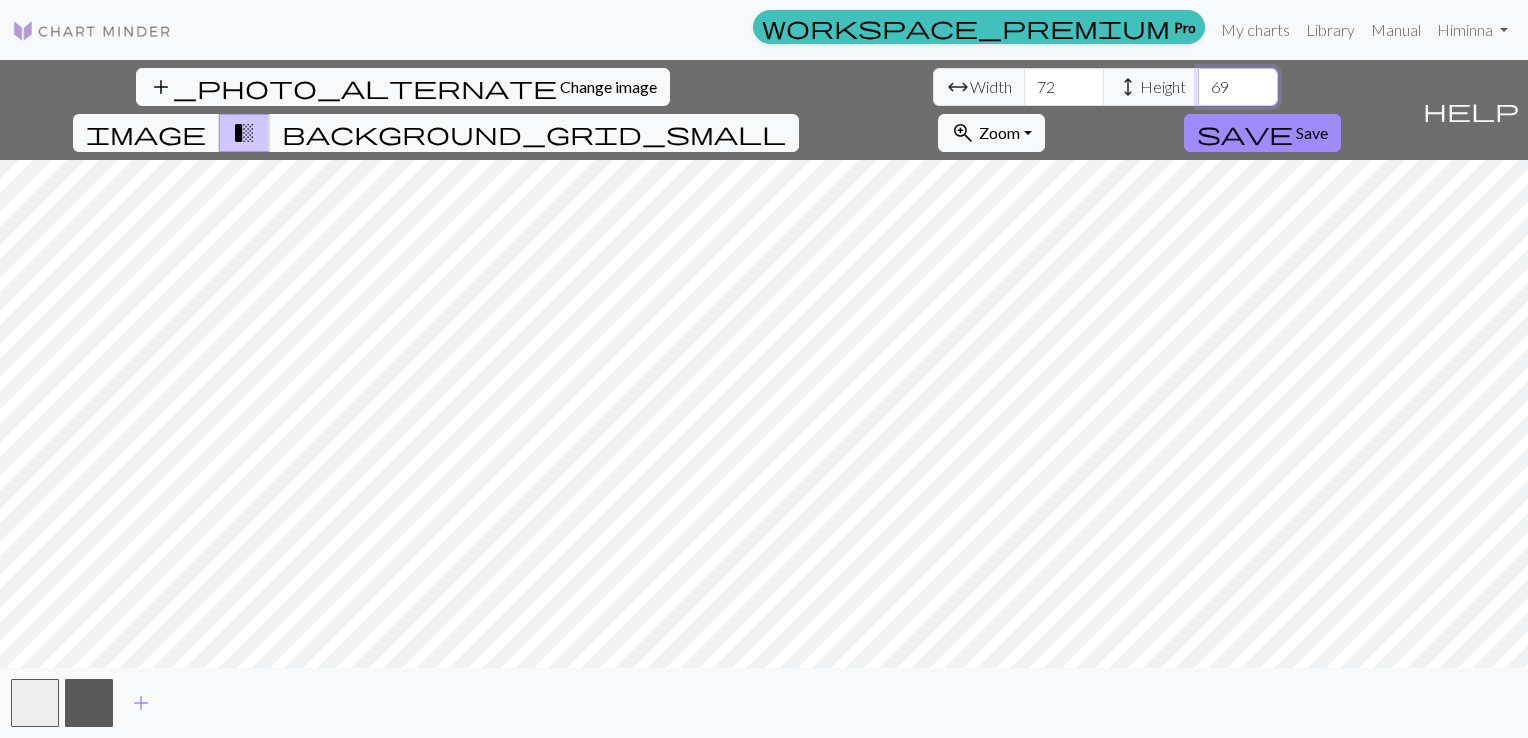 click on "69" at bounding box center [1238, 87] 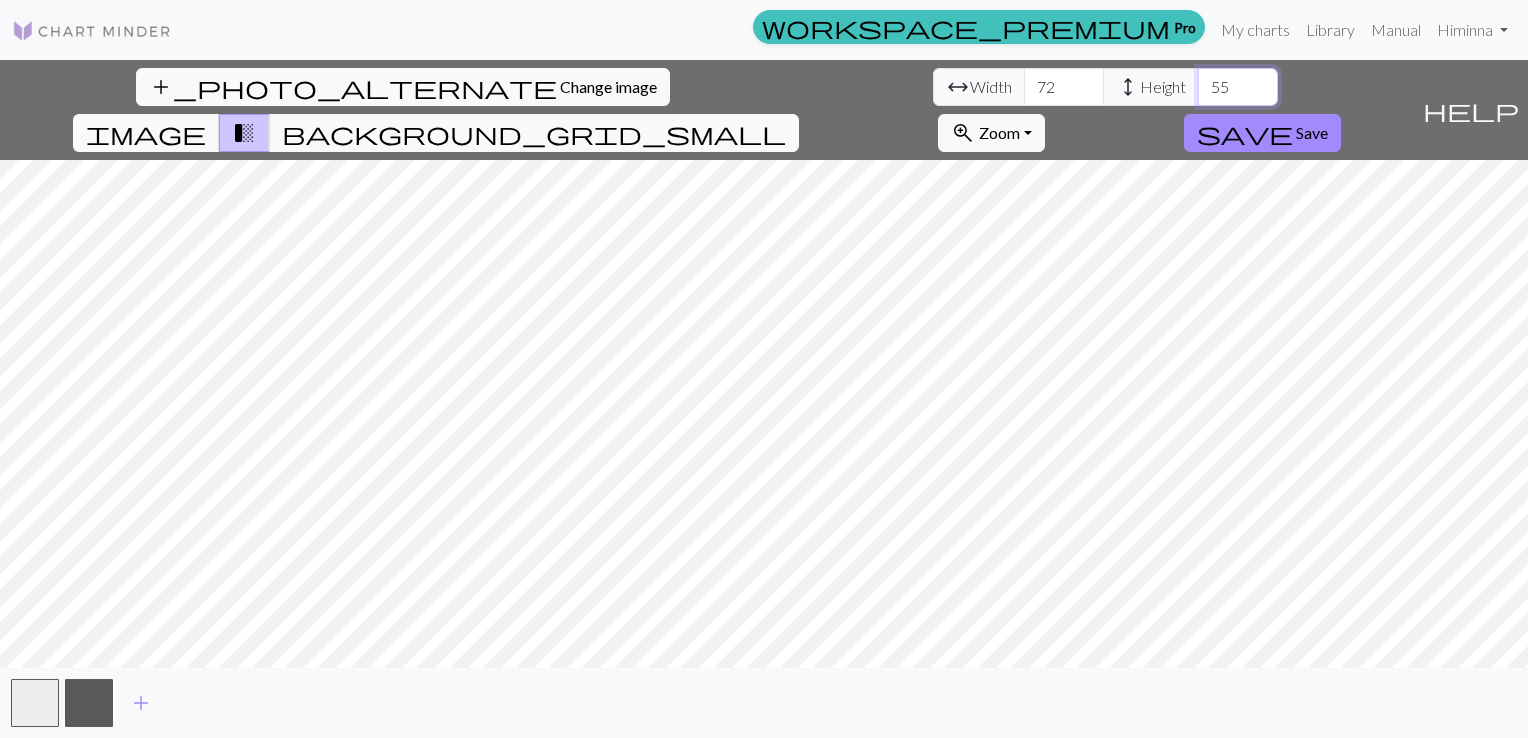 click on "55" at bounding box center [1238, 87] 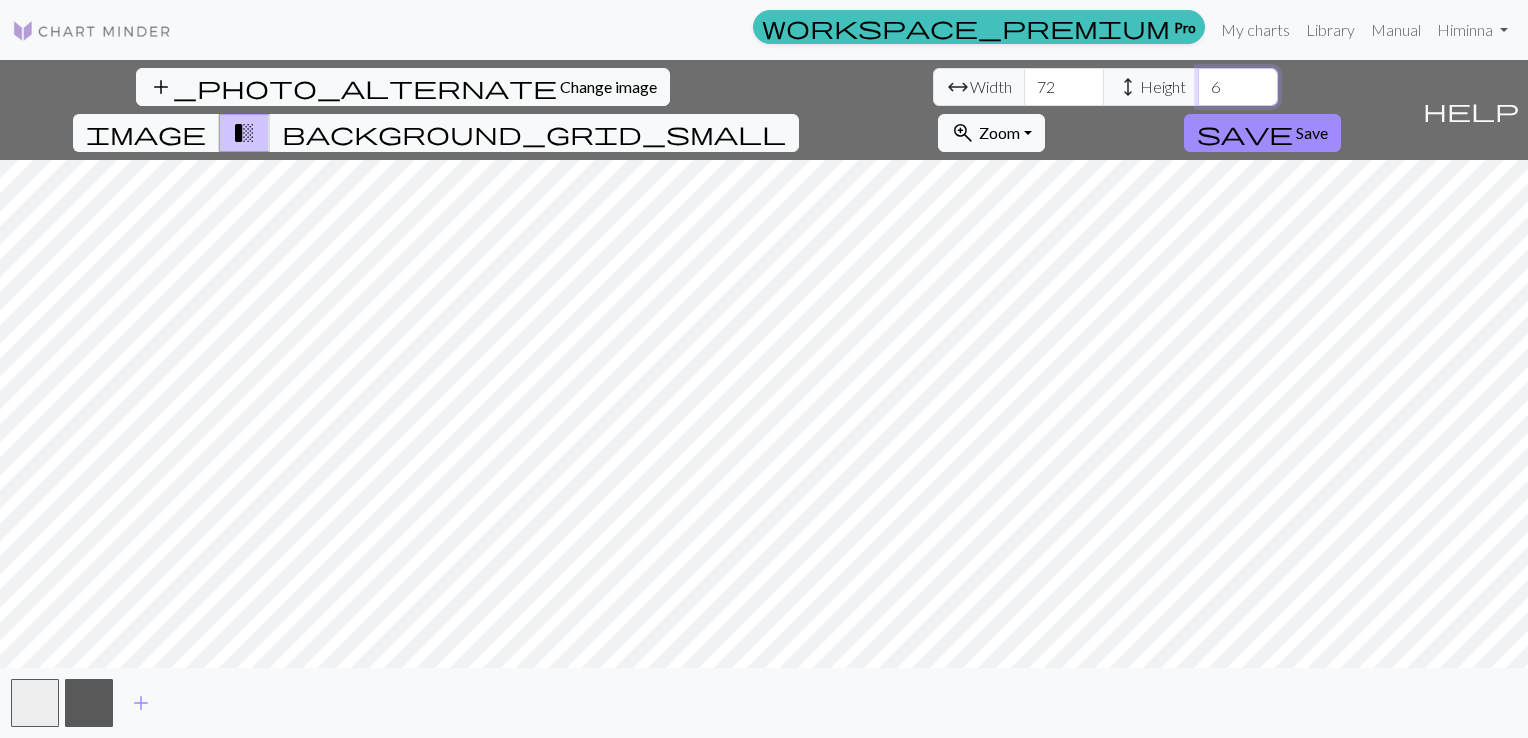 click on "6" at bounding box center (1238, 87) 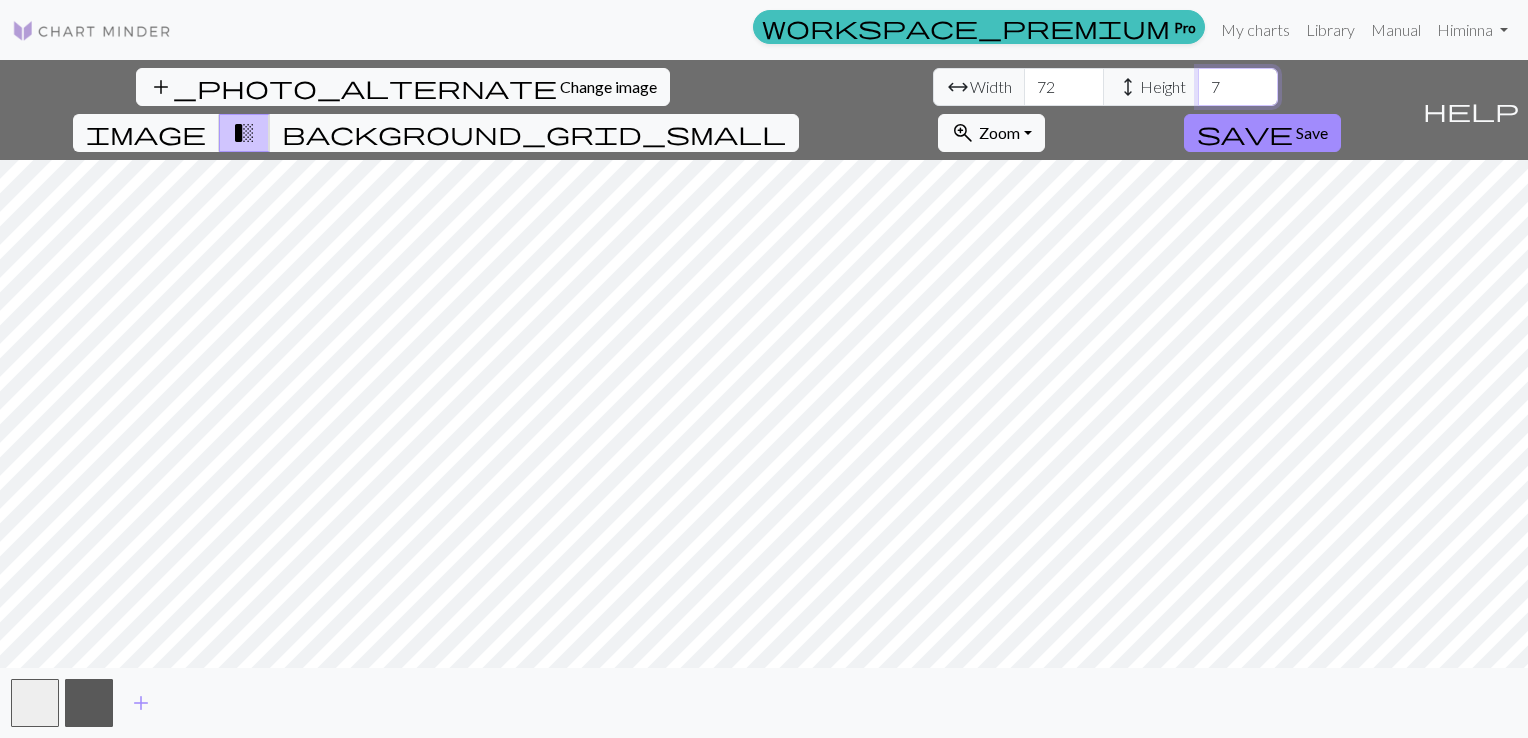 click on "7" at bounding box center (1238, 87) 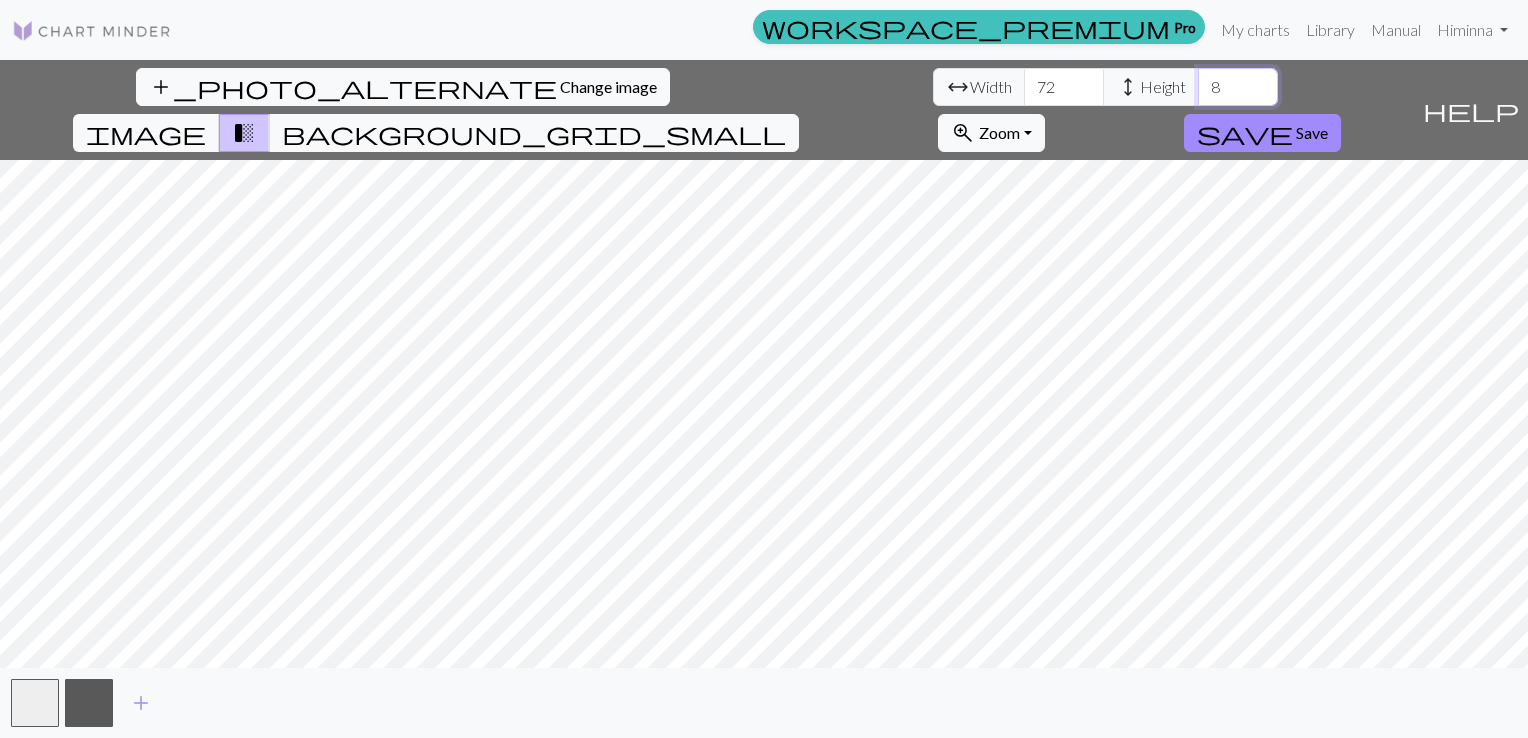 click on "8" at bounding box center (1238, 87) 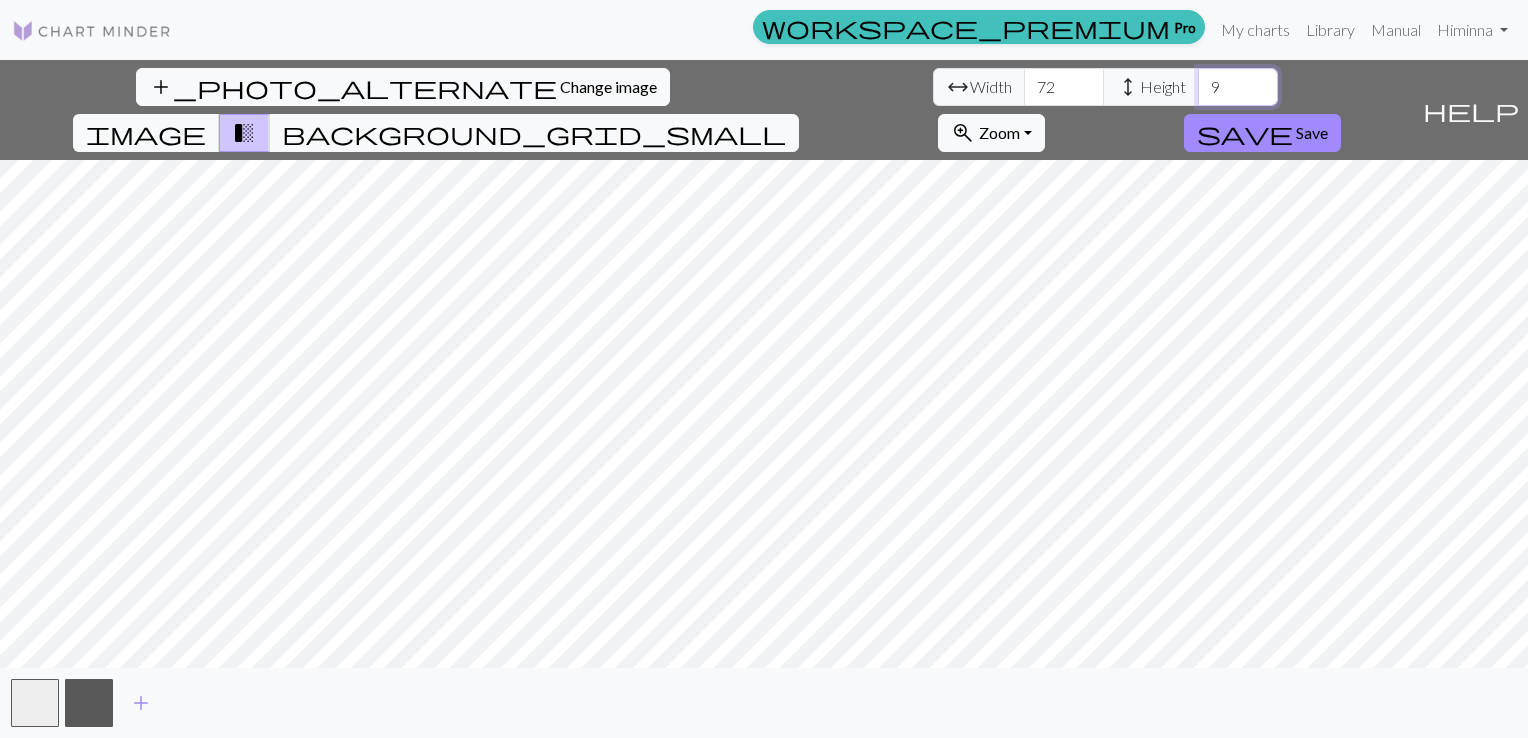 click on "9" at bounding box center [1238, 87] 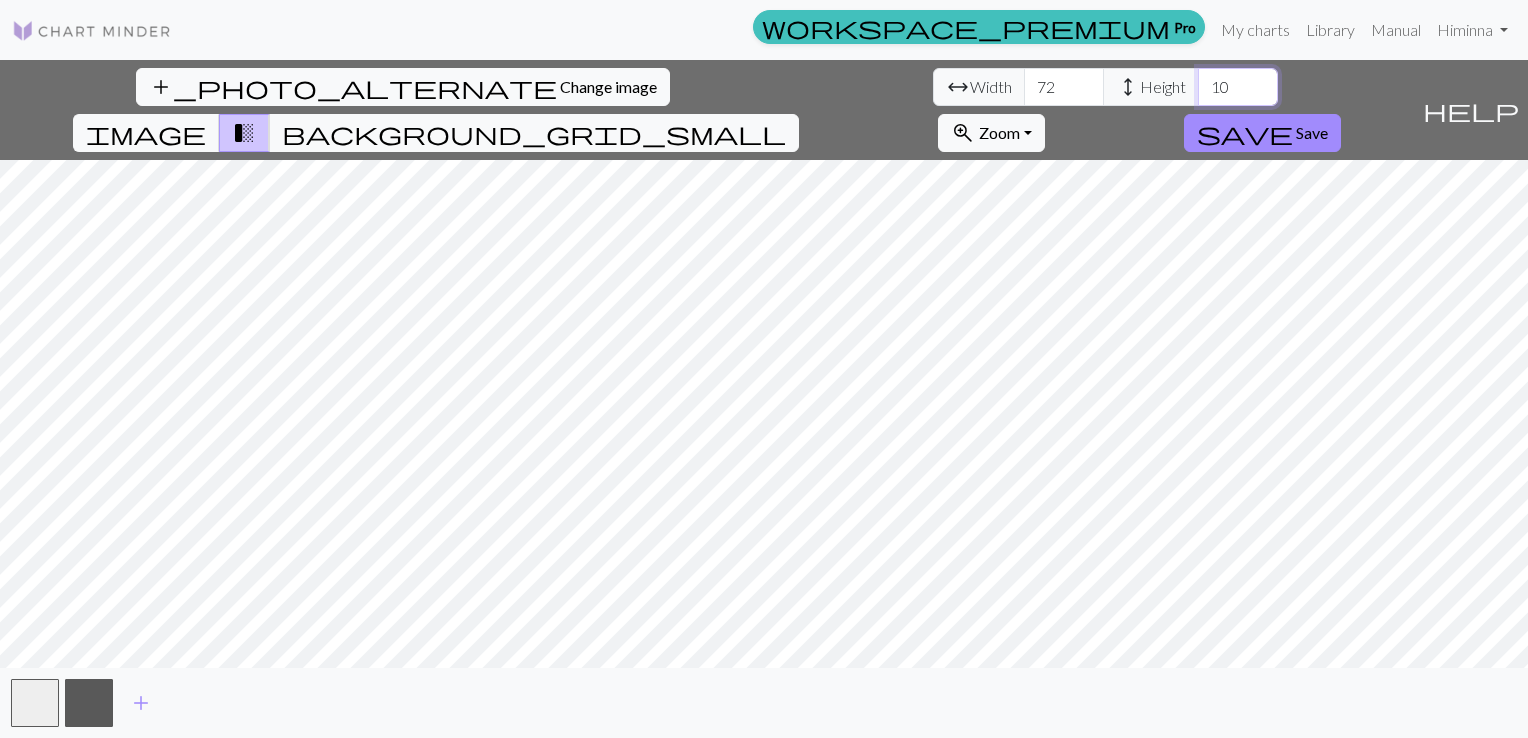 type on "10" 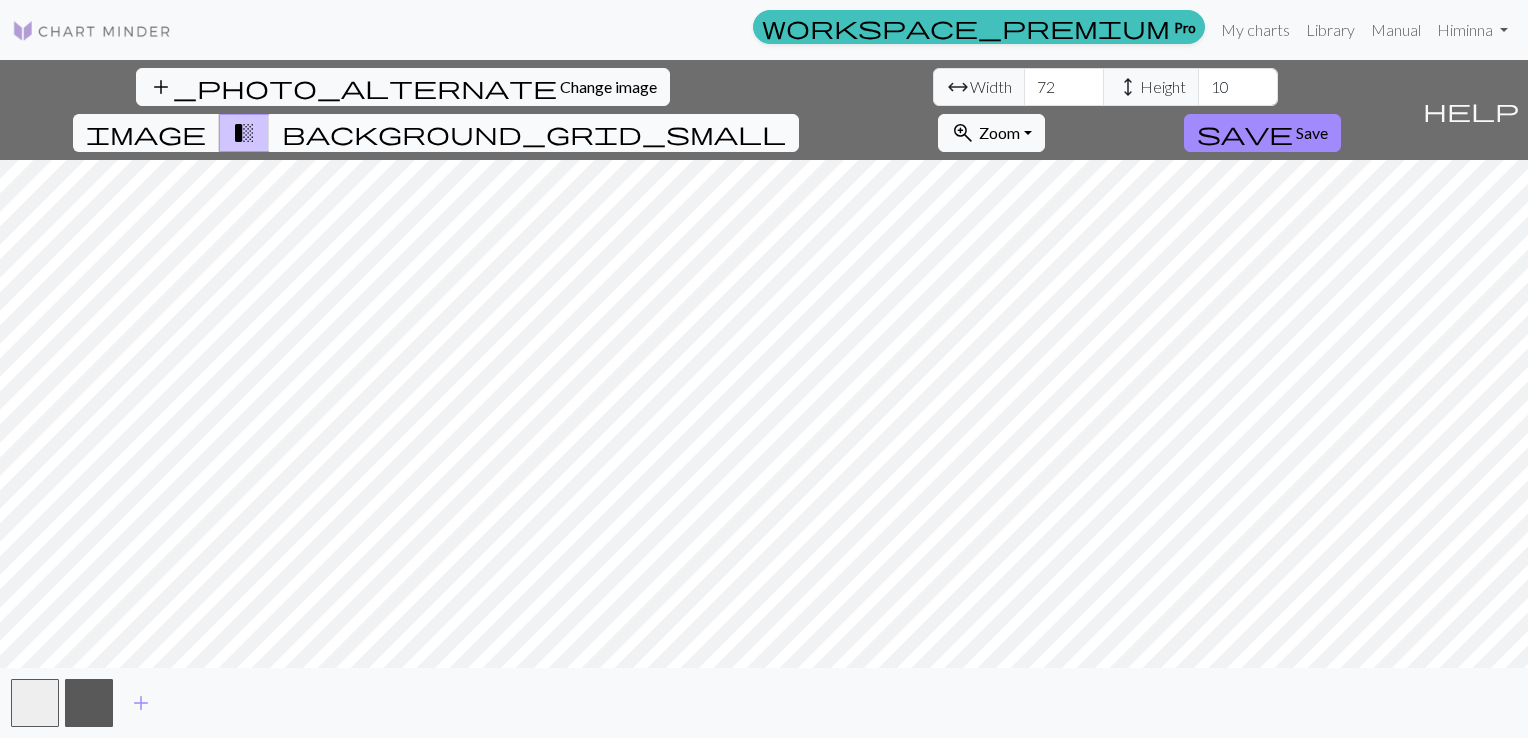 click on "background_grid_small" at bounding box center [534, 133] 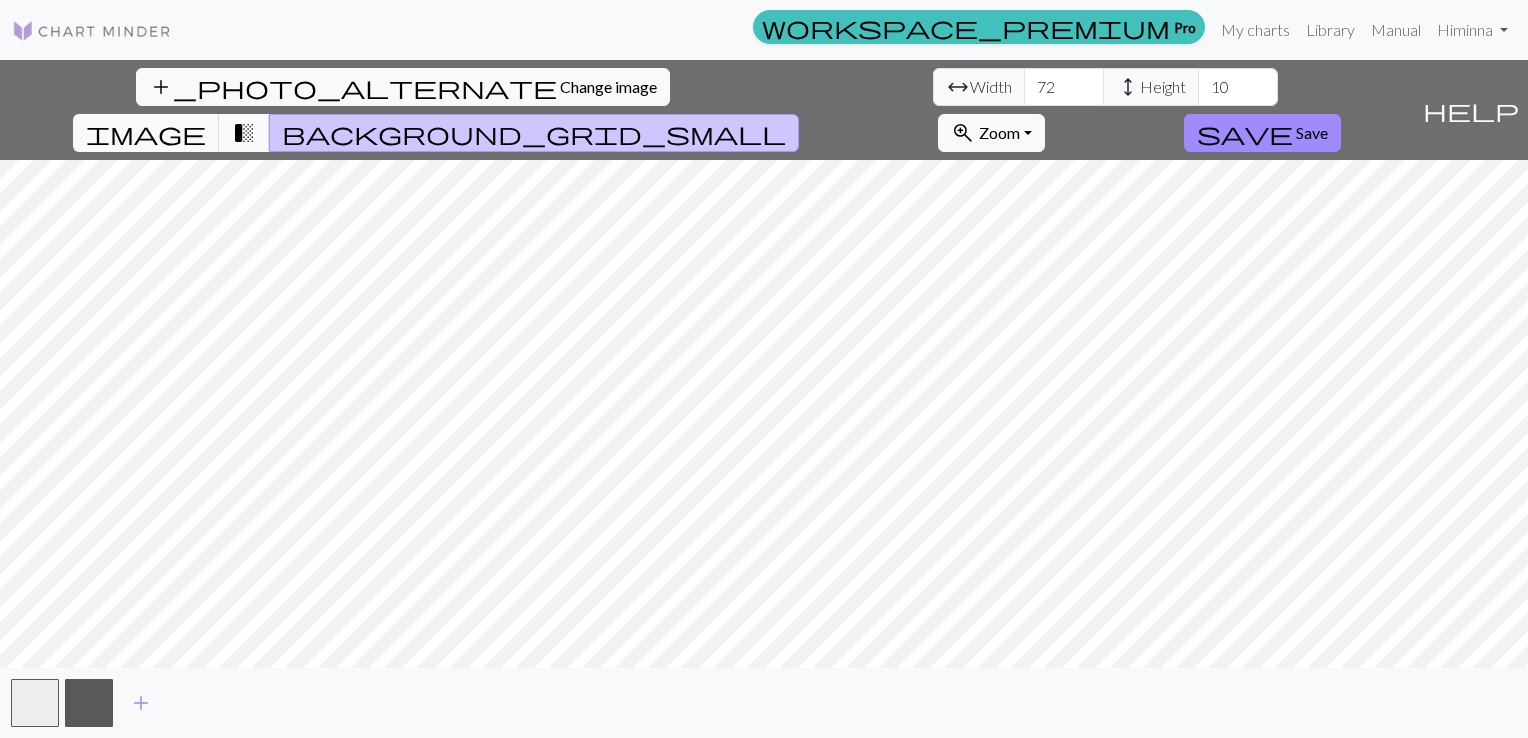 click on "transition_fade" at bounding box center [244, 133] 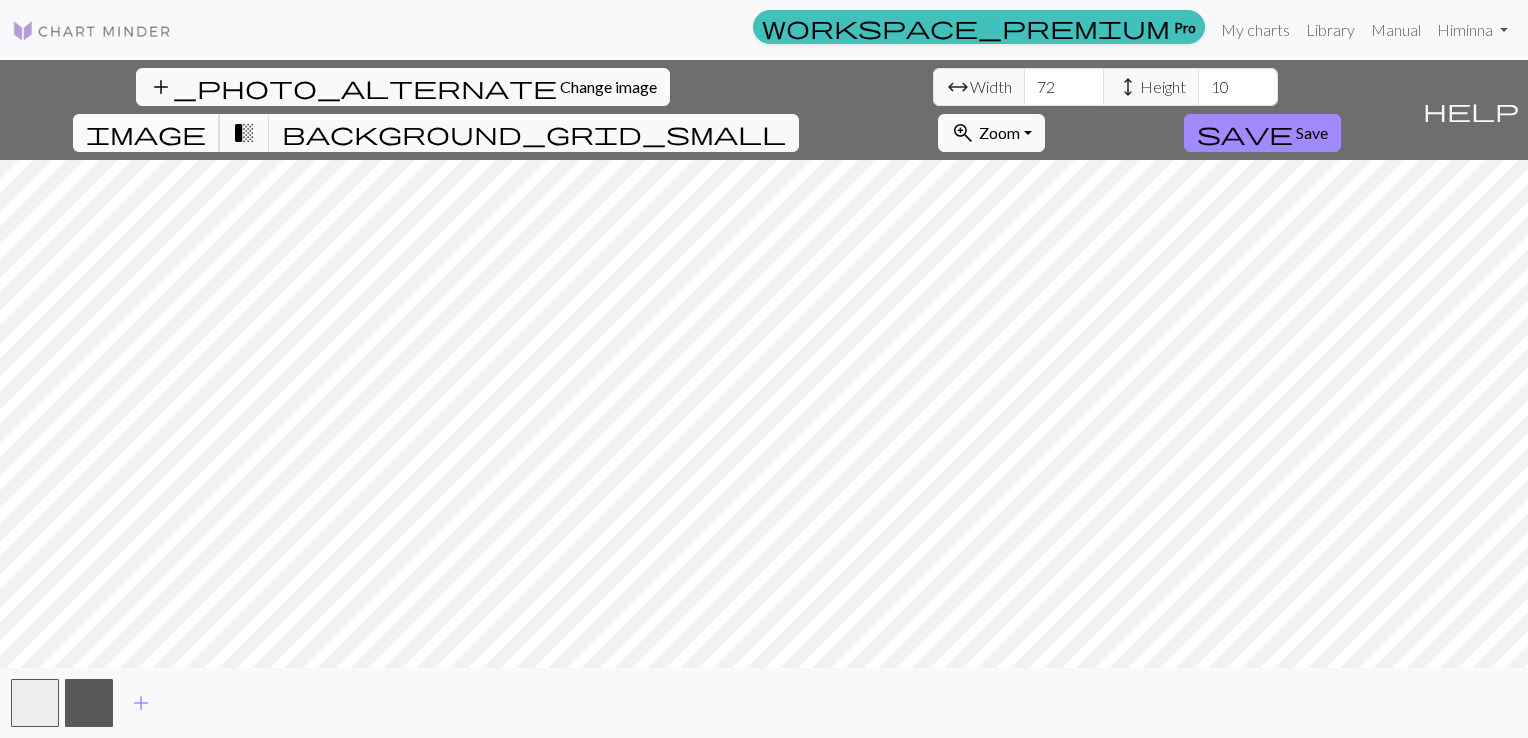 click on "image" at bounding box center [146, 133] 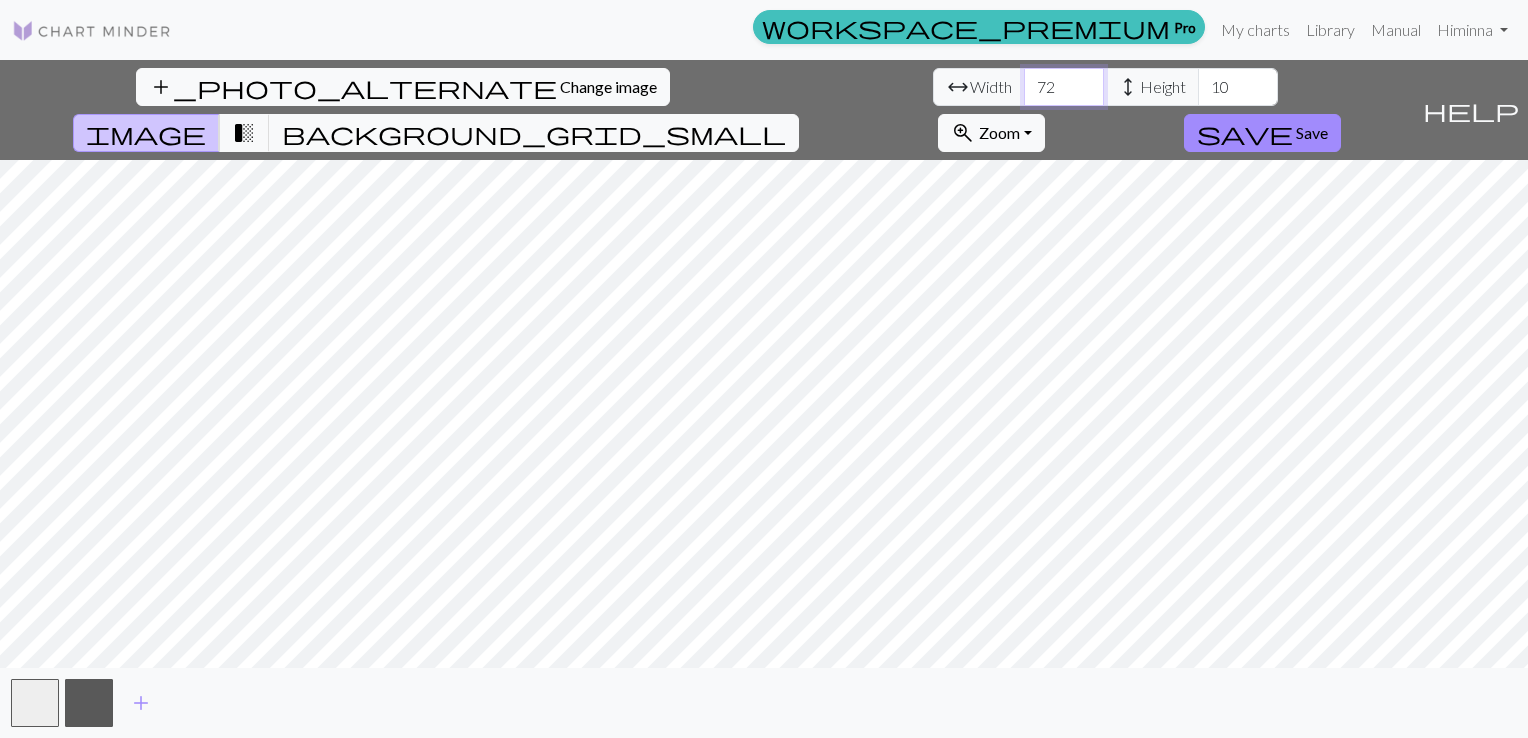 click on "72" at bounding box center (1064, 87) 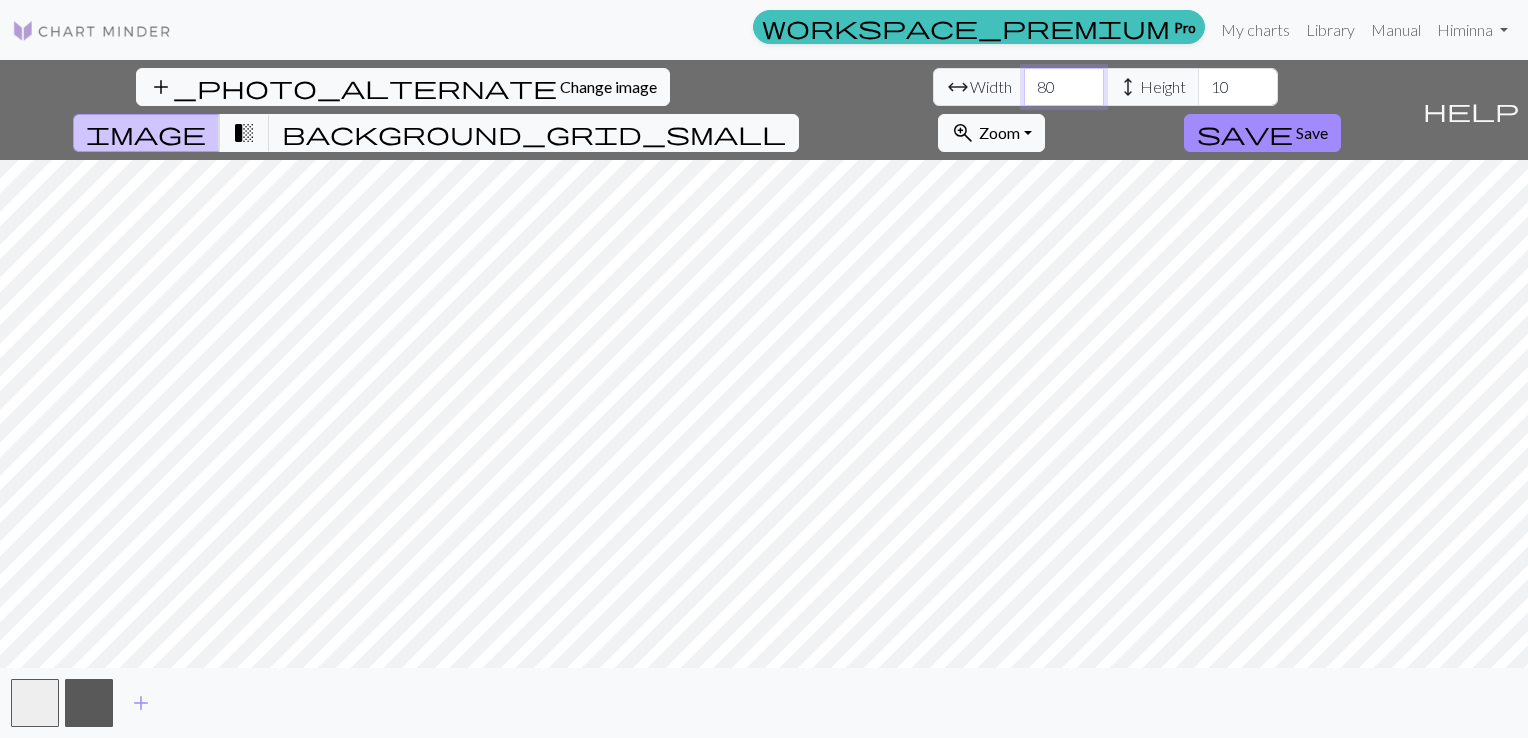 type on "80" 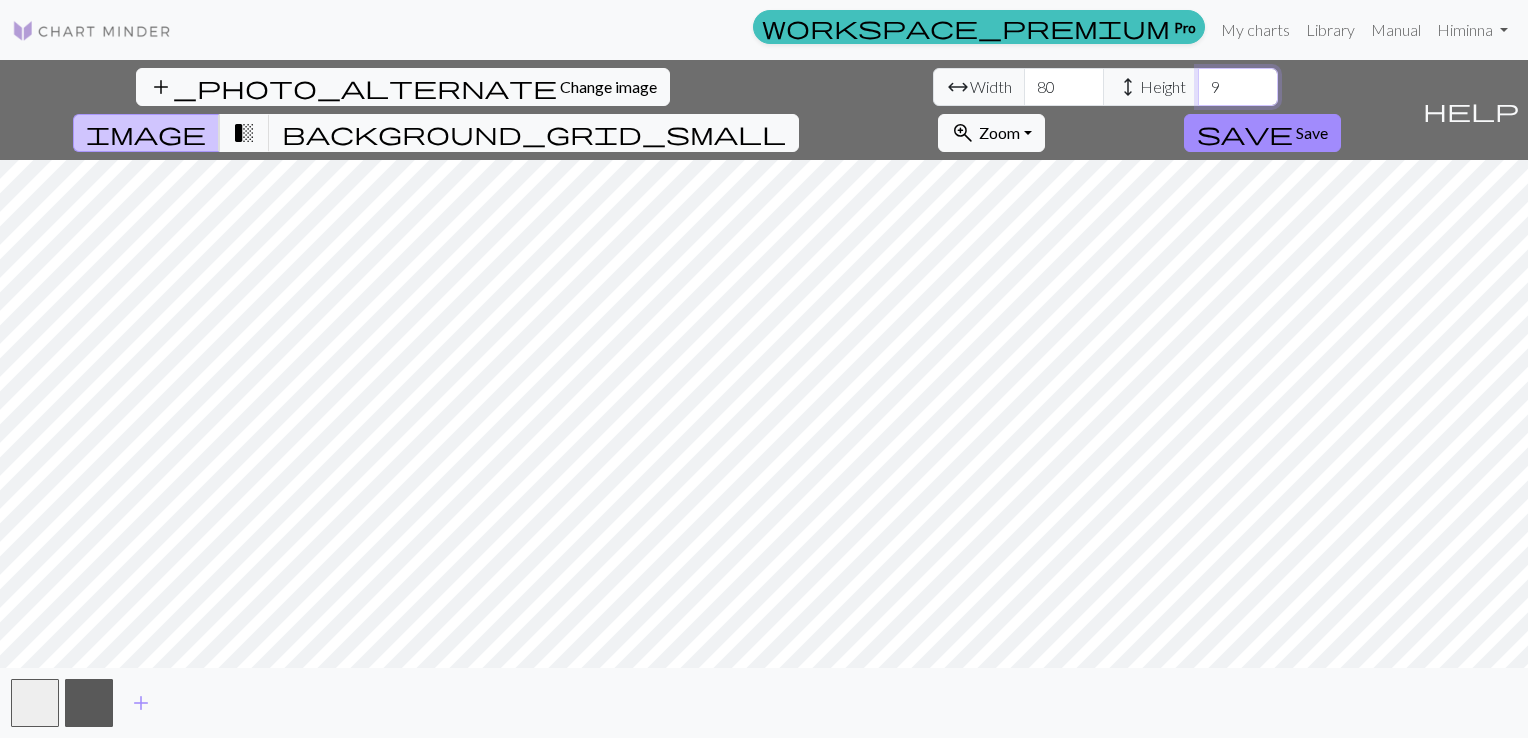 click on "9" at bounding box center (1238, 87) 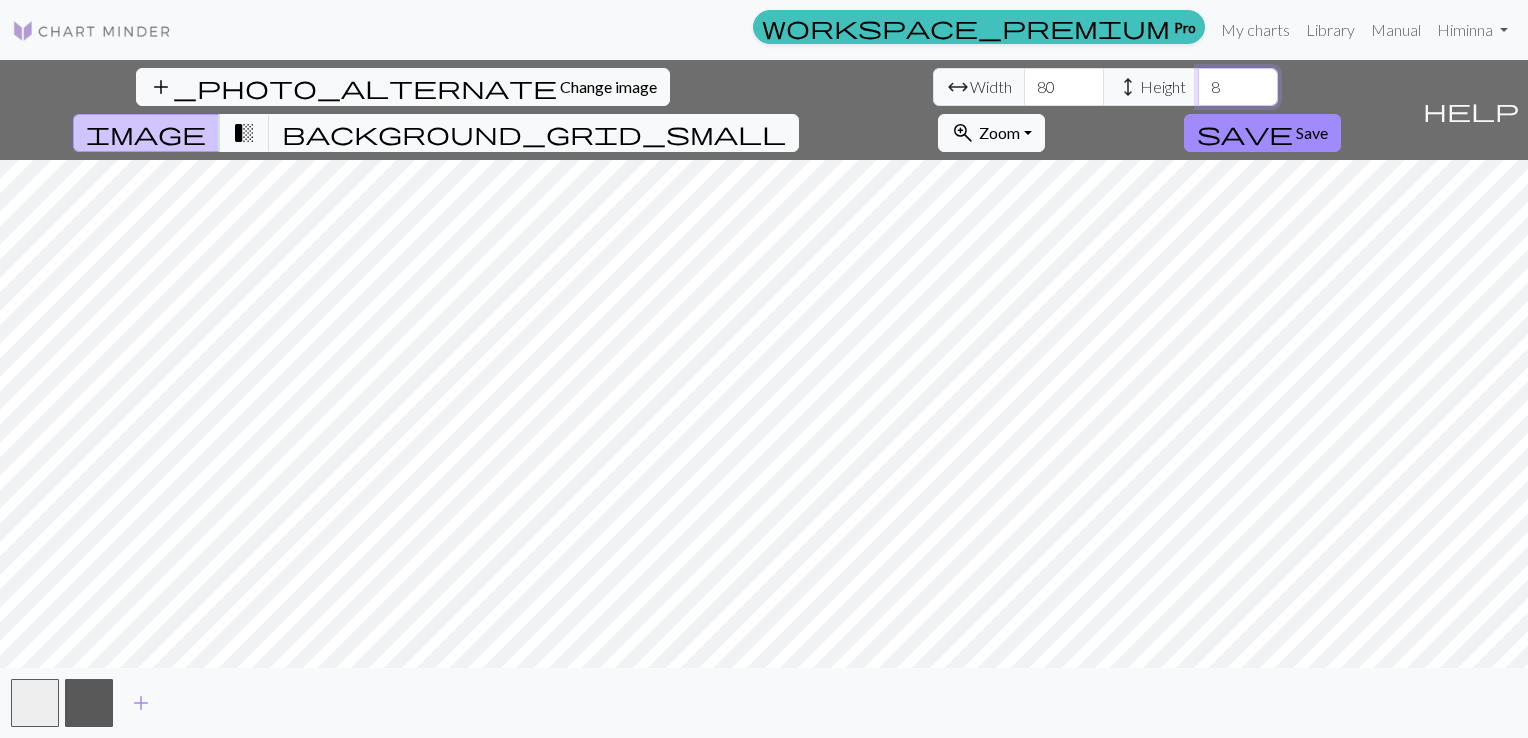 click on "8" at bounding box center [1238, 87] 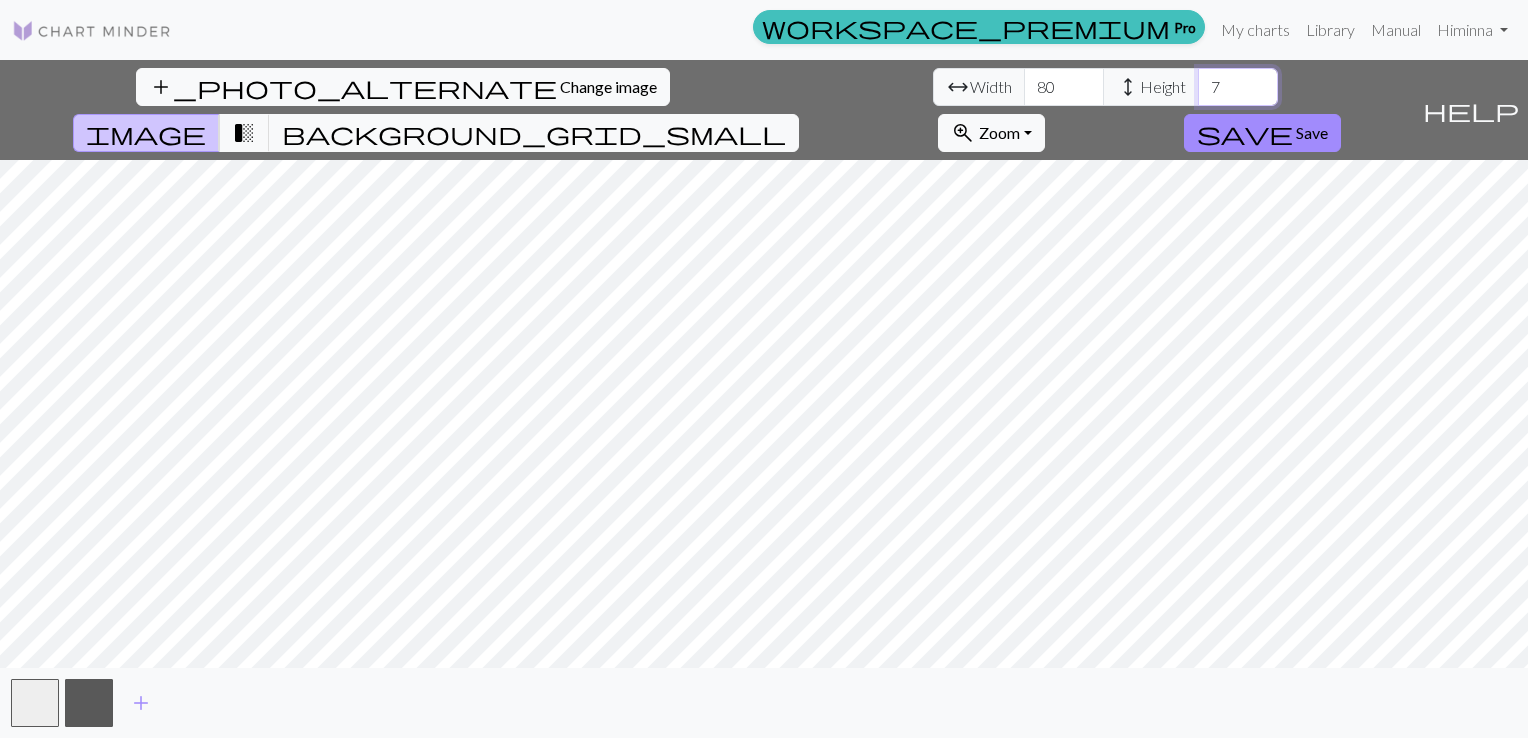 click on "7" at bounding box center [1238, 87] 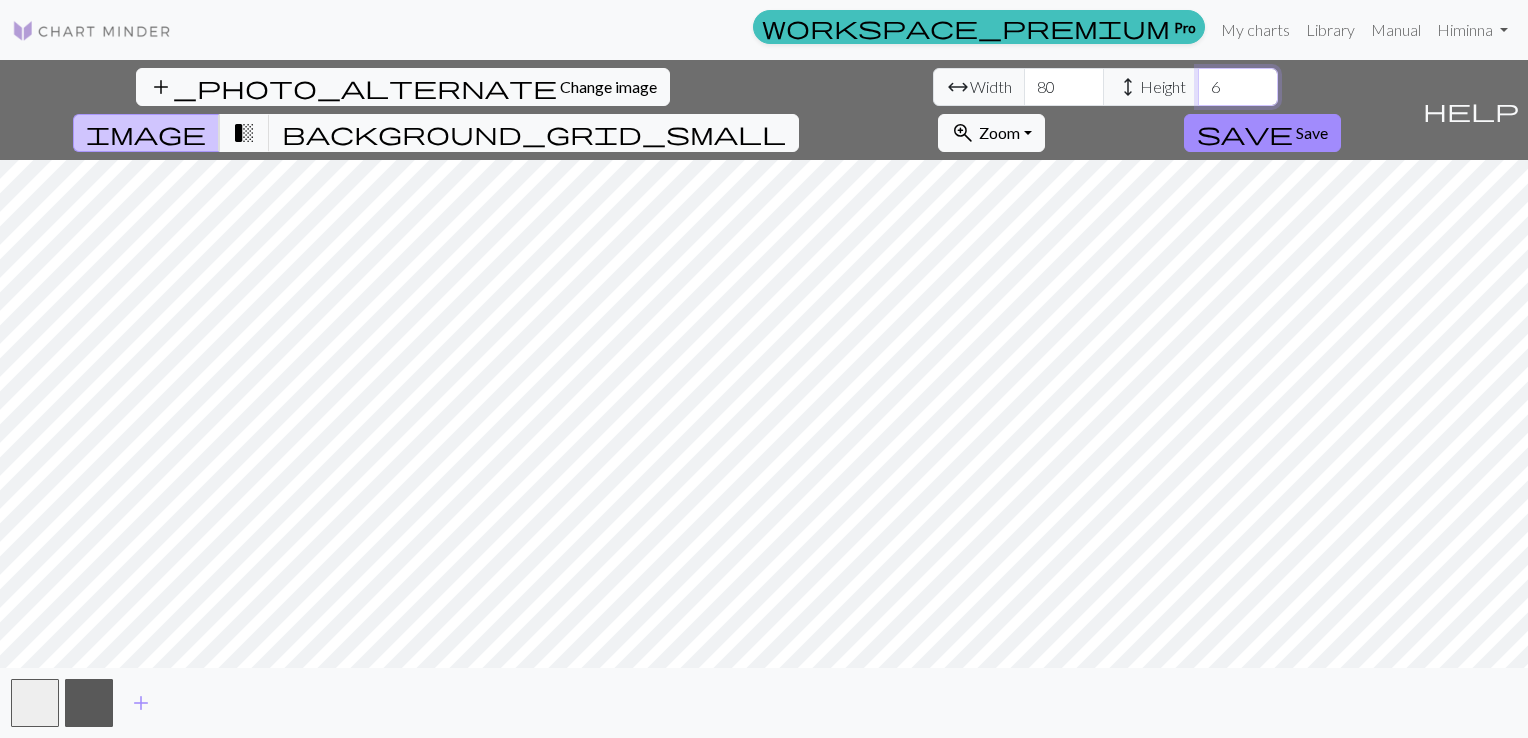 click on "6" at bounding box center (1238, 87) 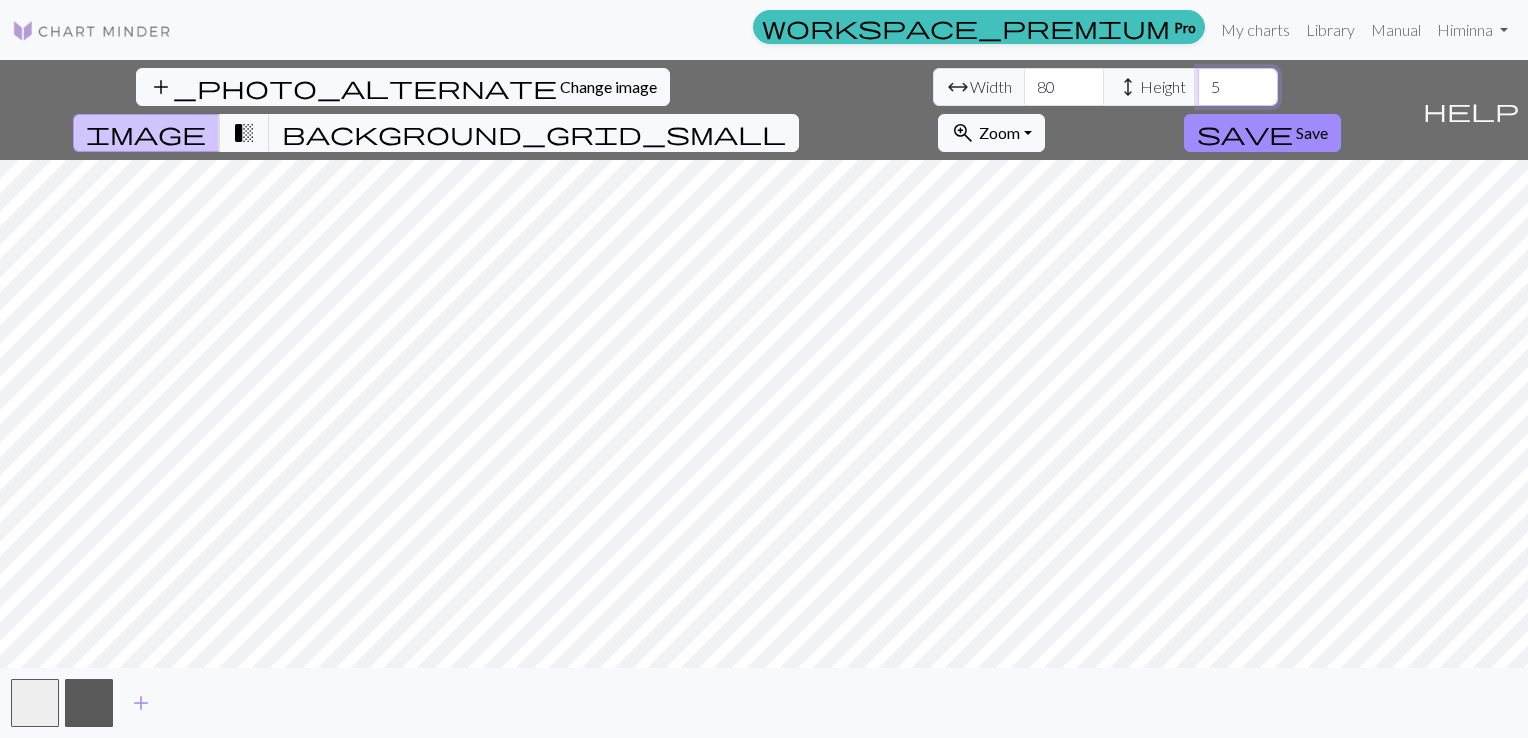click on "5" at bounding box center (1238, 87) 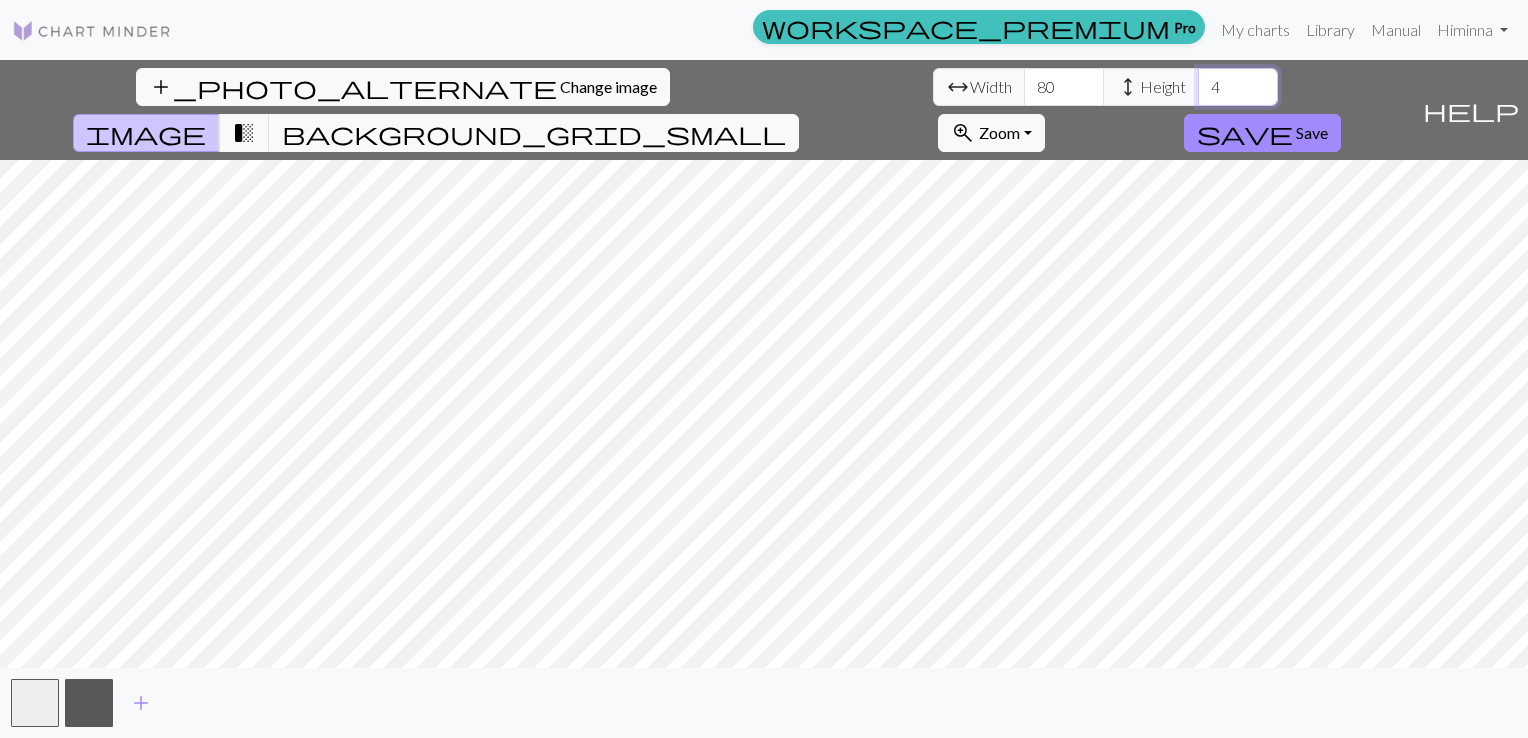 click on "4" at bounding box center [1238, 87] 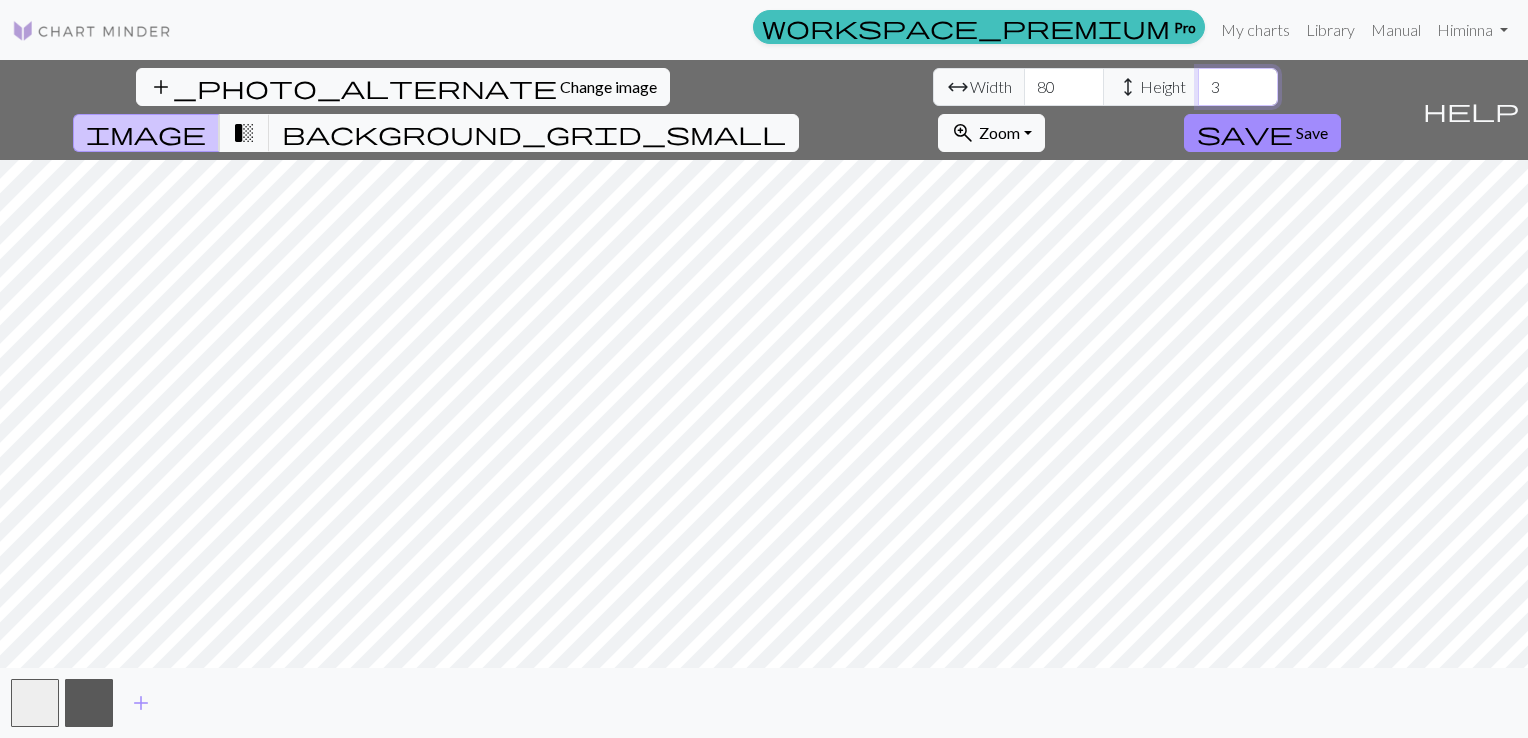click on "3" at bounding box center (1238, 87) 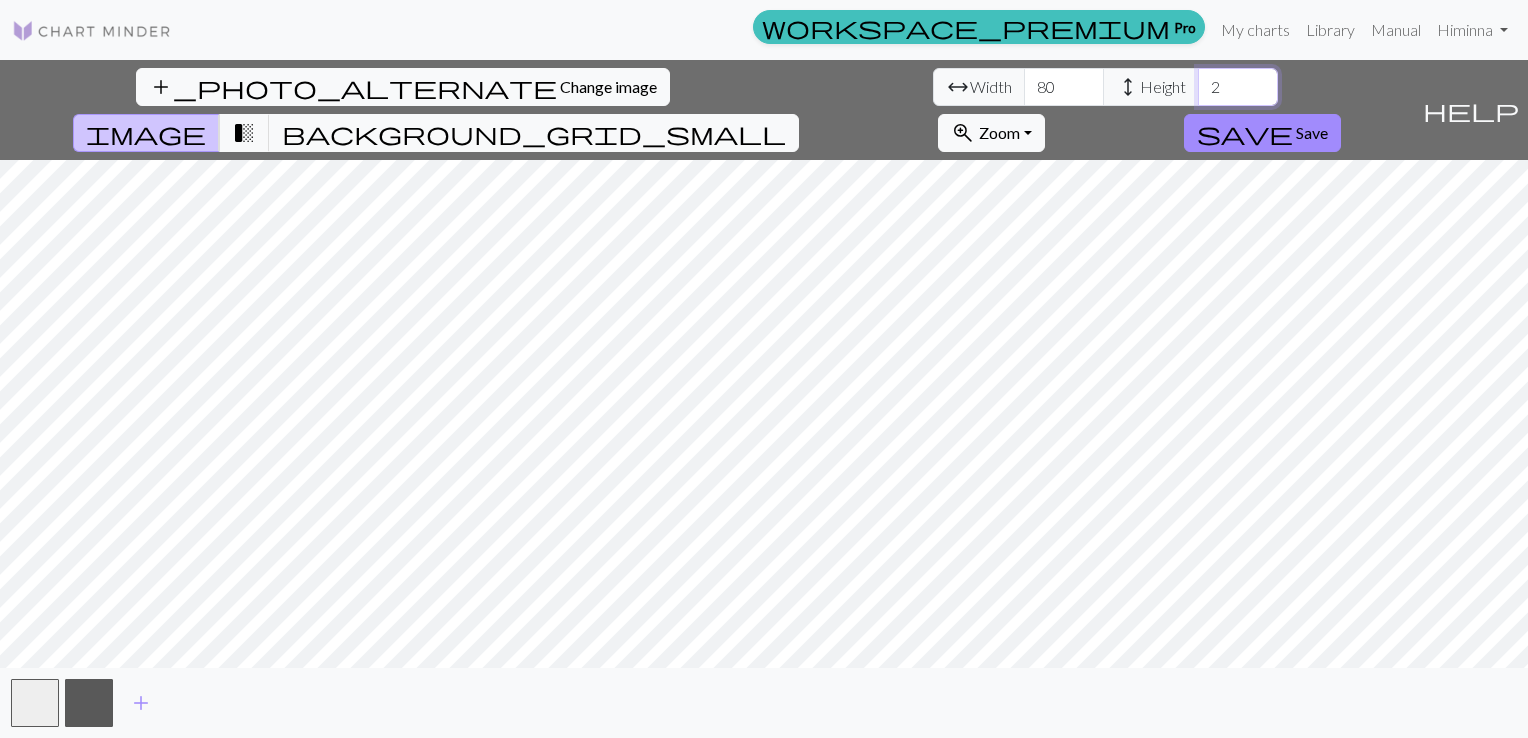 click on "2" at bounding box center (1238, 87) 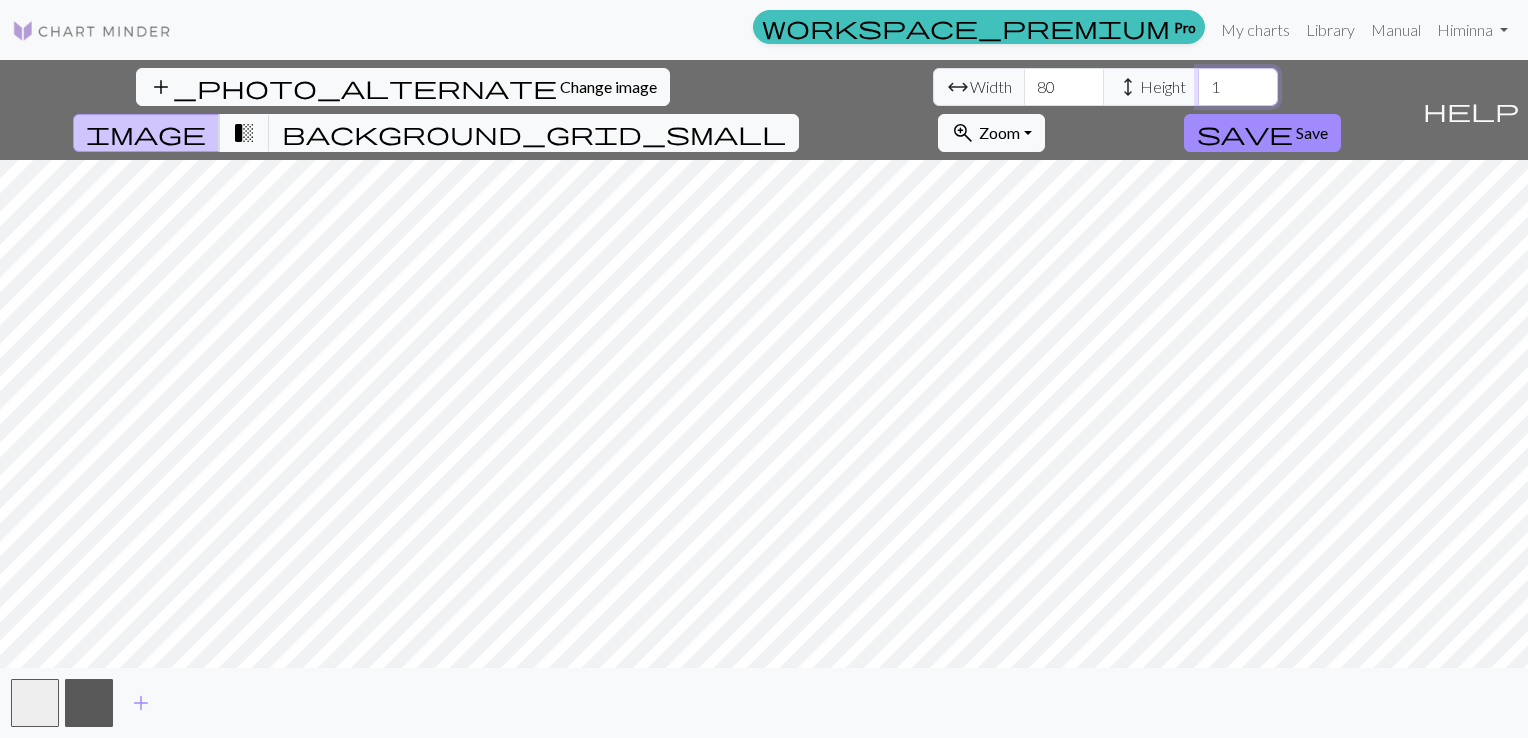 click on "1" at bounding box center (1238, 87) 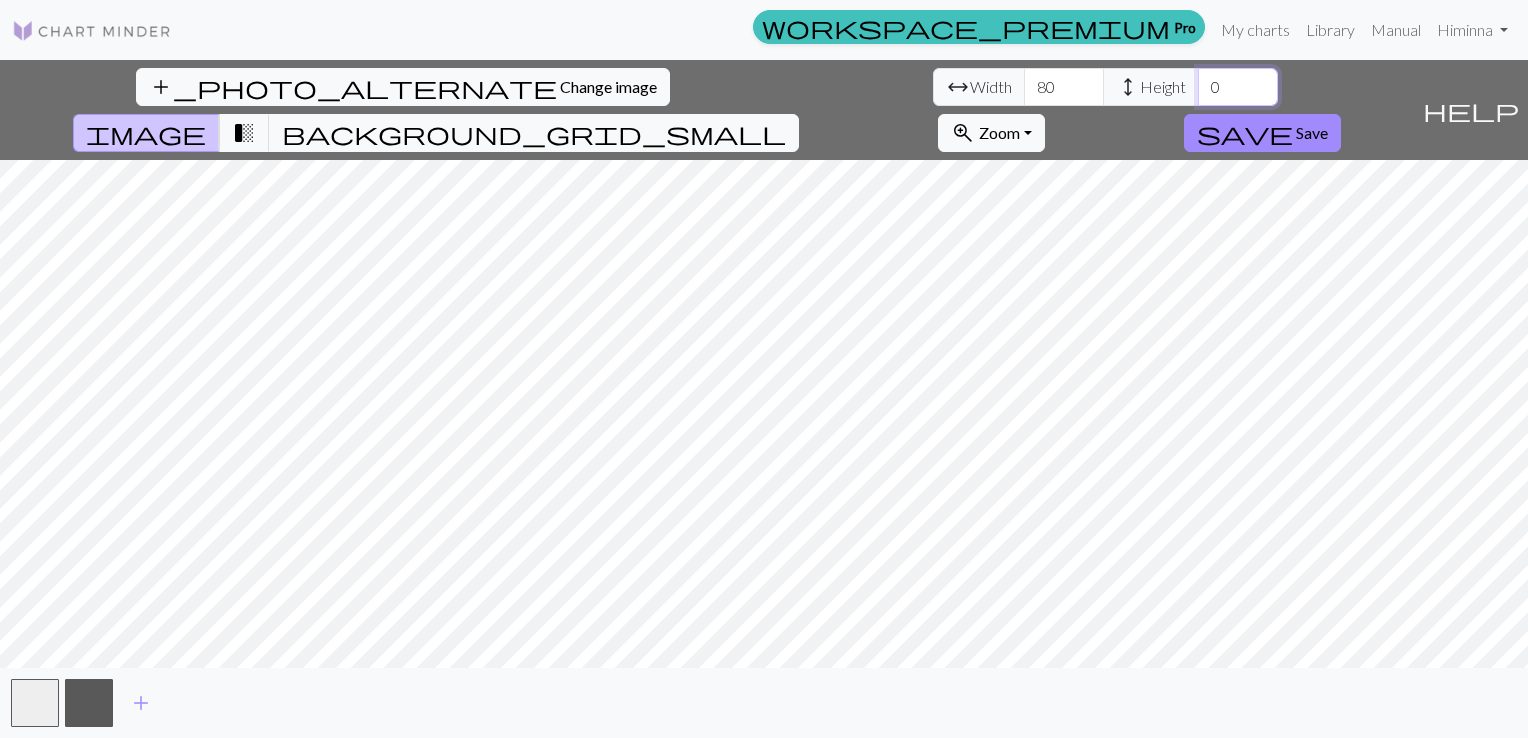 click on "0" at bounding box center (1238, 87) 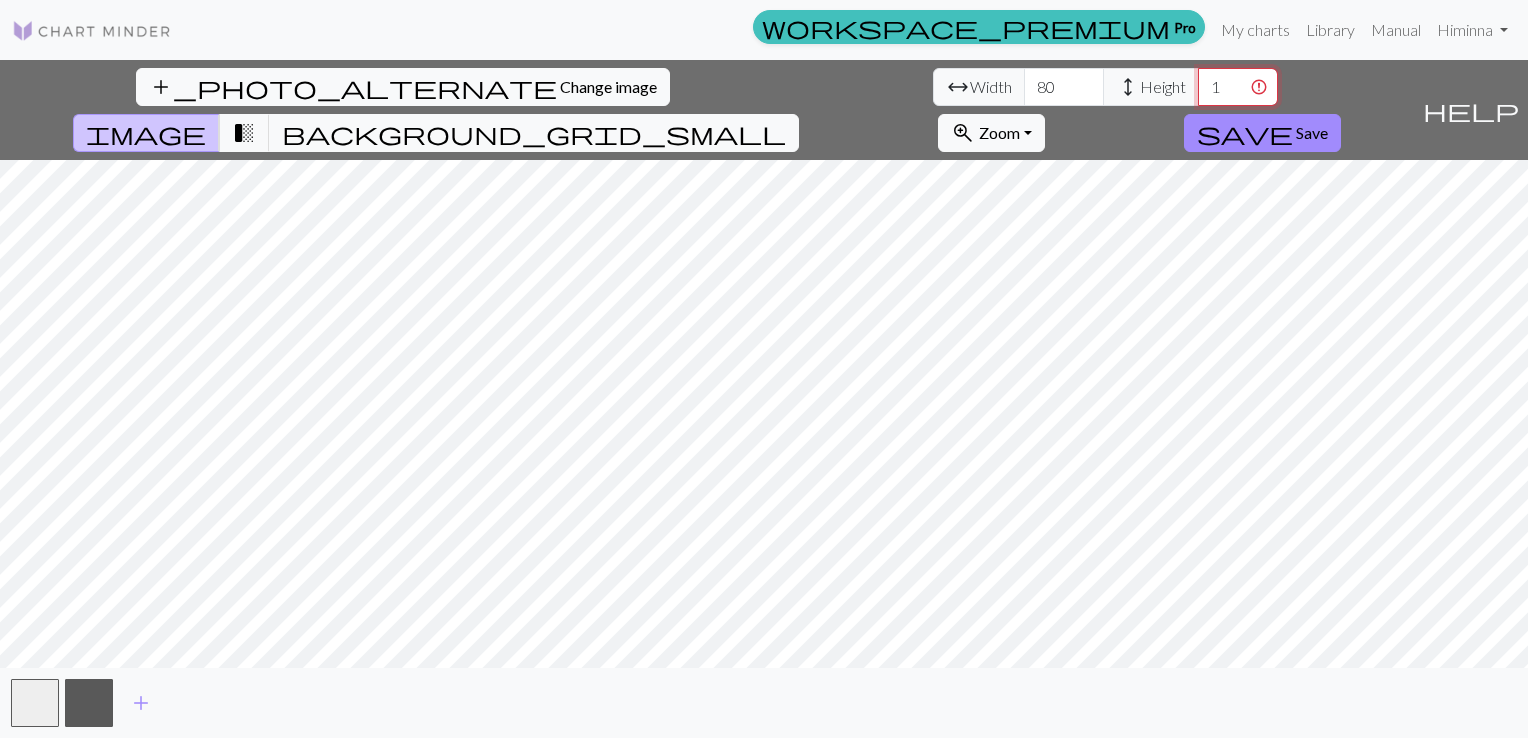 click on "1" at bounding box center [1238, 87] 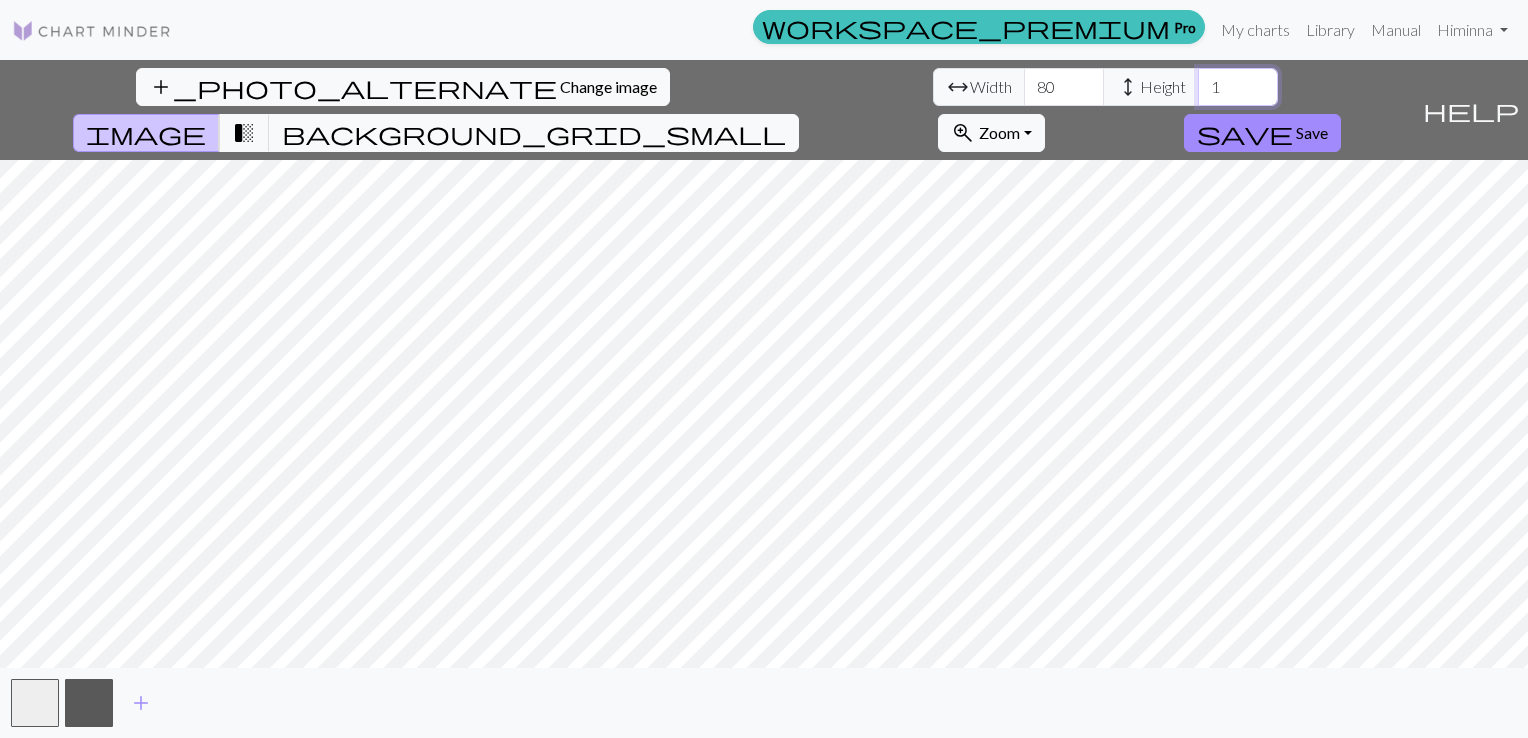 click on "1" at bounding box center [1238, 87] 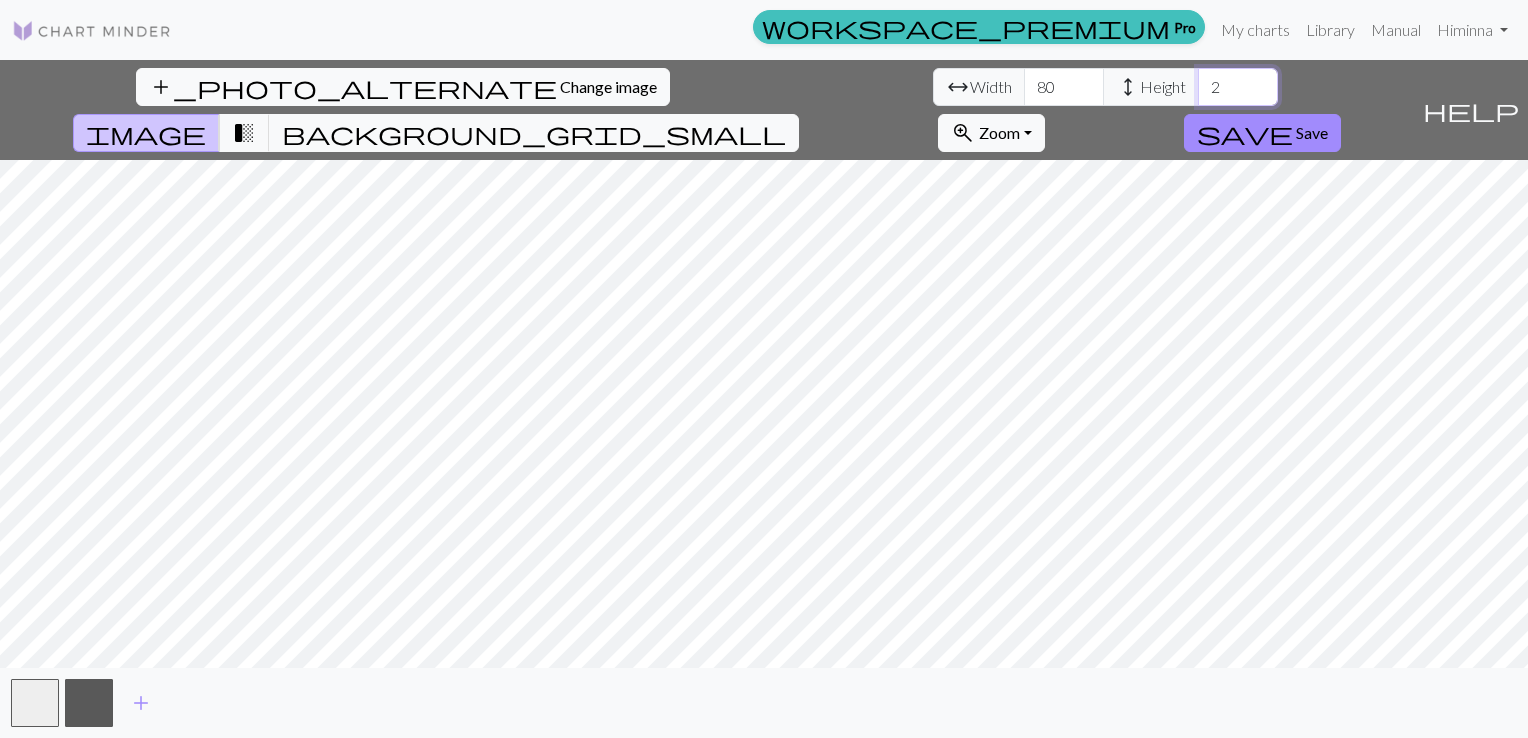 click on "2" at bounding box center [1238, 87] 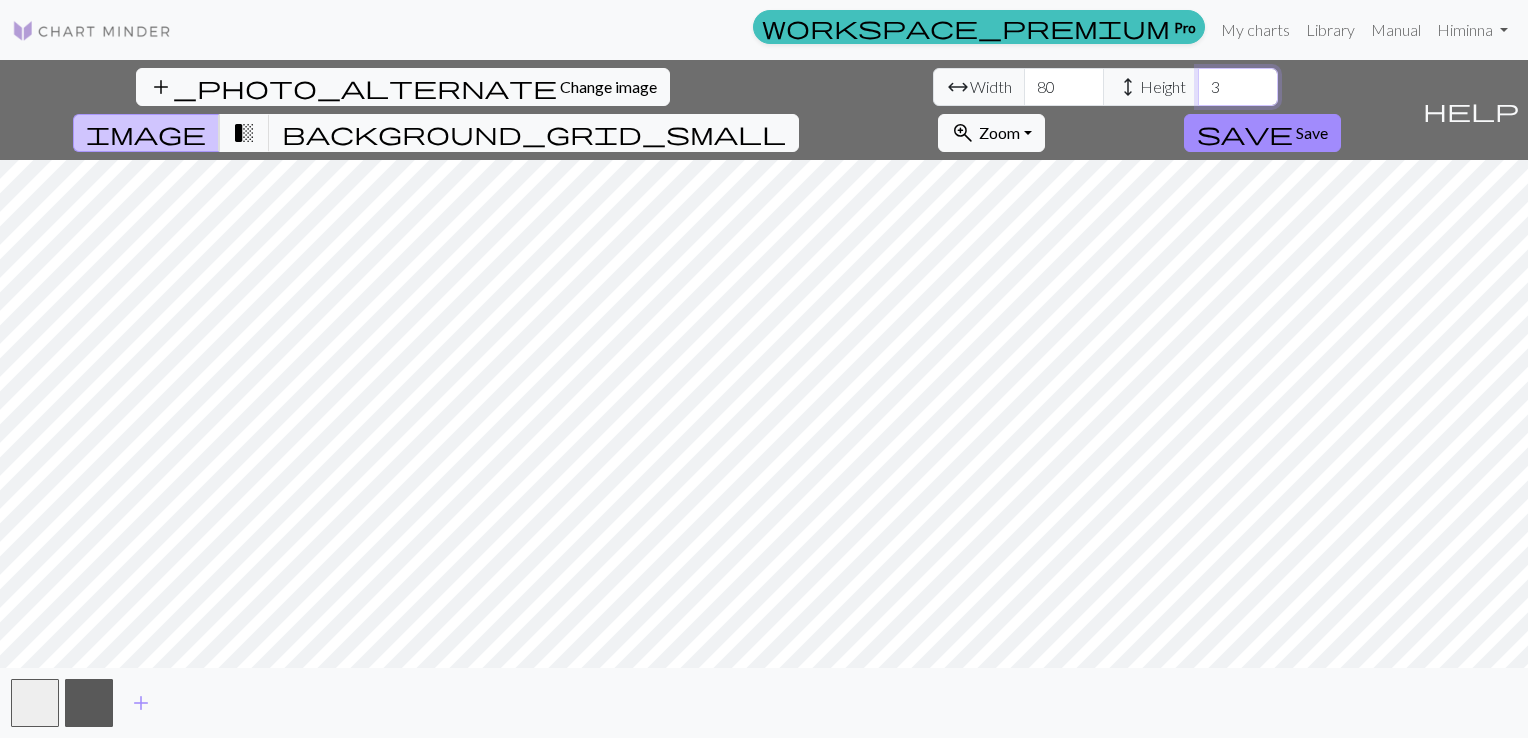 click on "3" at bounding box center (1238, 87) 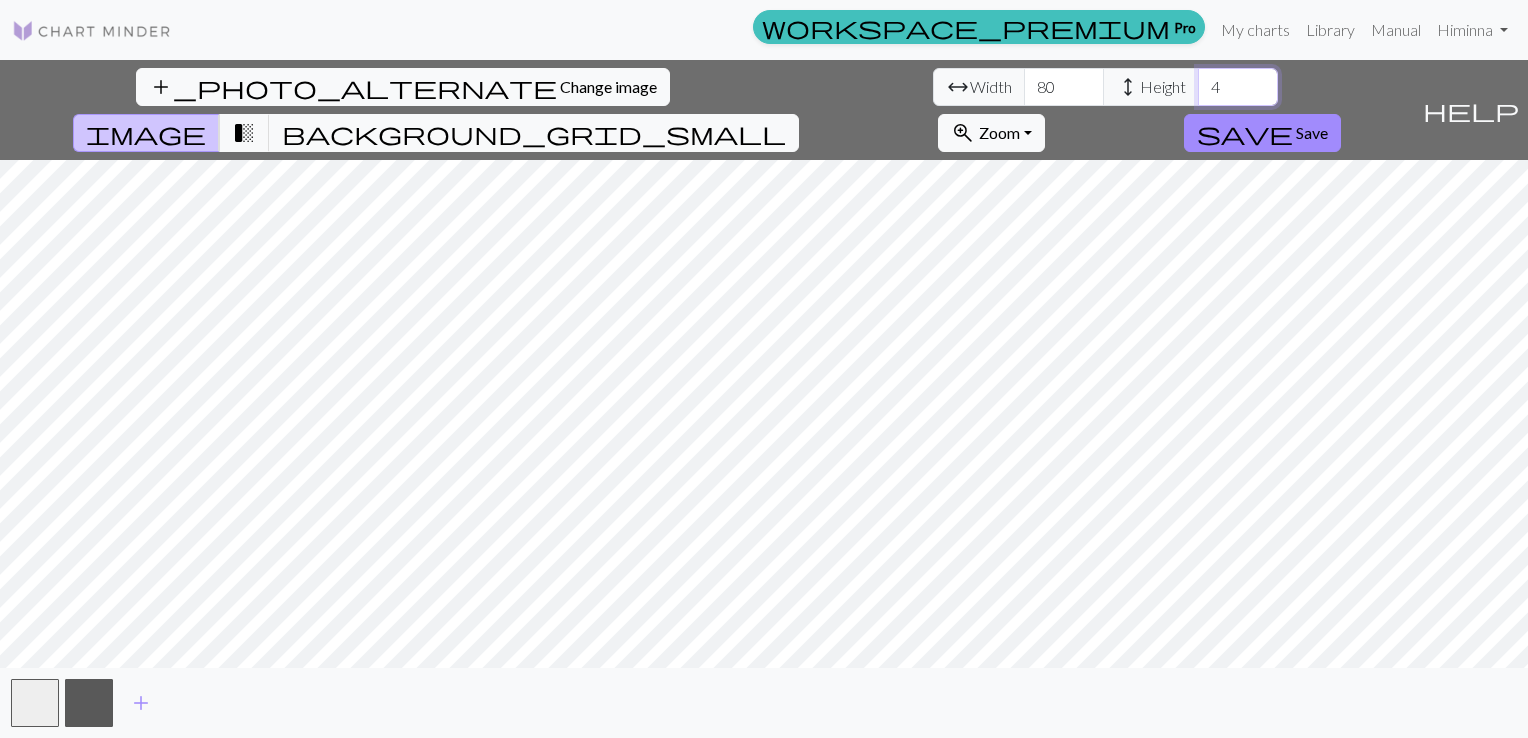 click on "4" at bounding box center [1238, 87] 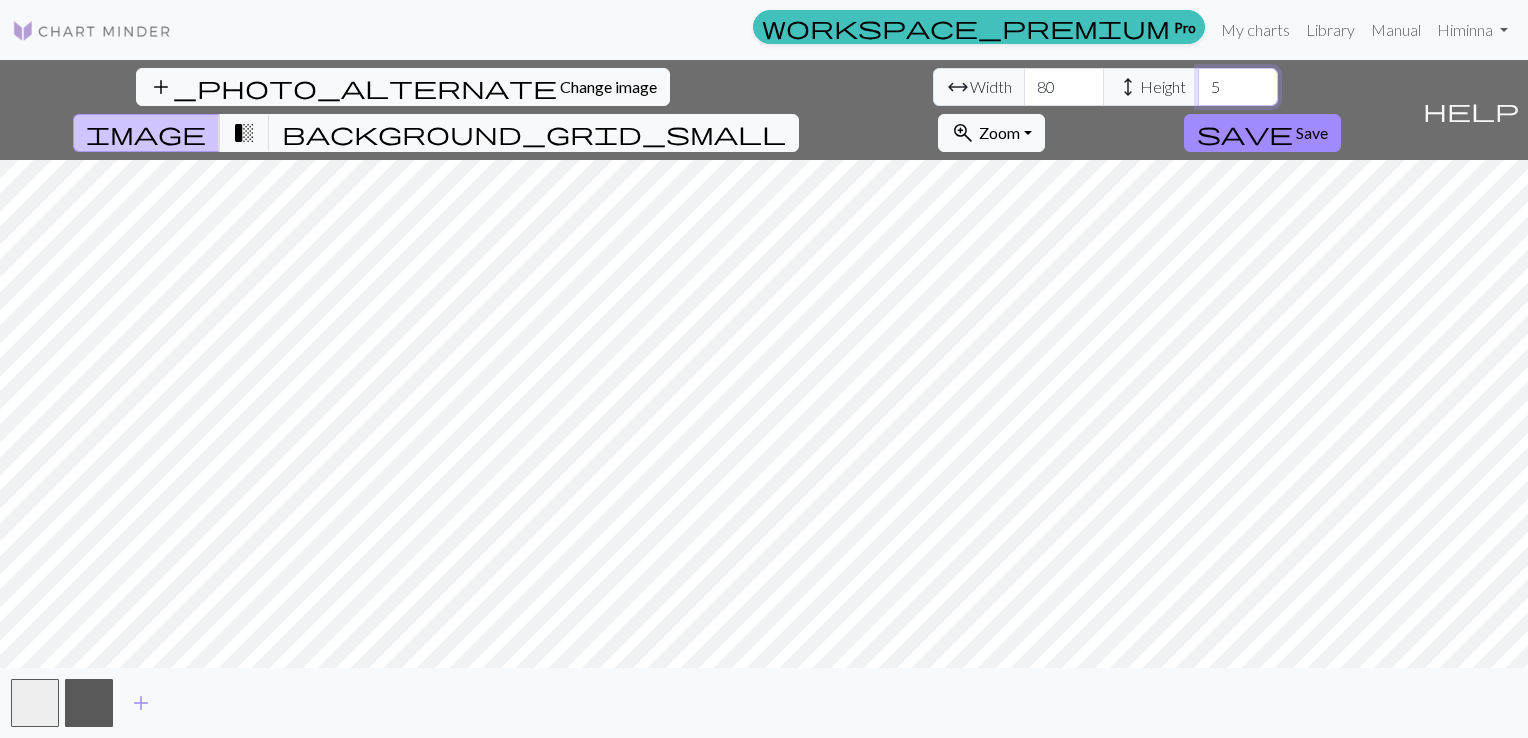 click on "5" at bounding box center [1238, 87] 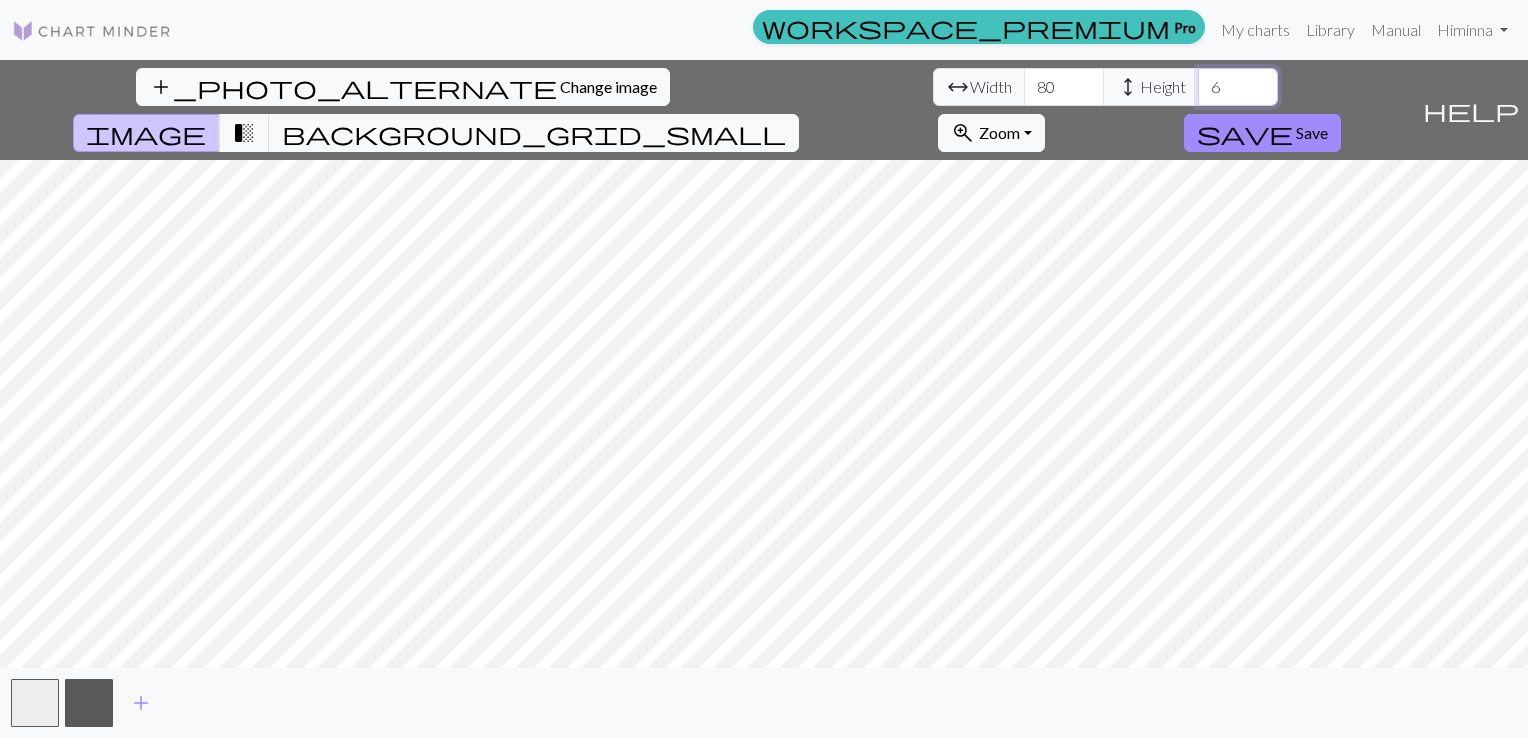 click on "6" at bounding box center [1238, 87] 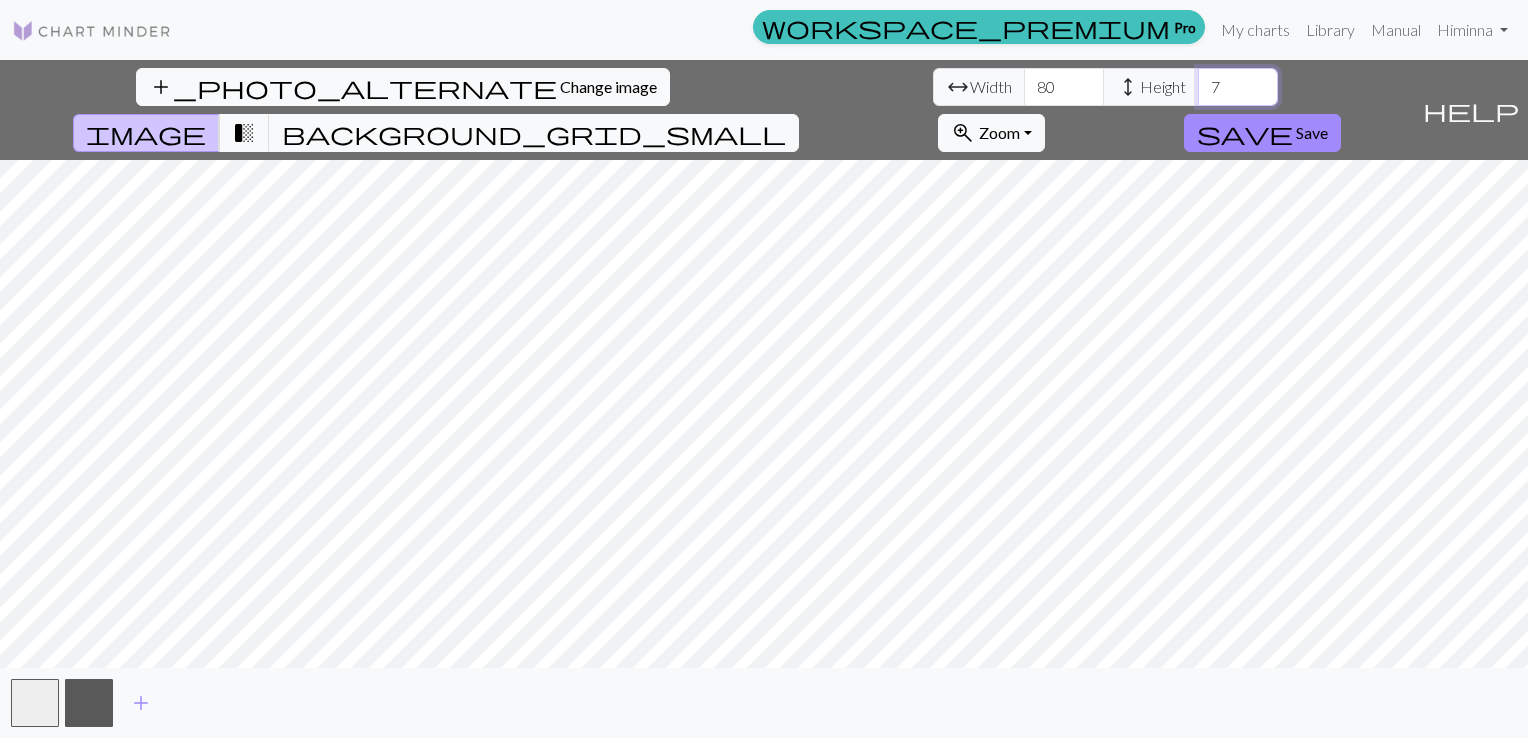 click on "7" at bounding box center [1238, 87] 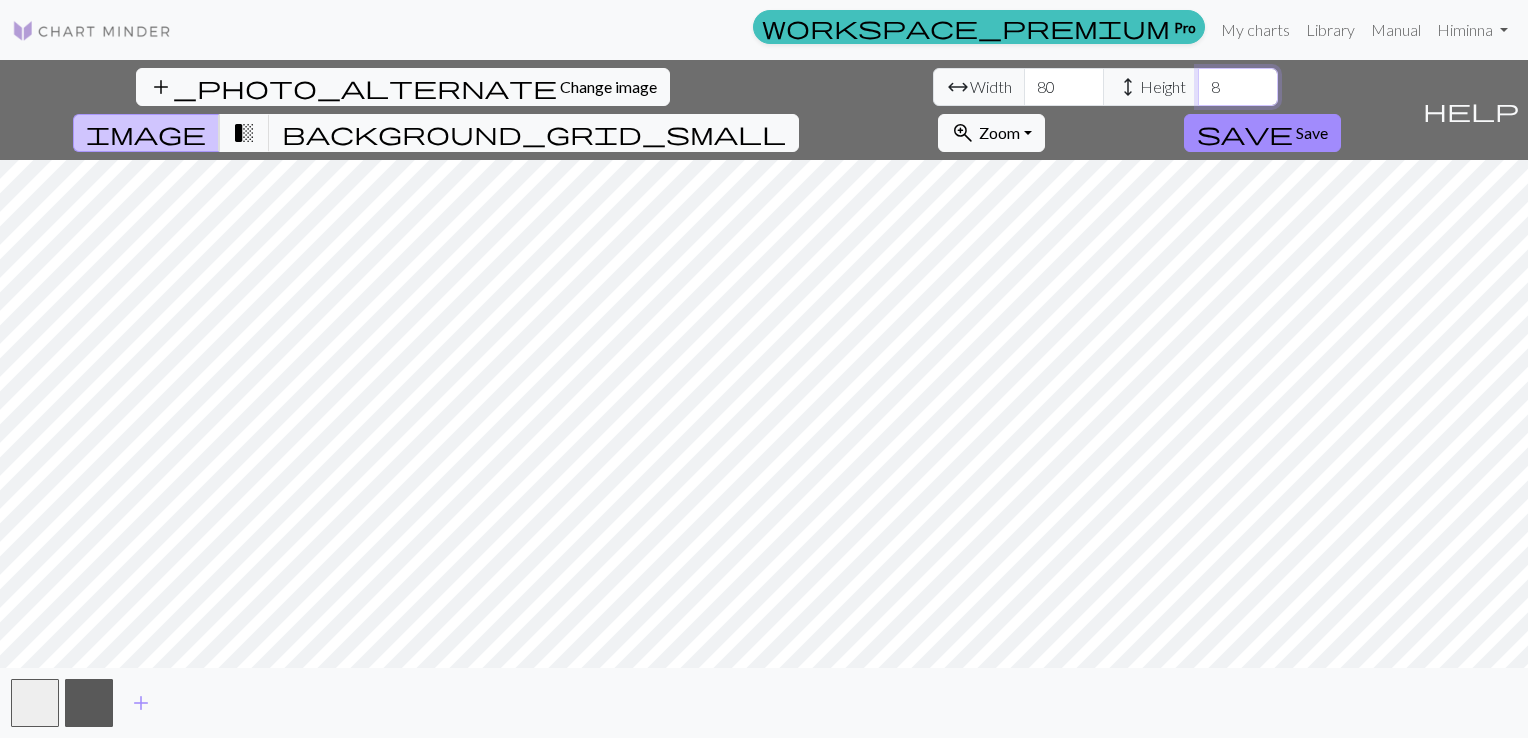 click on "8" at bounding box center (1238, 87) 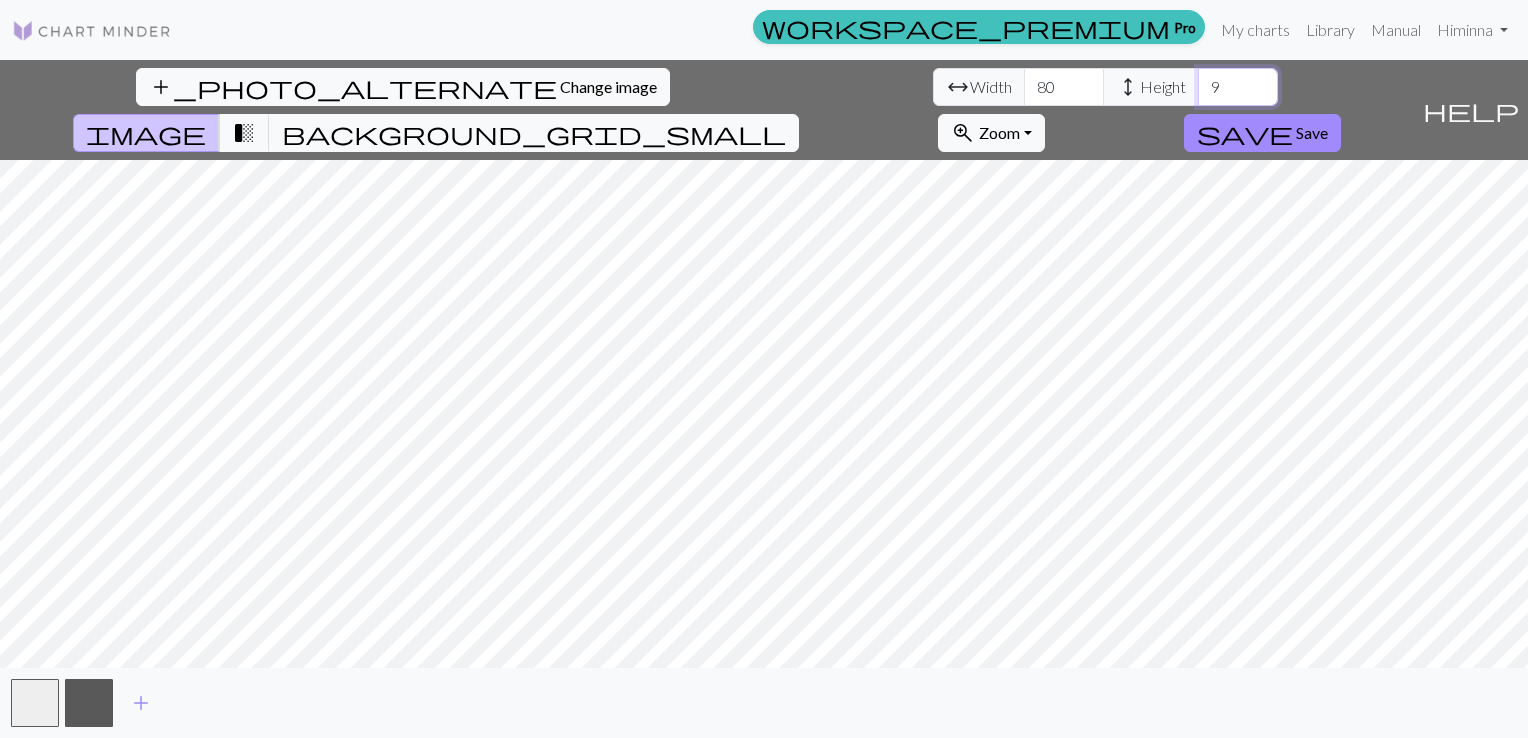 click on "9" at bounding box center (1238, 87) 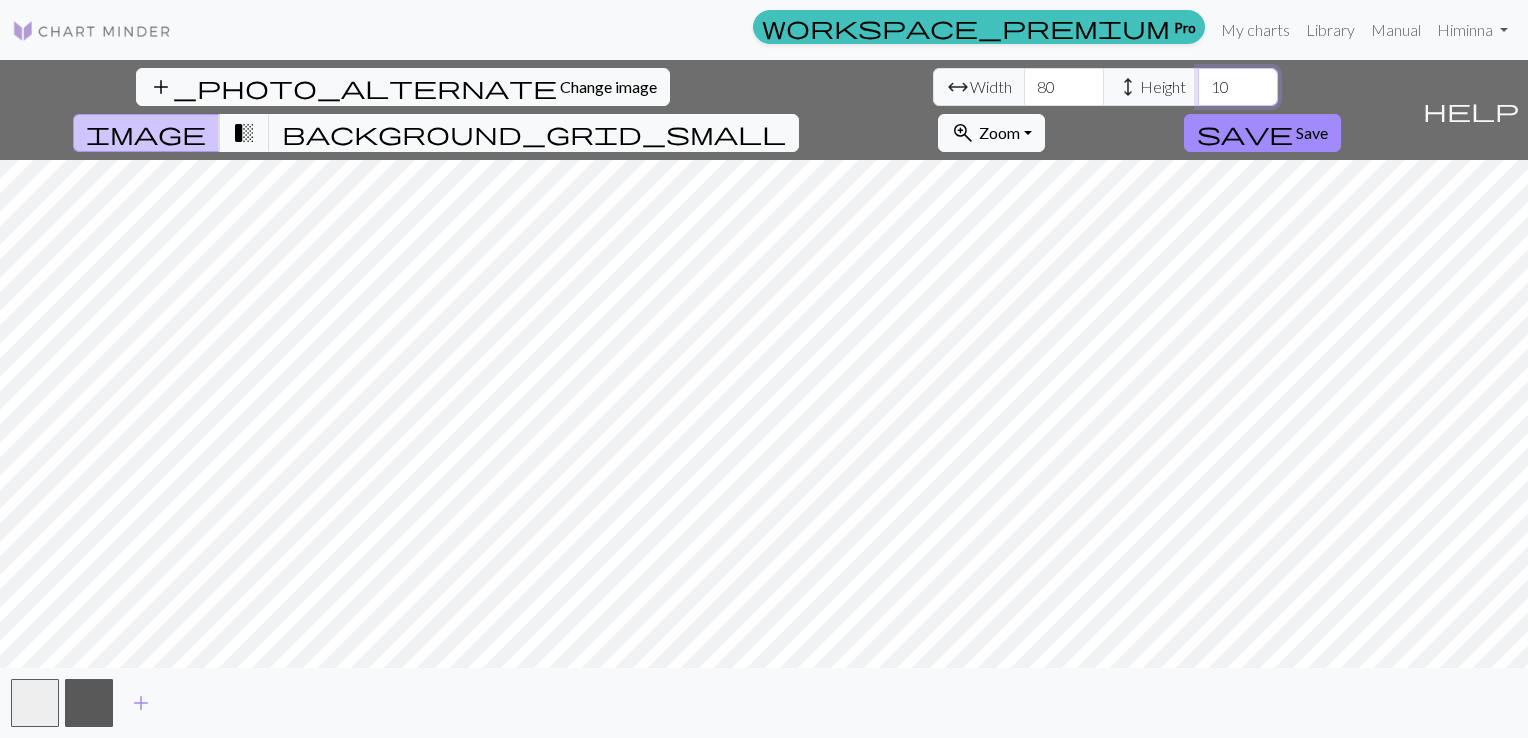 type on "10" 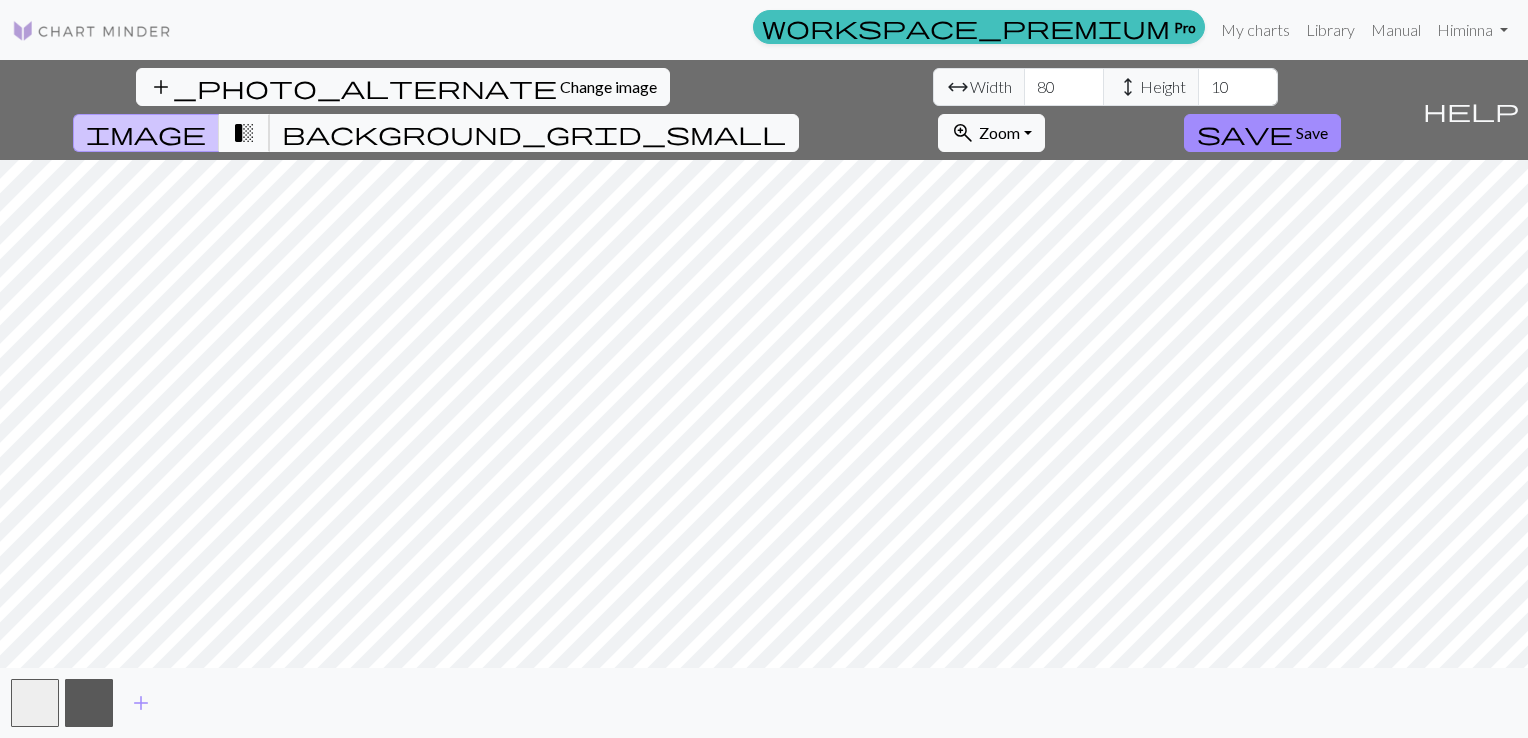 click on "transition_fade" at bounding box center (244, 133) 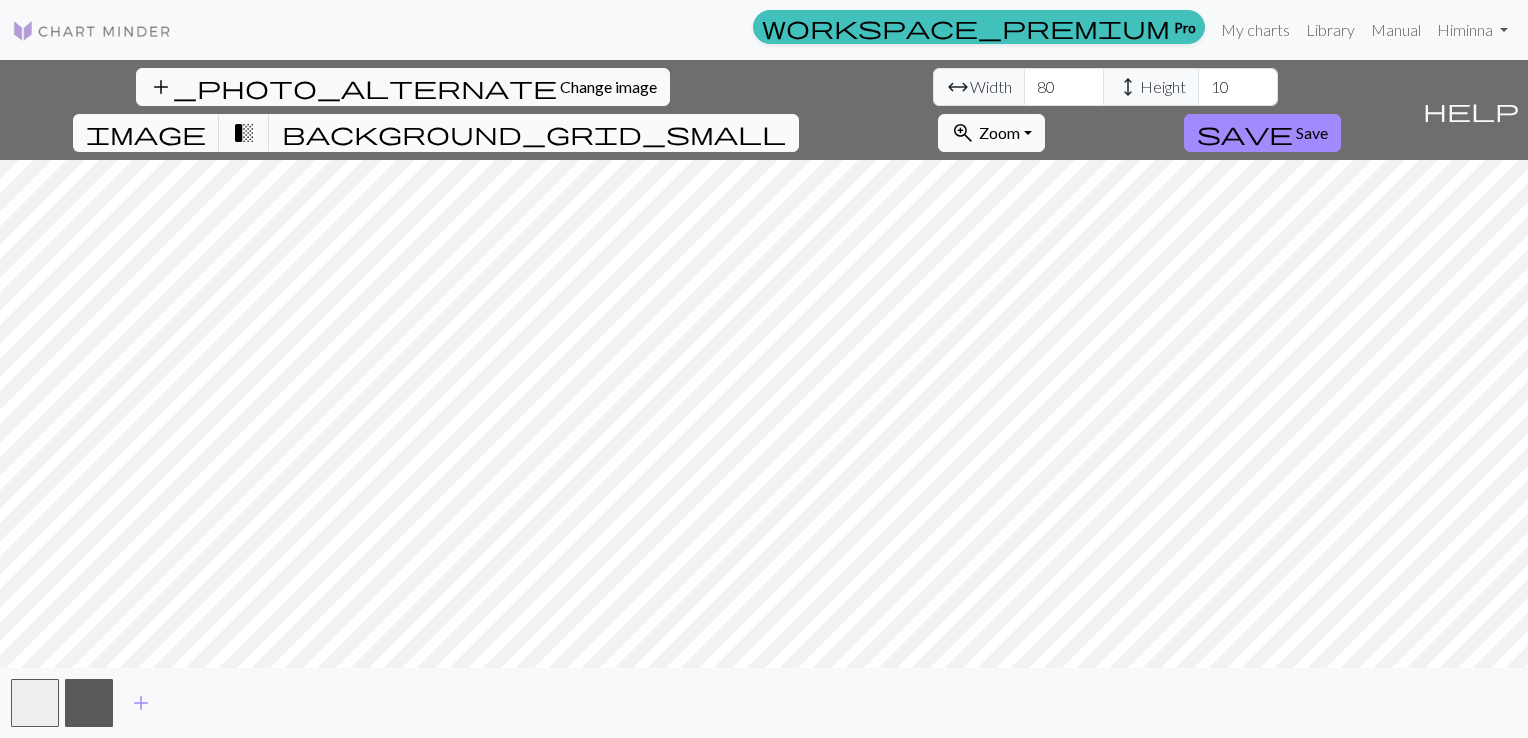 click on "background_grid_small" at bounding box center [534, 133] 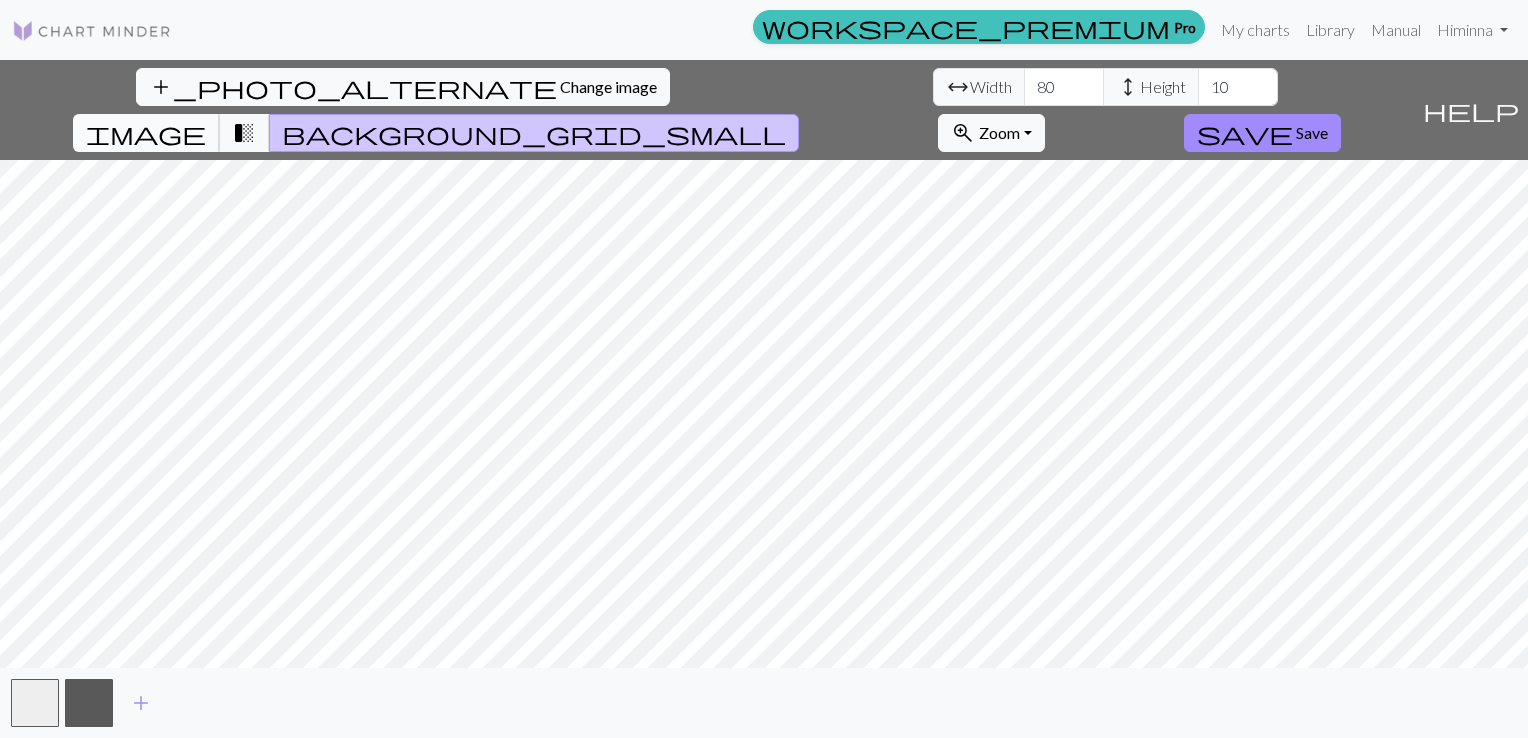 click on "image" at bounding box center (146, 133) 